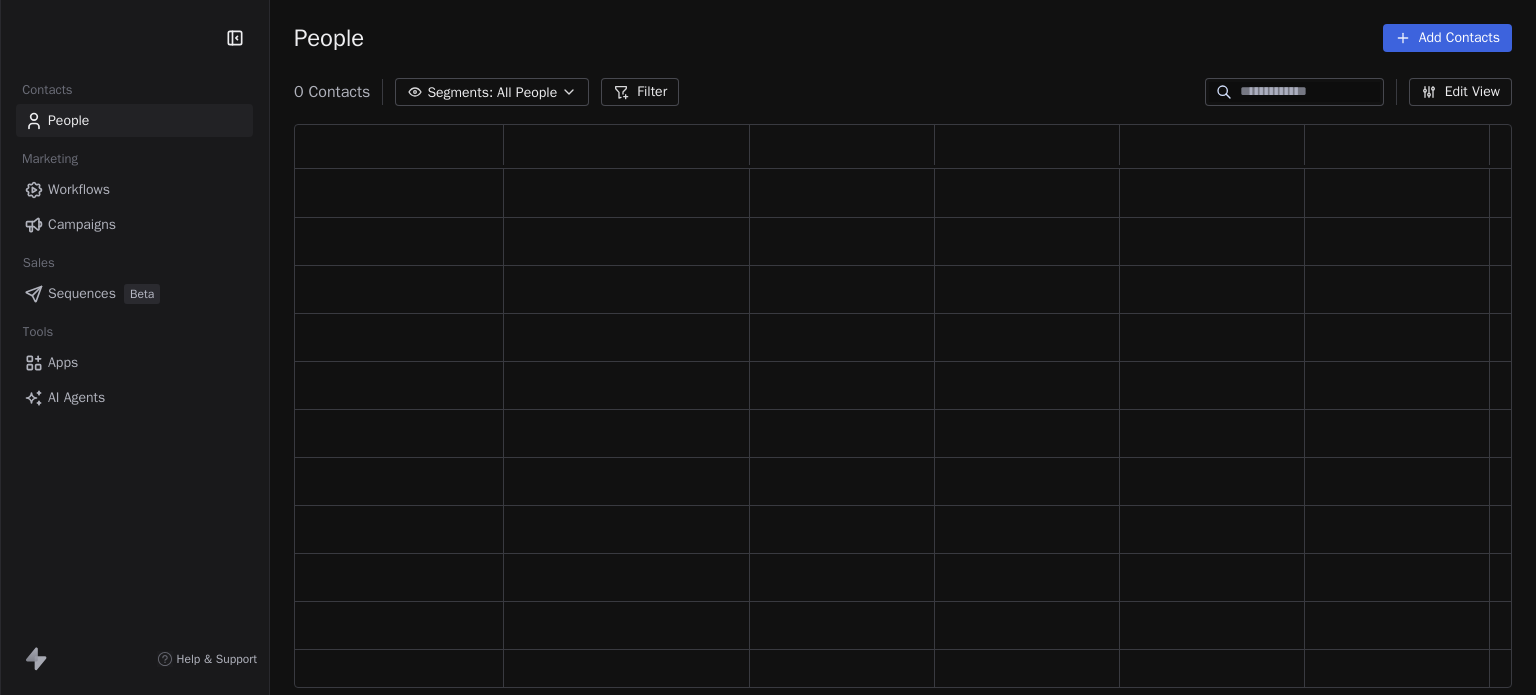 scroll, scrollTop: 0, scrollLeft: 0, axis: both 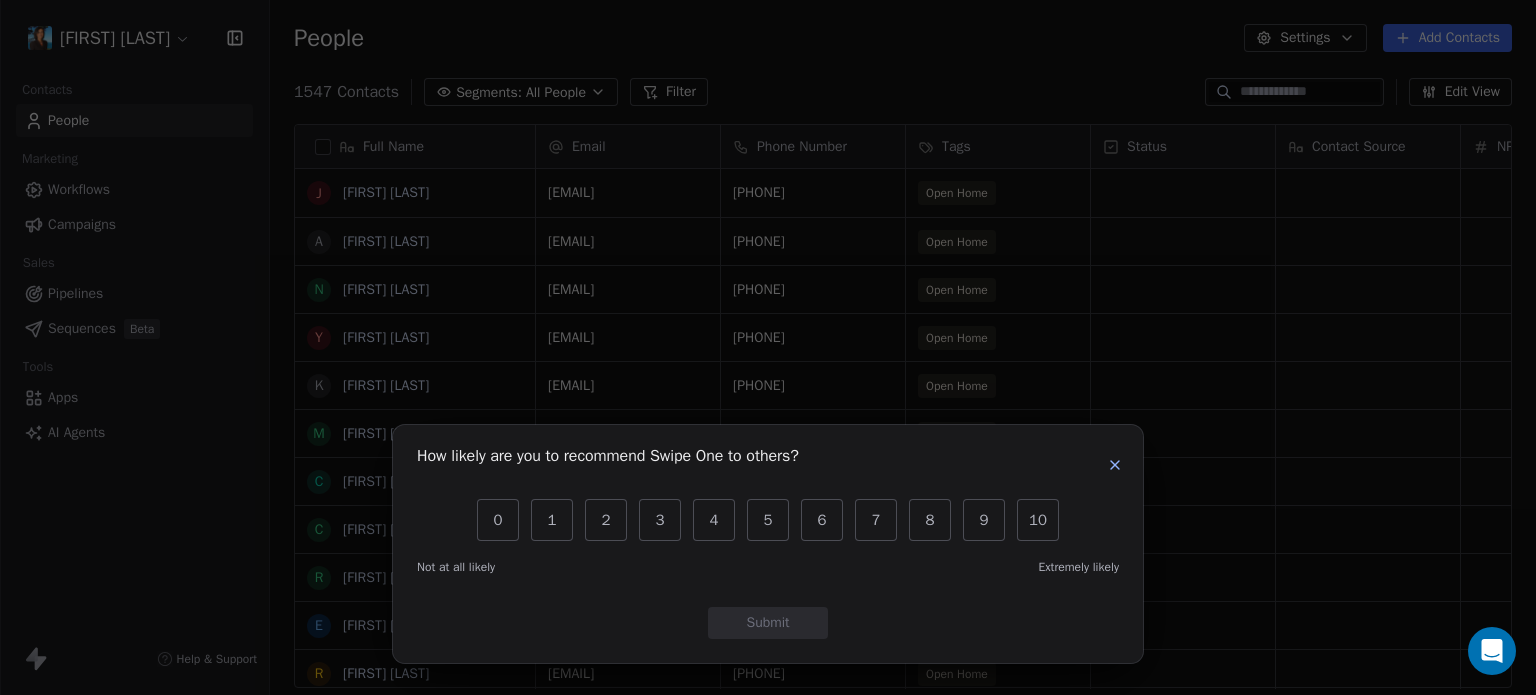 click 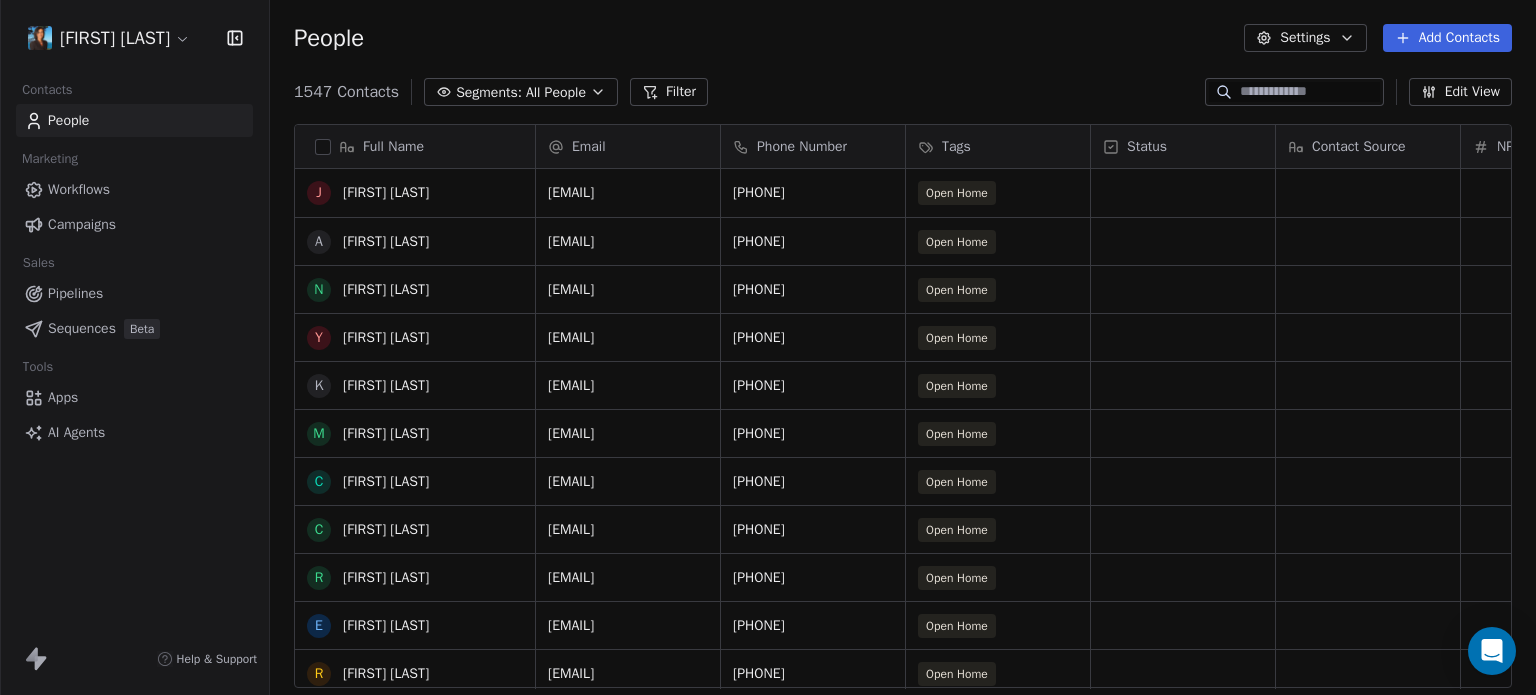 scroll, scrollTop: 364, scrollLeft: 0, axis: vertical 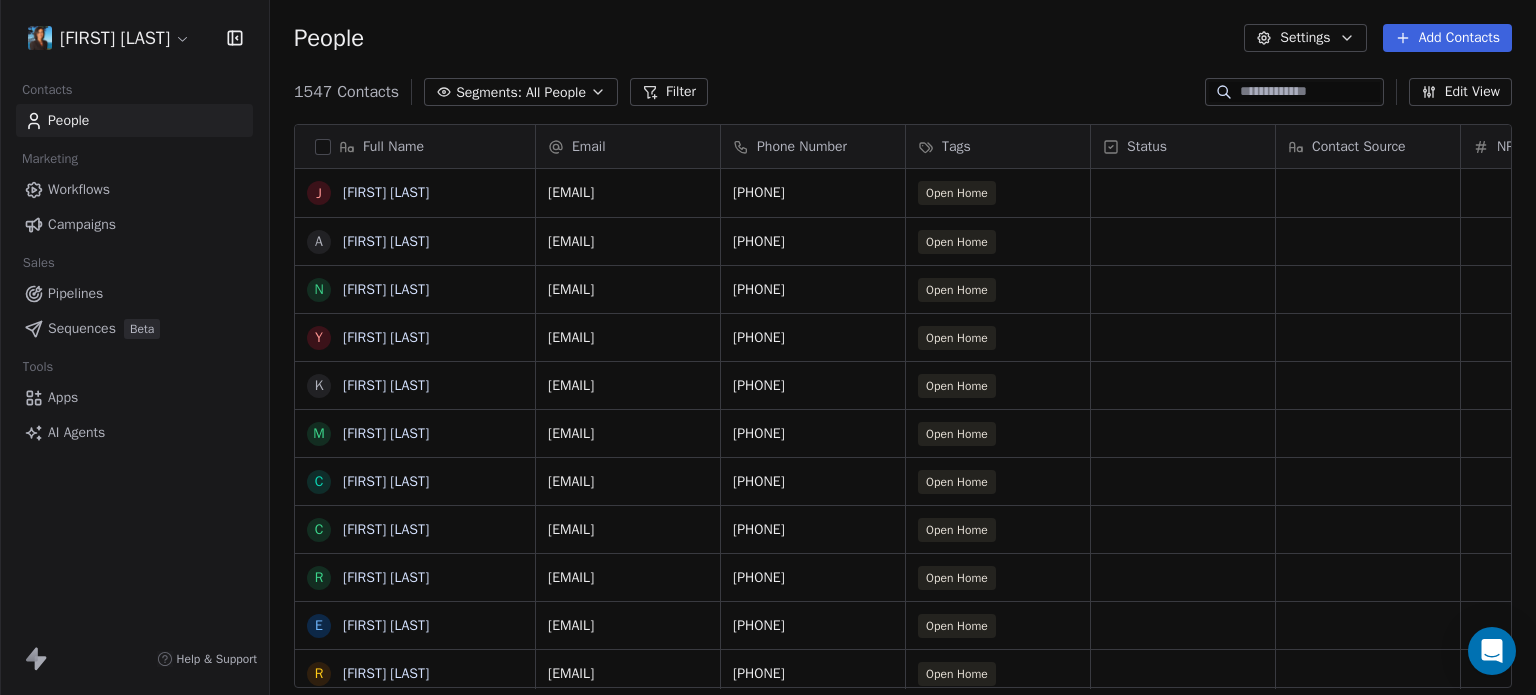 click on "Filter" at bounding box center [669, 92] 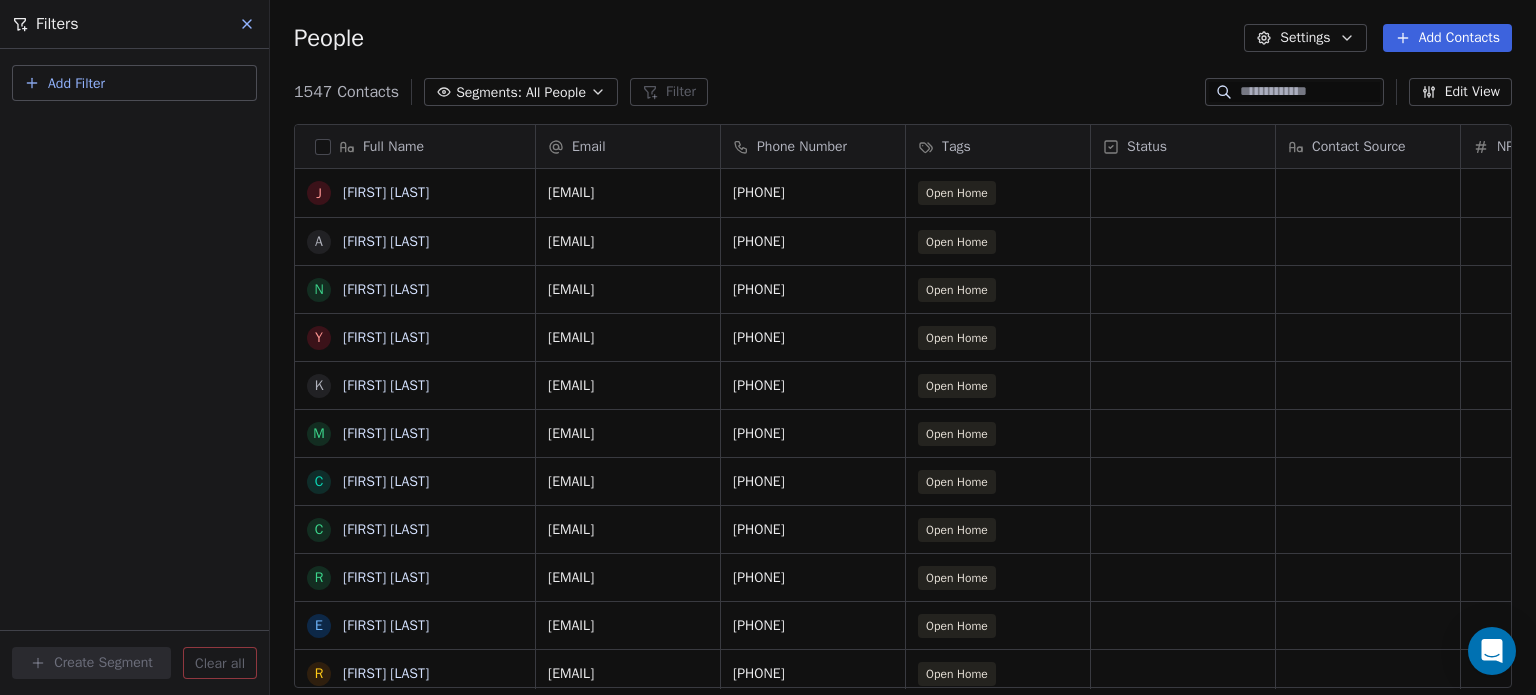 click on "Edit View" at bounding box center (1460, 92) 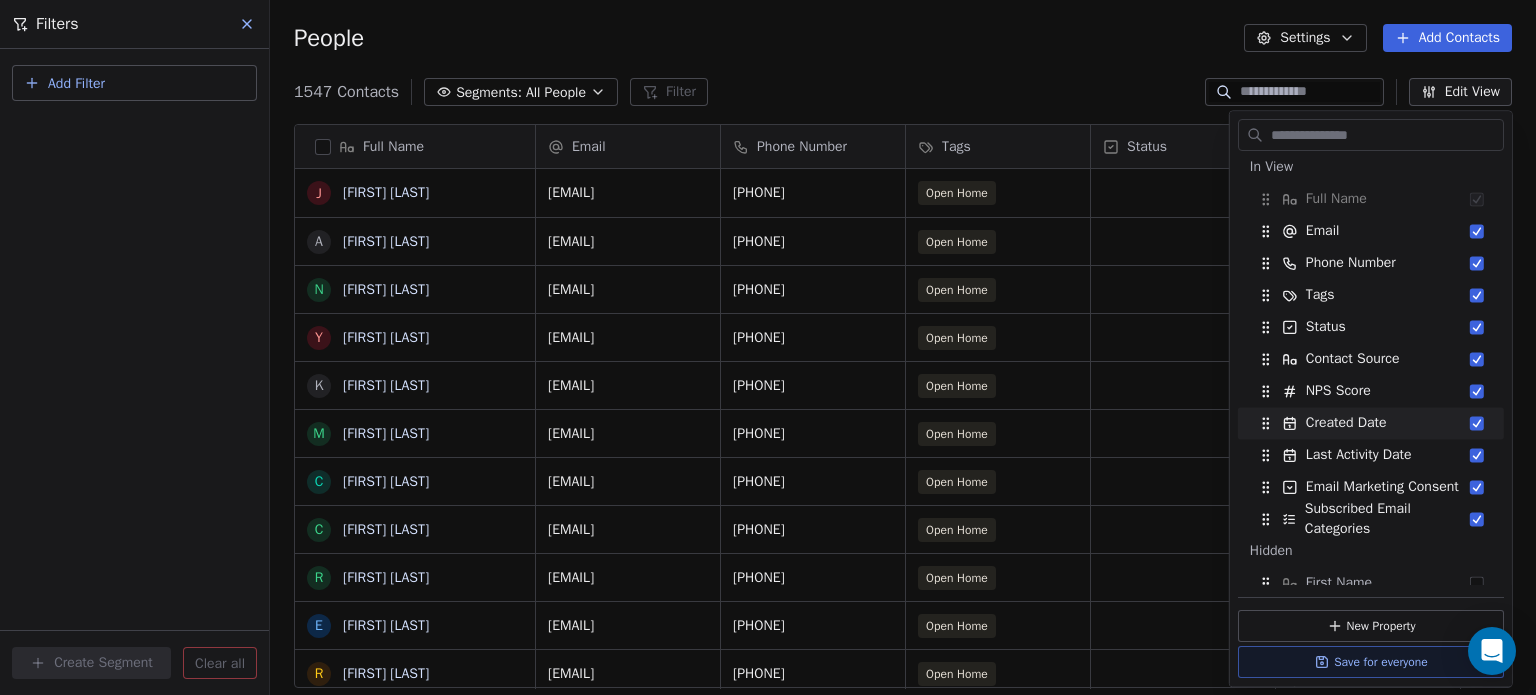 scroll, scrollTop: 0, scrollLeft: 0, axis: both 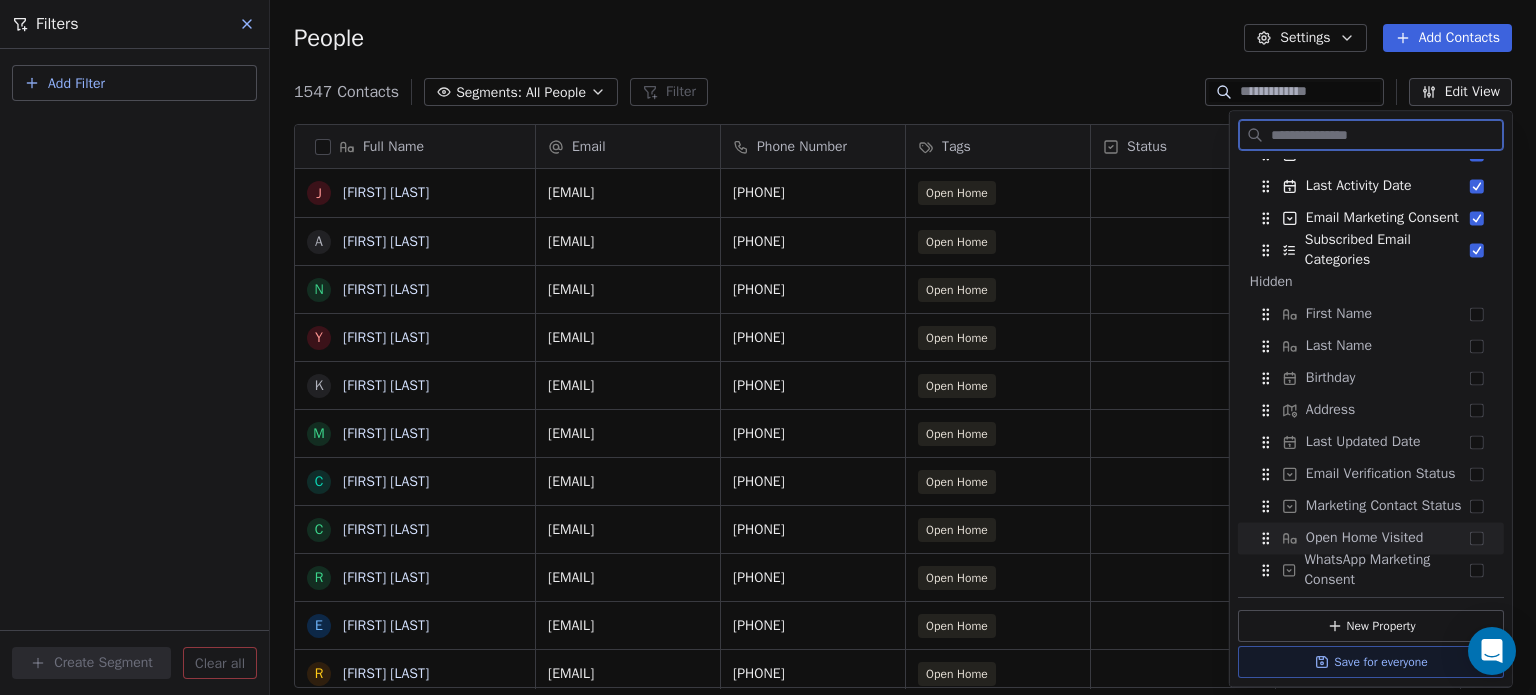 click at bounding box center (1477, 538) 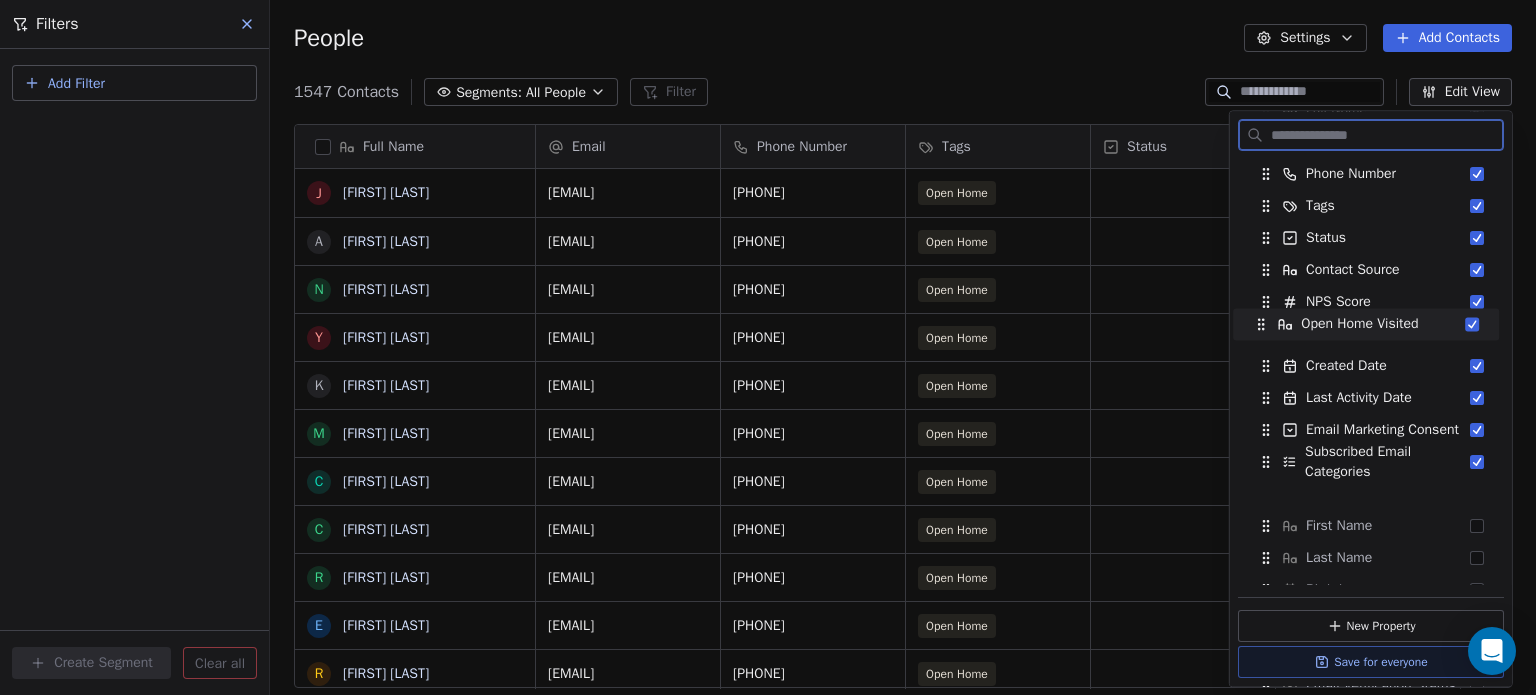 drag, startPoint x: 1262, startPoint y: 458, endPoint x: 1257, endPoint y: 314, distance: 144.08678 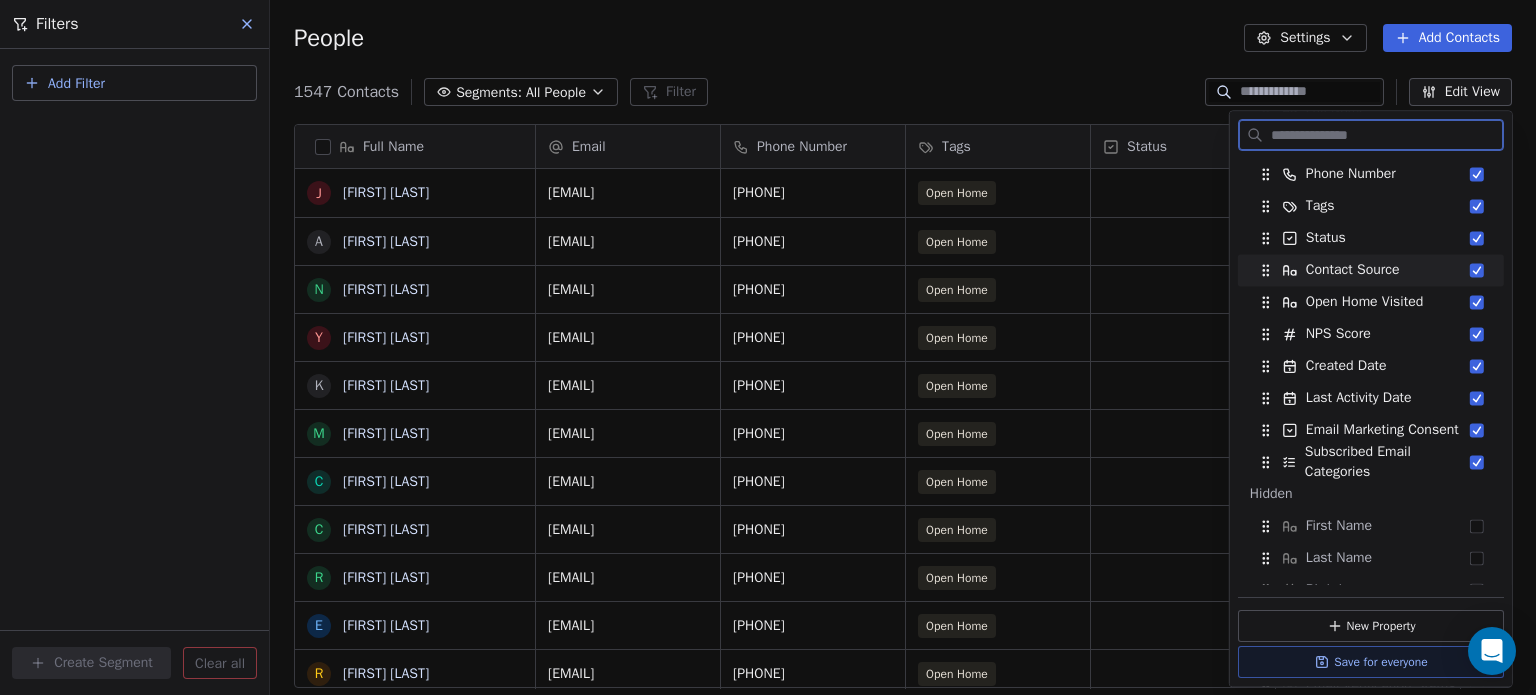 drag, startPoint x: 1255, startPoint y: 271, endPoint x: 1259, endPoint y: 255, distance: 16.492422 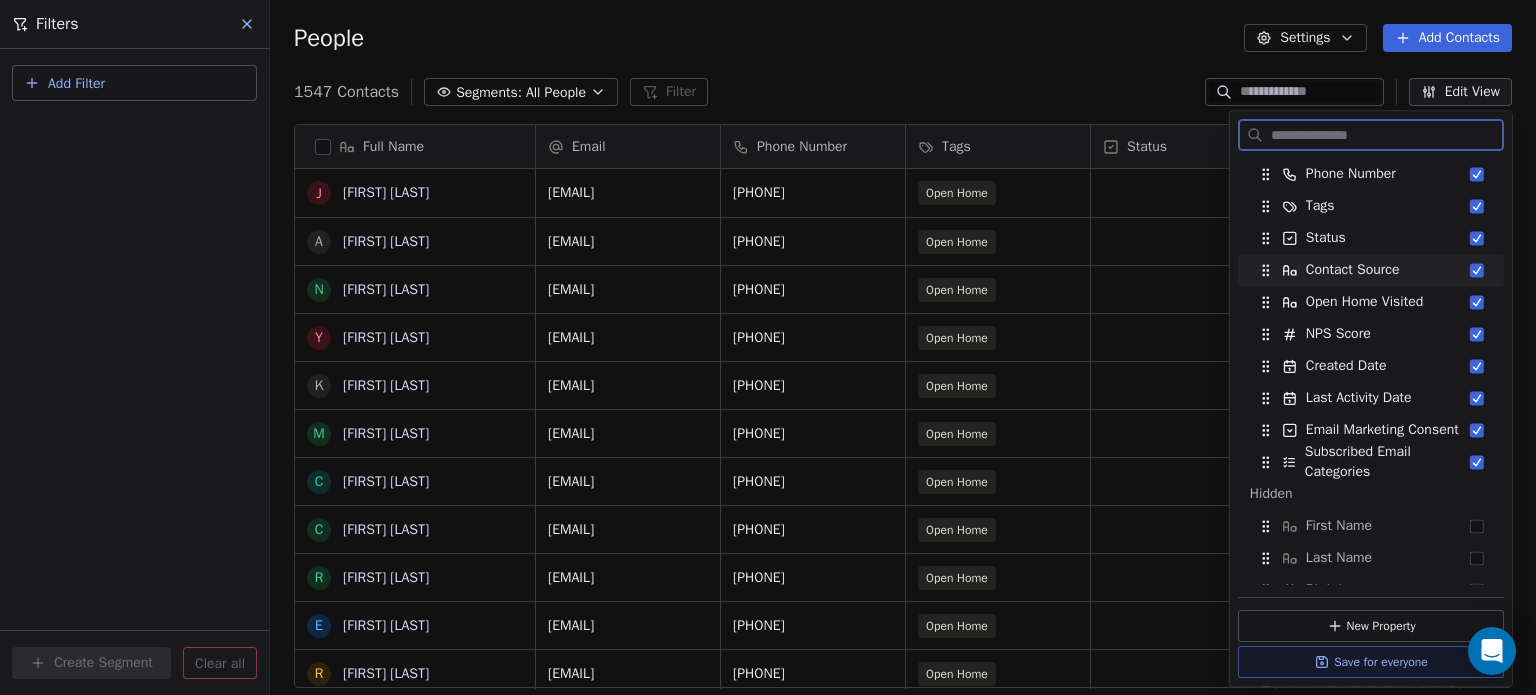 click on "Contact Source" at bounding box center (1371, 270) 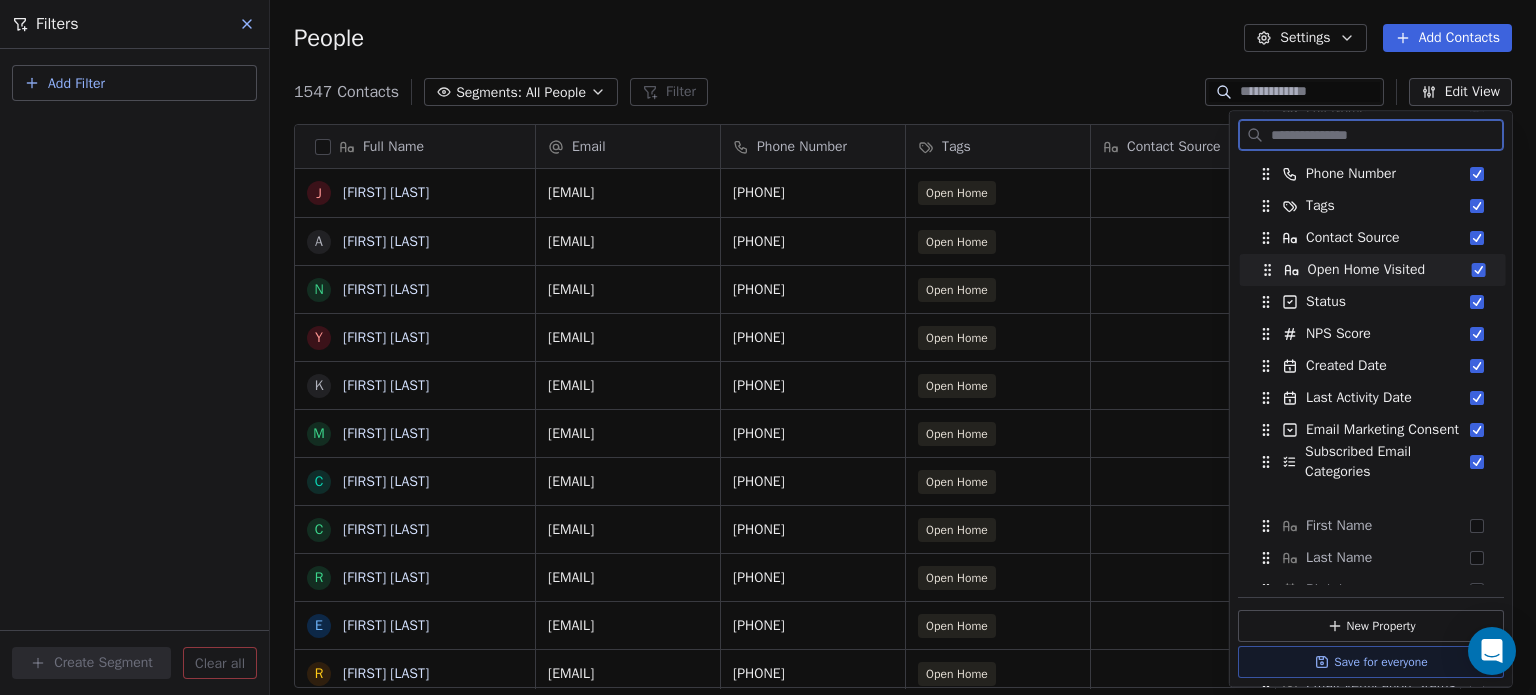drag, startPoint x: 1257, startPoint y: 302, endPoint x: 1259, endPoint y: 269, distance: 33.06055 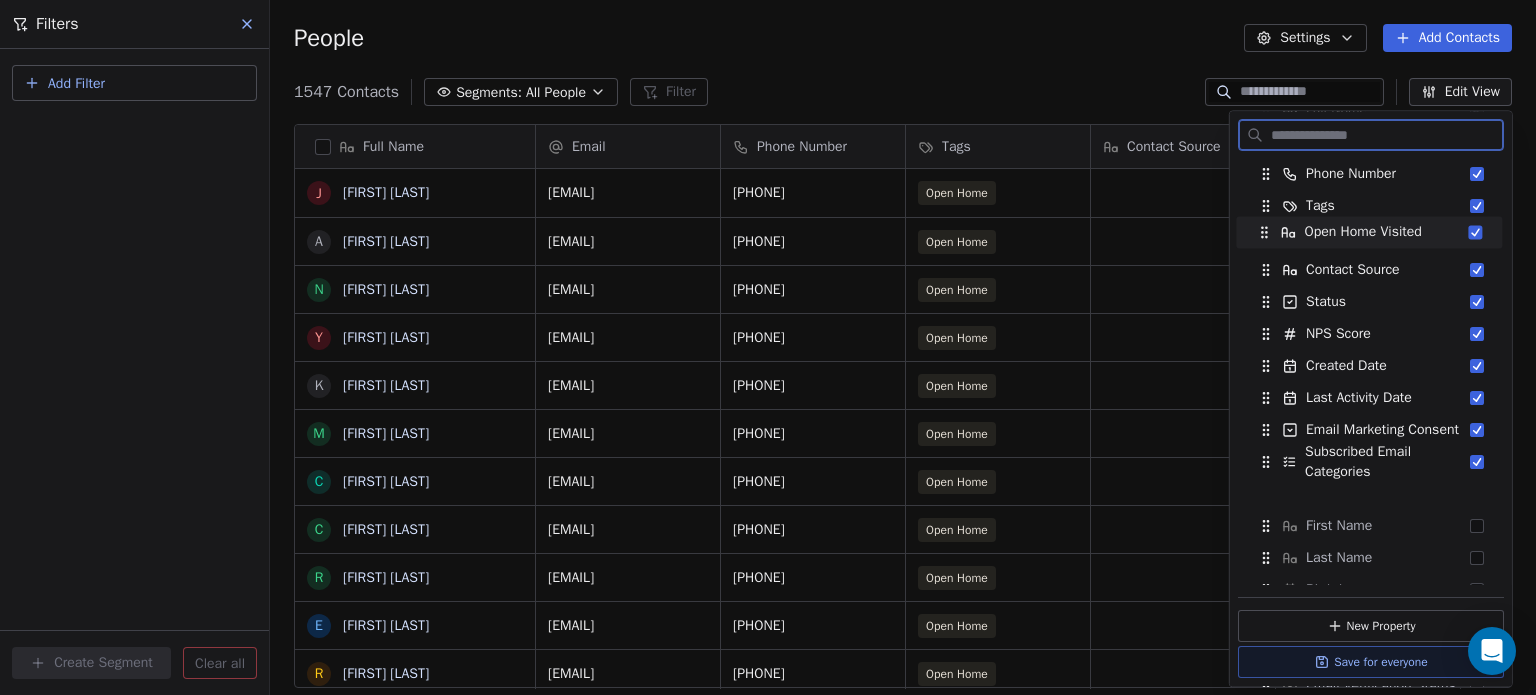 drag, startPoint x: 1262, startPoint y: 266, endPoint x: 1260, endPoint y: 228, distance: 38.052597 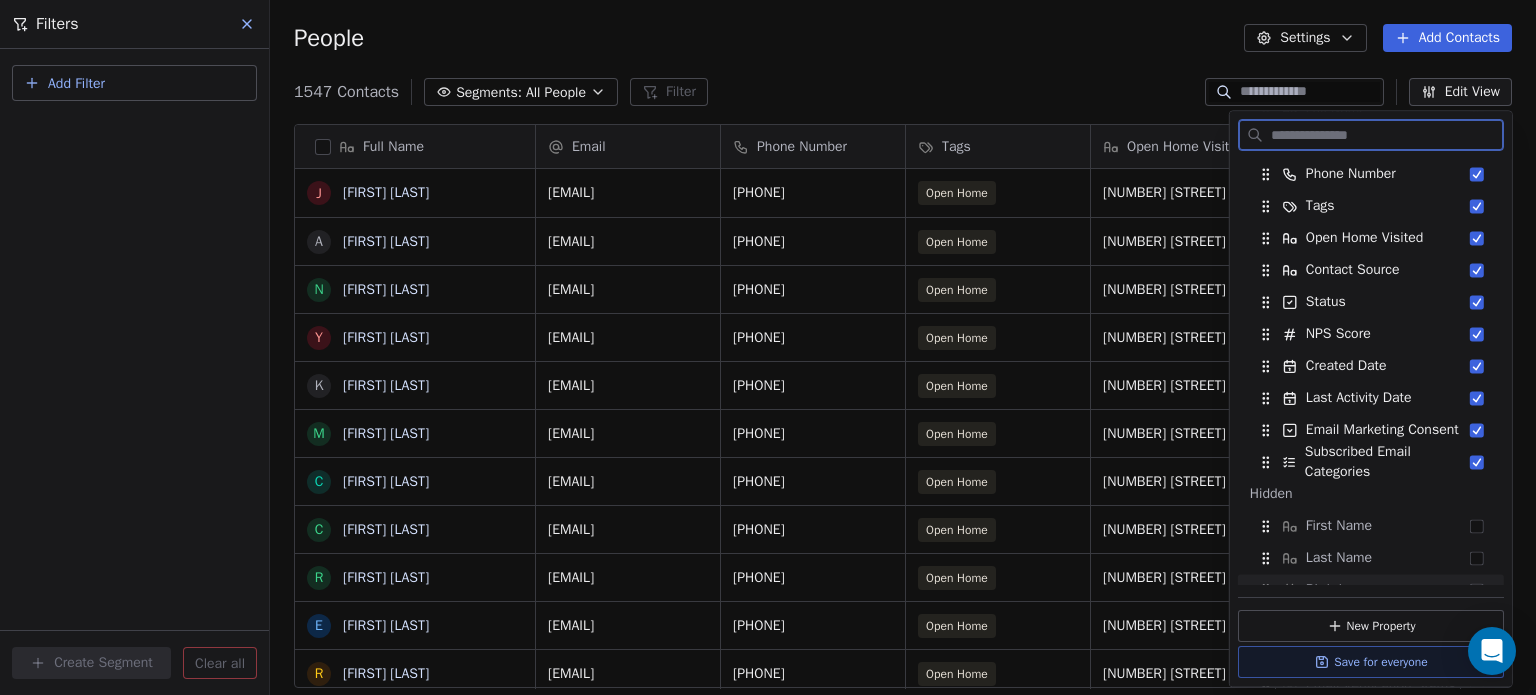 click on "Save for everyone" at bounding box center [1371, 662] 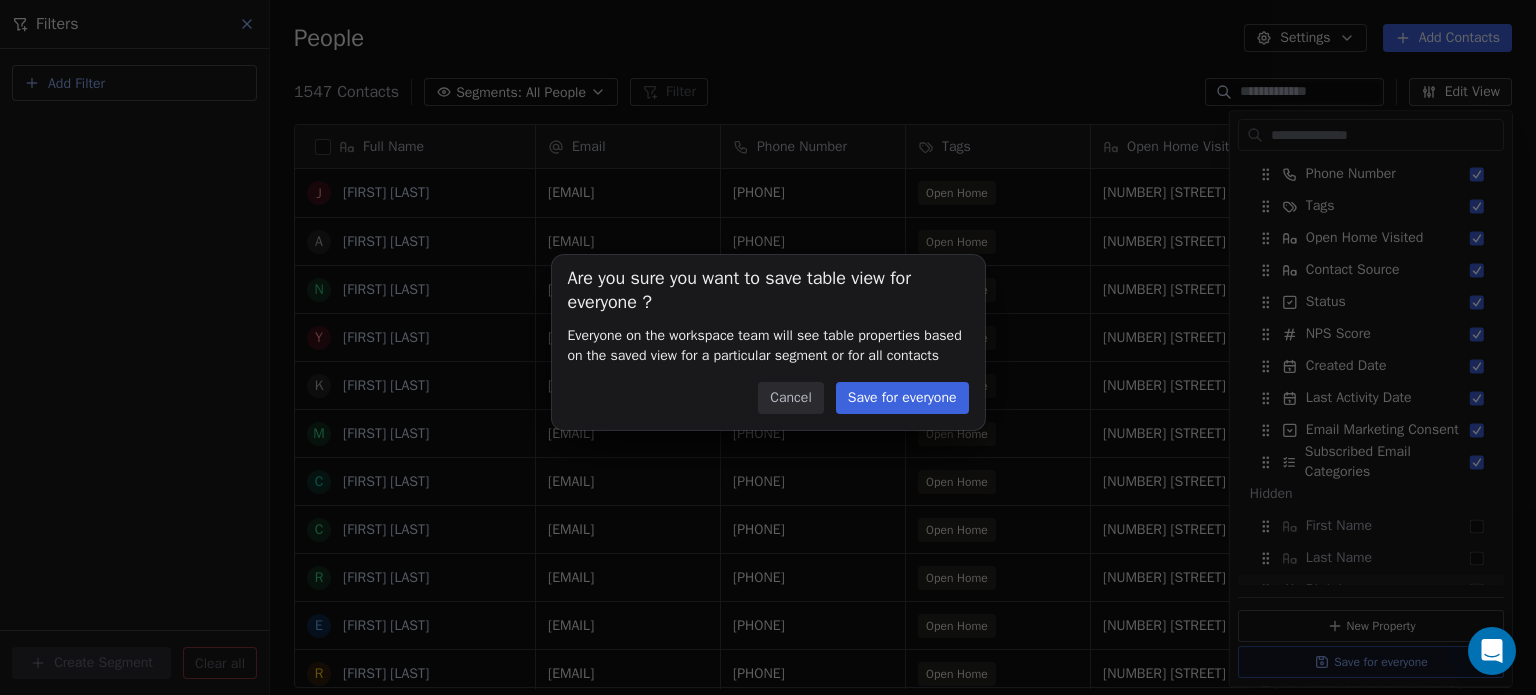 click on "Save for everyone" at bounding box center (902, 398) 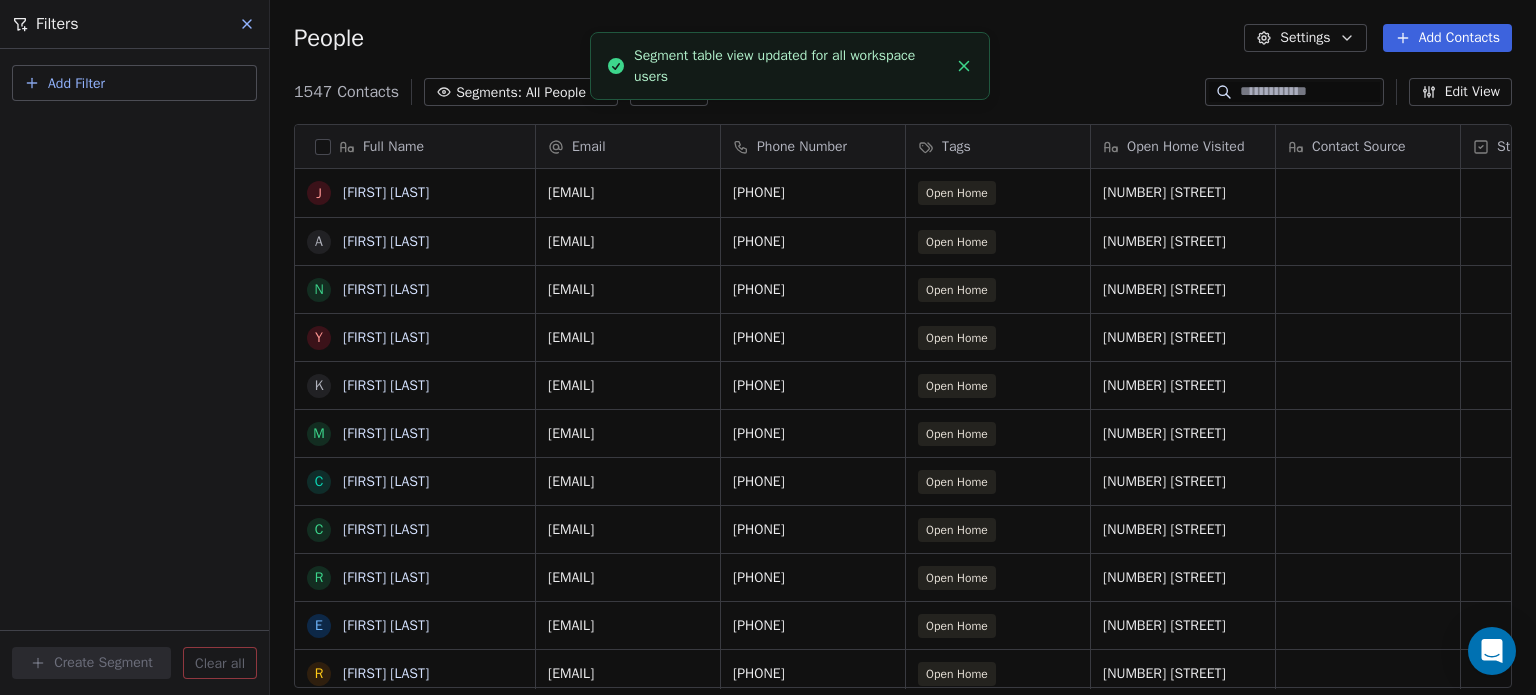 click 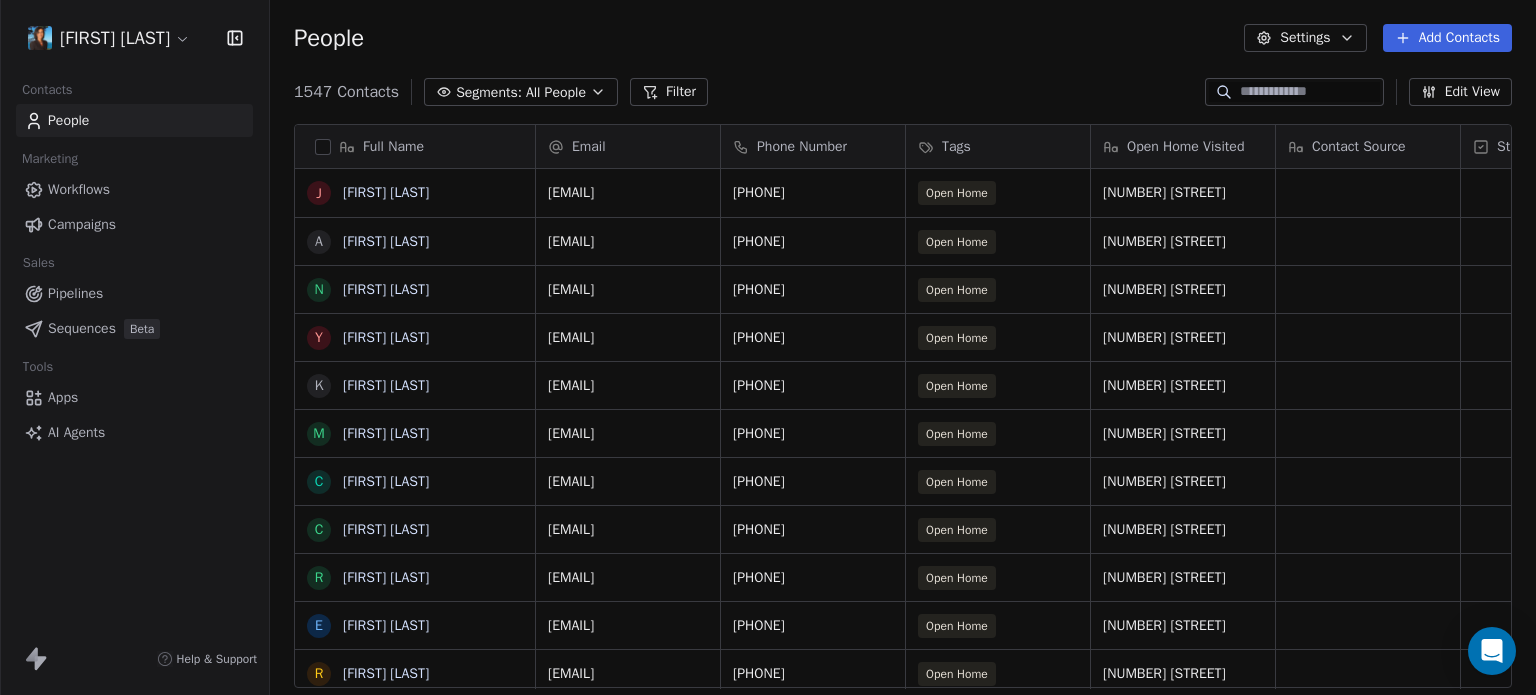click on "Workflows" at bounding box center (79, 189) 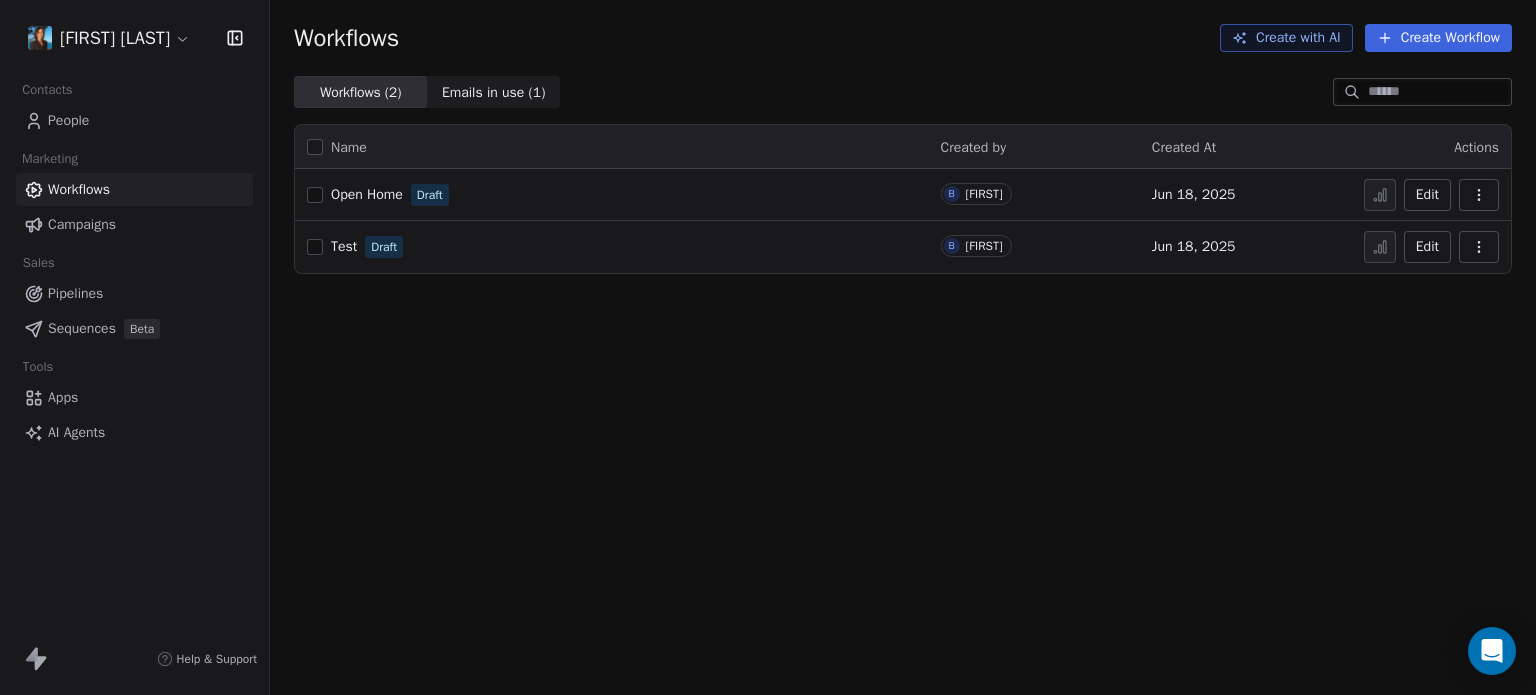 click on "Edit" at bounding box center (1427, 195) 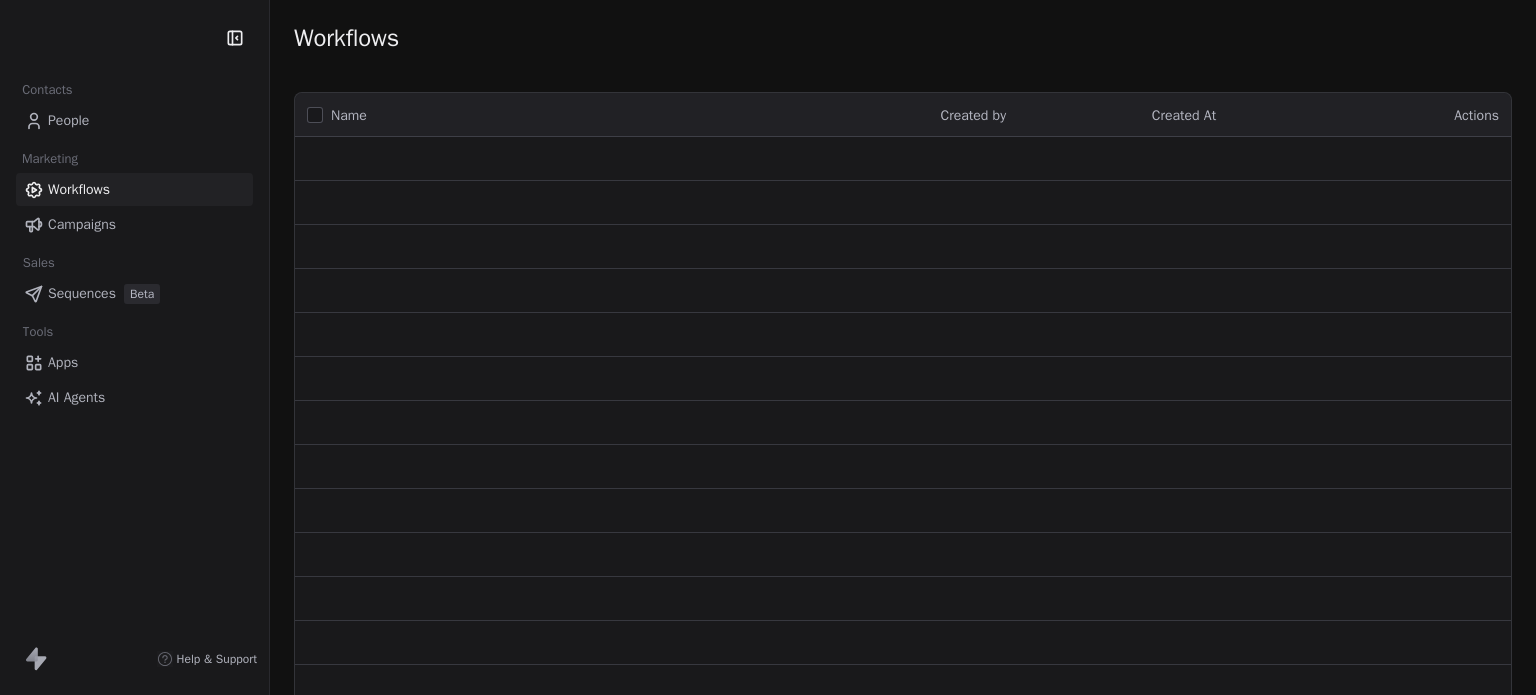 scroll, scrollTop: 0, scrollLeft: 0, axis: both 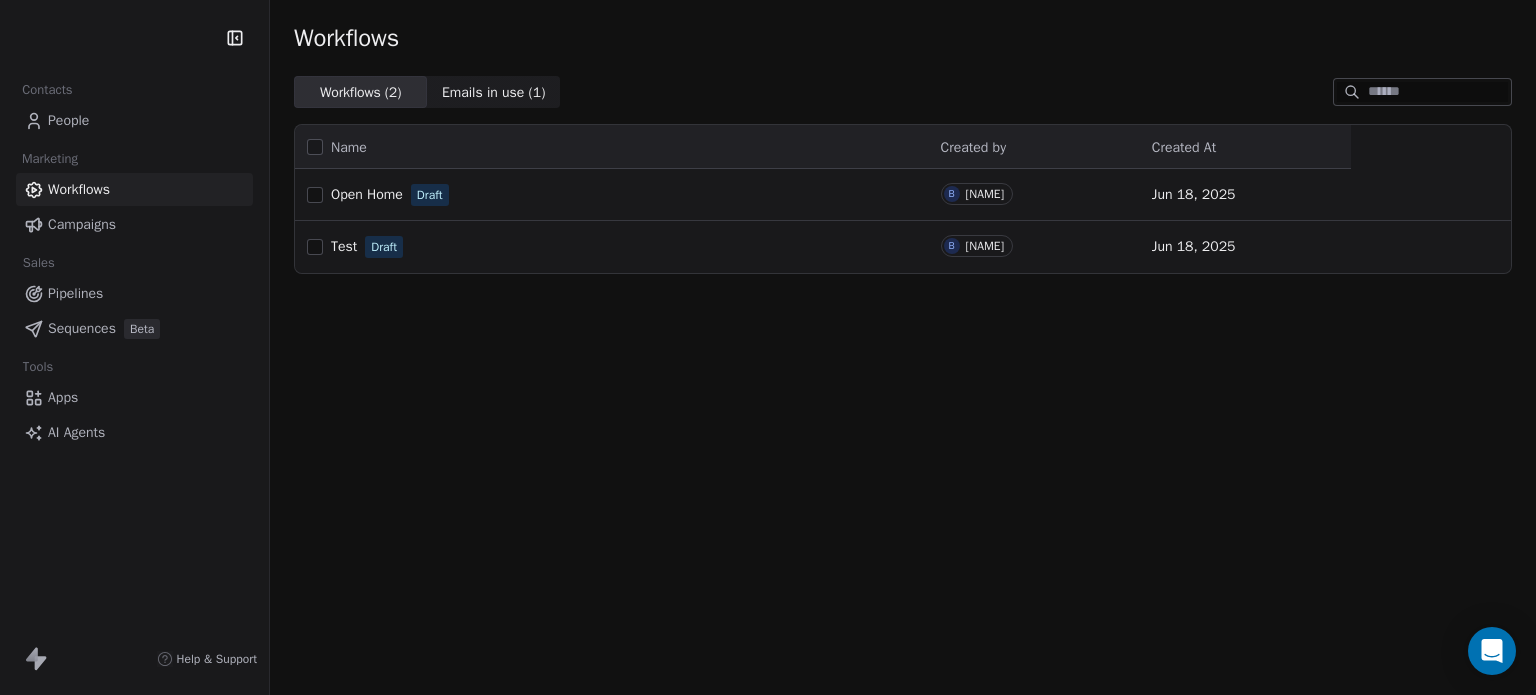 click 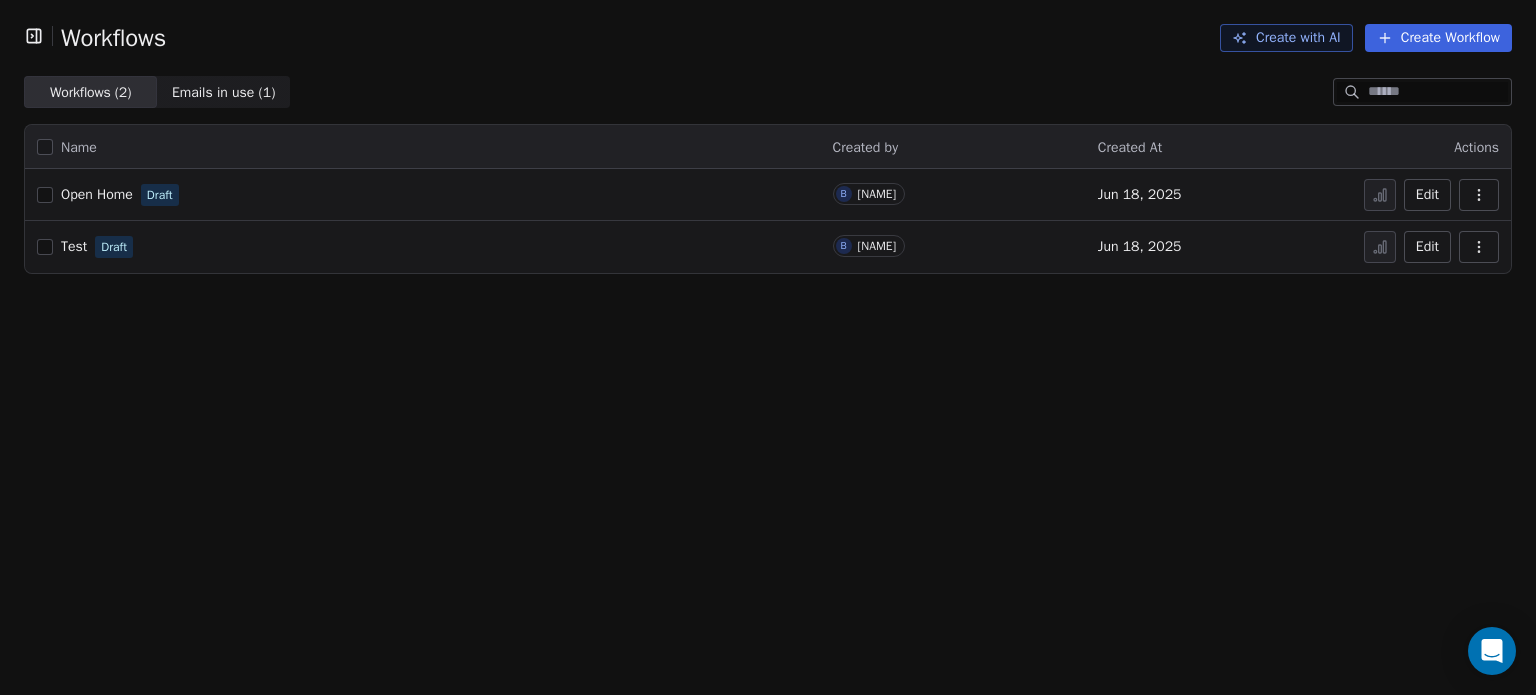 click at bounding box center (38, 36) 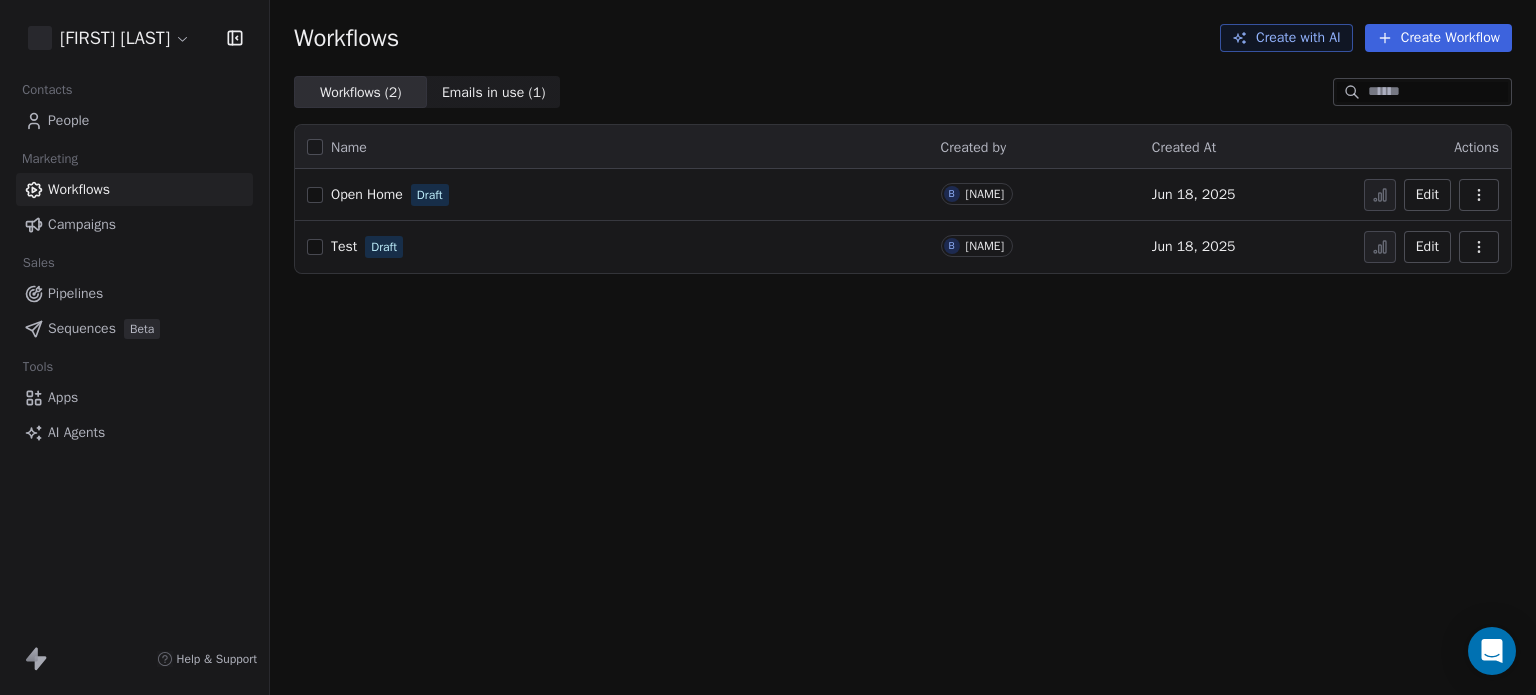 click on "People" at bounding box center [68, 120] 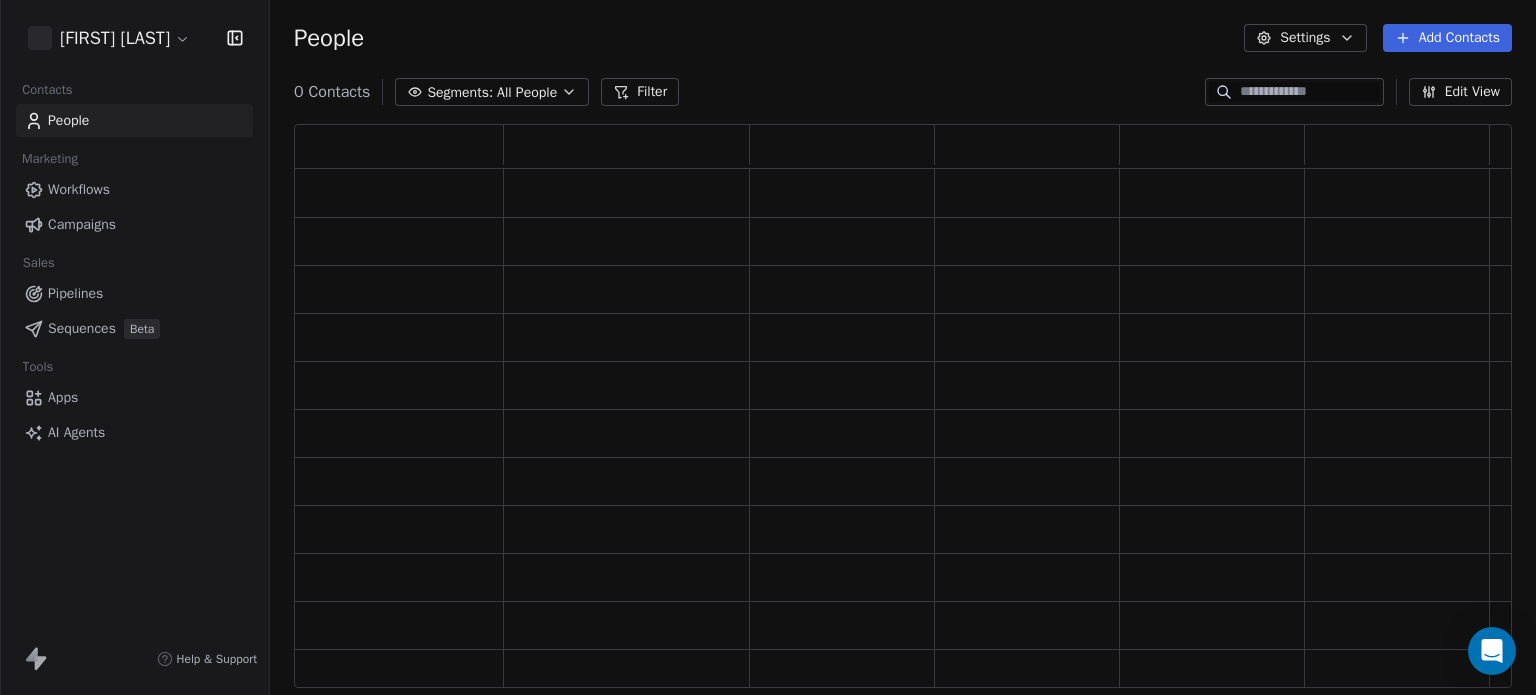 scroll, scrollTop: 16, scrollLeft: 16, axis: both 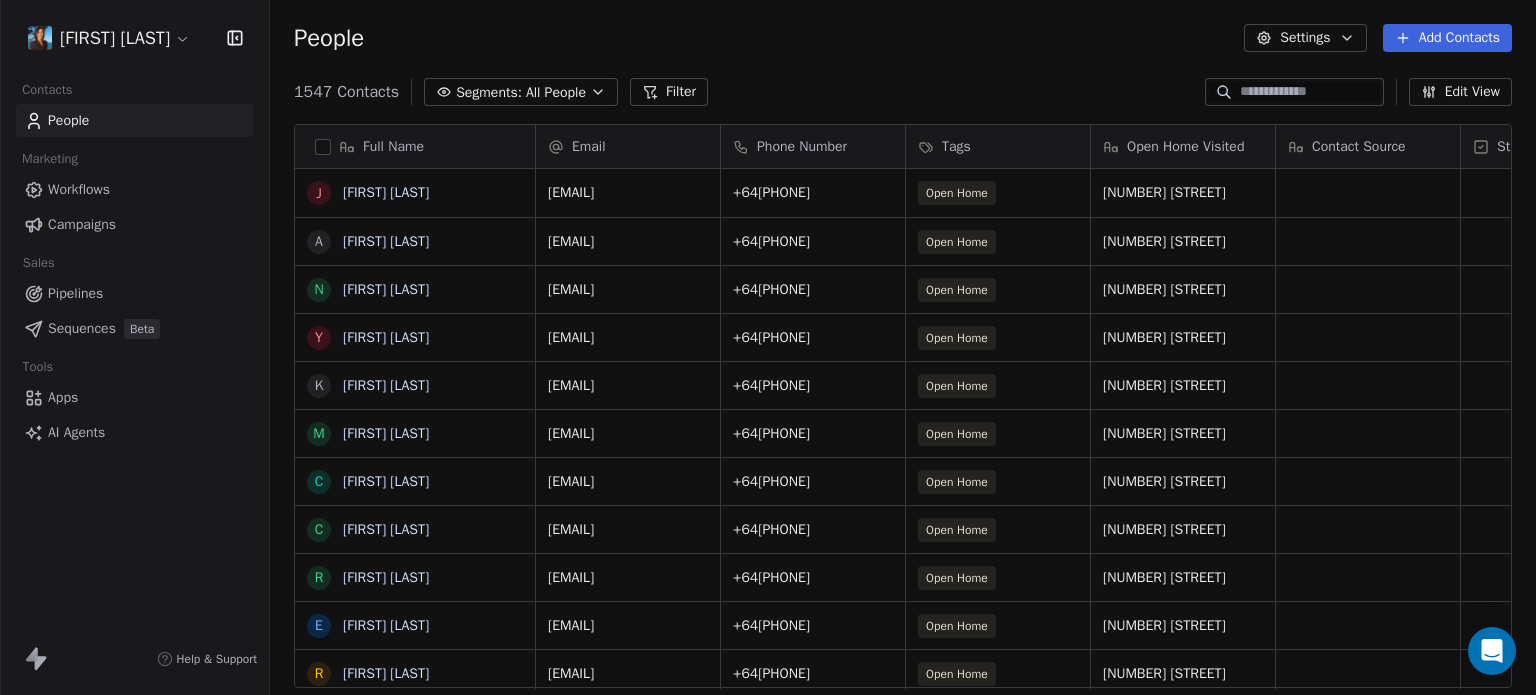 click on "Workflows" at bounding box center [79, 189] 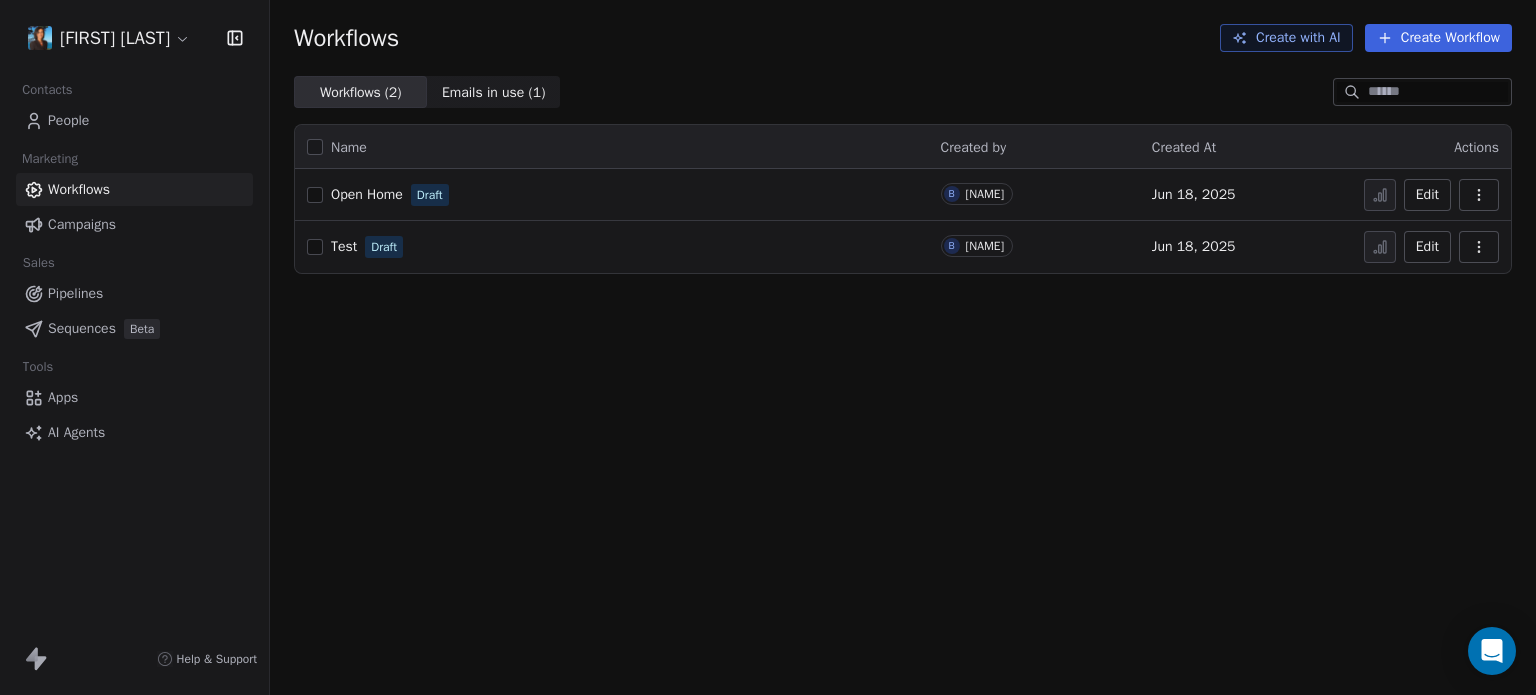 click on "Open Home" at bounding box center (367, 194) 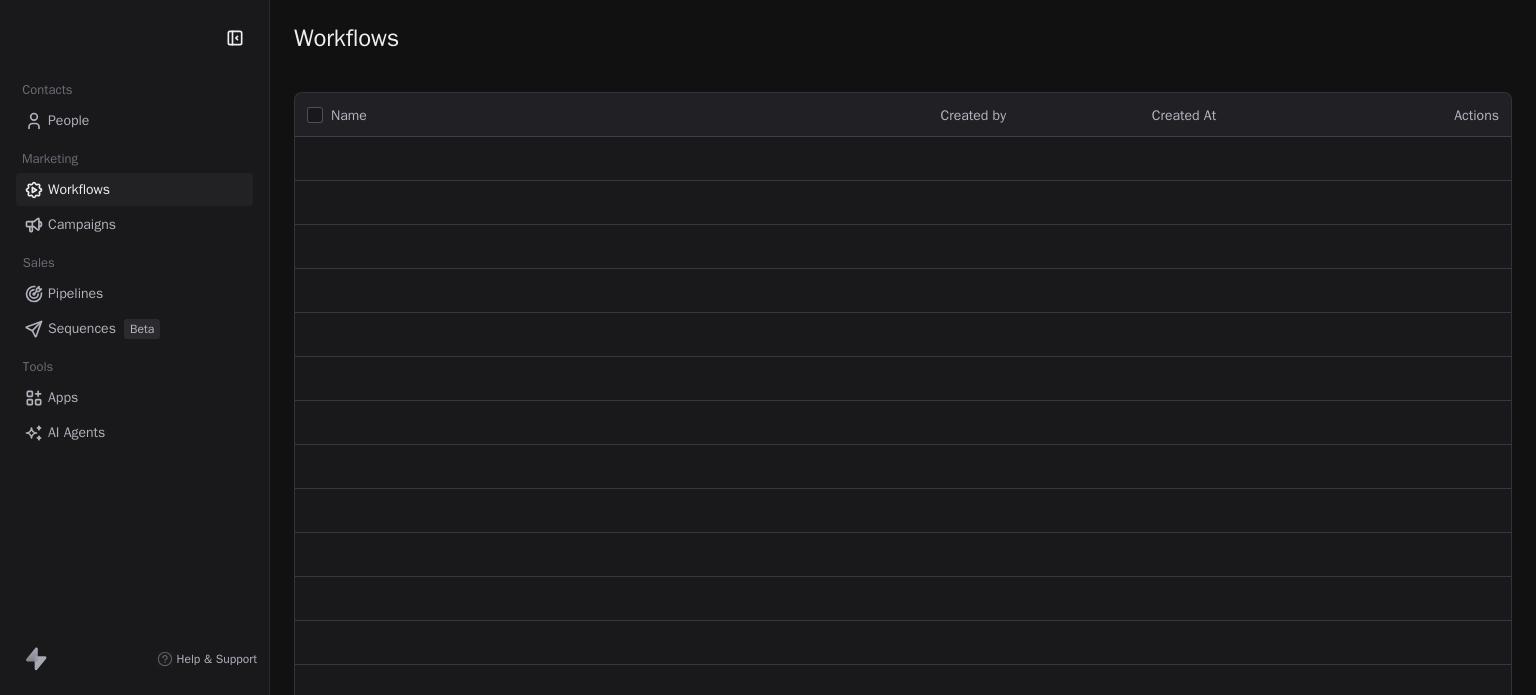scroll, scrollTop: 0, scrollLeft: 0, axis: both 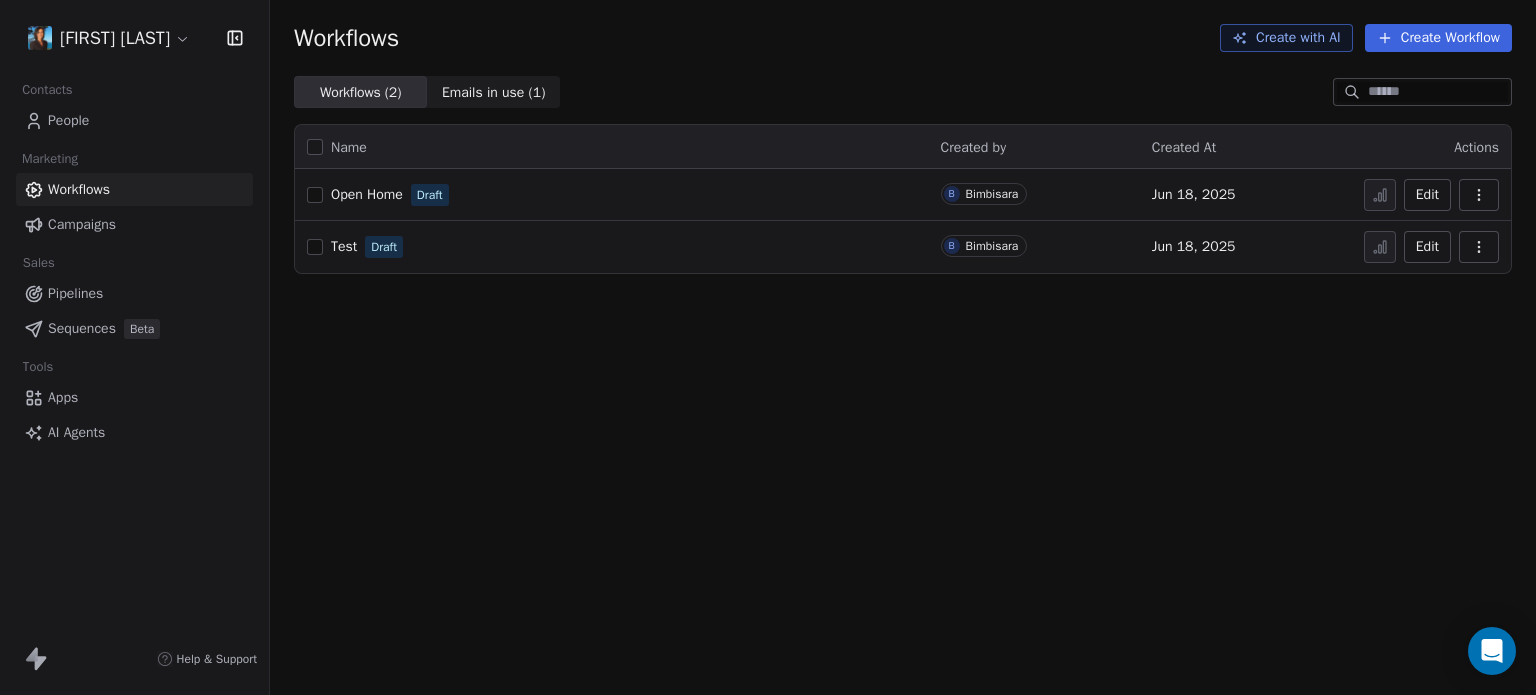 click on "Contacts People Marketing Workflows Campaigns Sales Pipelines Sequences Beta Tools Apps AI Agents Help & Support Workflows Create with AI Create Workflow Workflows ( 2 ) Workflows ( 2 ) Emails in use ( 1 ) Emails in use ( 1 ) Name Created by Created At Actions Open Home Draft B [FIRST] [LAST] [MONTH] [DAY], [YEAR] Edit Test Draft B [FIRST] [LAST] [MONTH] [DAY], [YEAR] Edit" at bounding box center (768, 347) 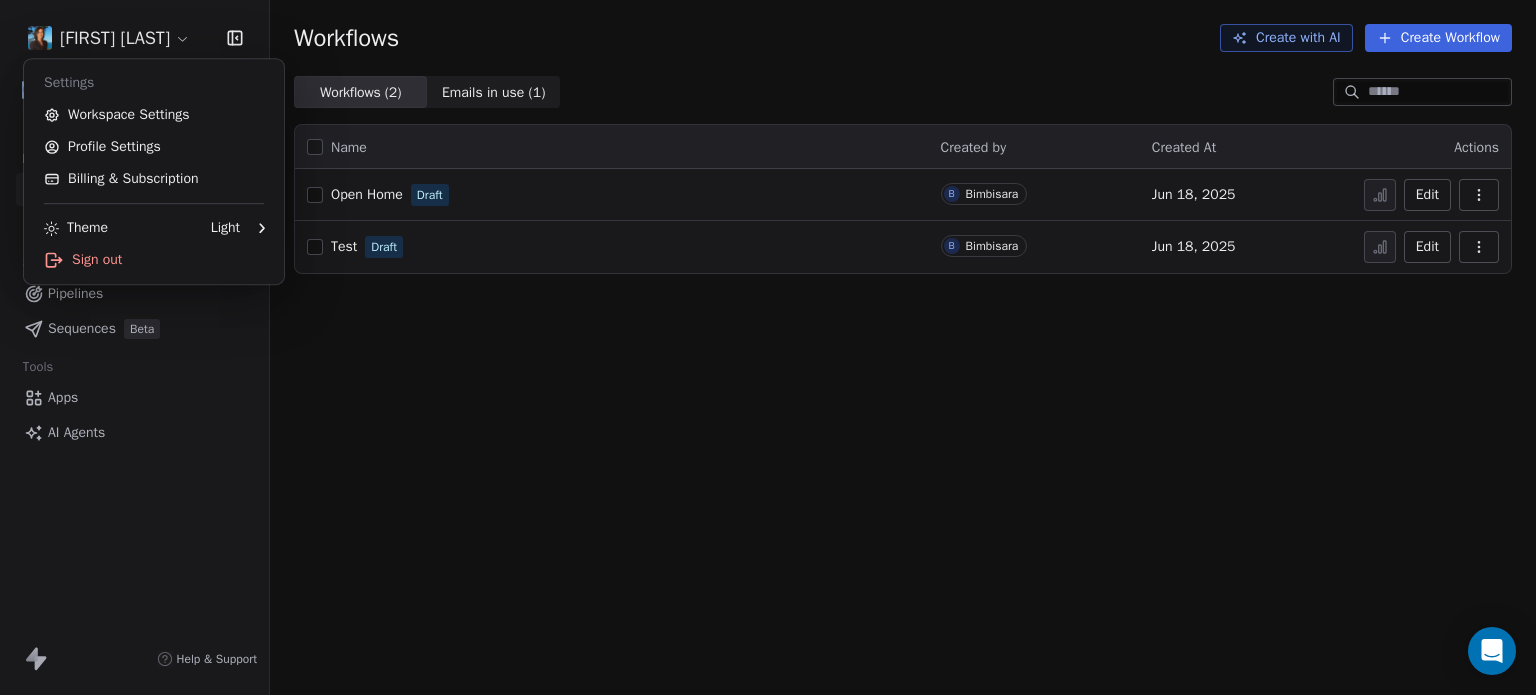 click on "**********" at bounding box center (768, 347) 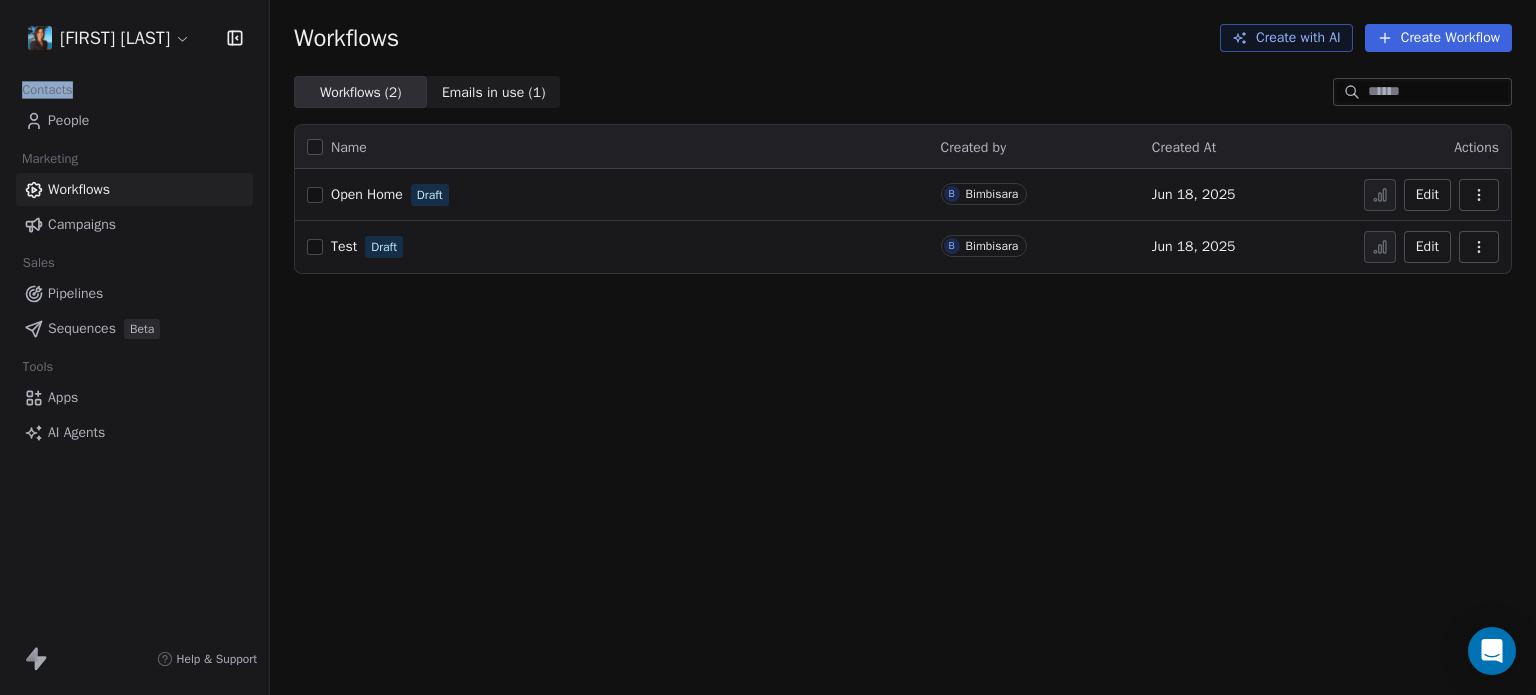 click on "Contacts People Marketing Workflows Campaigns Sales Pipelines Sequences Beta Tools Apps AI Agents Help & Support Workflows Create with AI Create Workflow Workflows ( 2 ) Workflows ( 2 ) Emails in use ( 1 ) Emails in use ( 1 ) Name Created by Created At Actions Open Home Draft B [FIRST] [LAST] [MONTH] [DAY], [YEAR] Edit Test Draft B [FIRST] [LAST] [MONTH] [DAY], [YEAR] Edit" at bounding box center (768, 347) 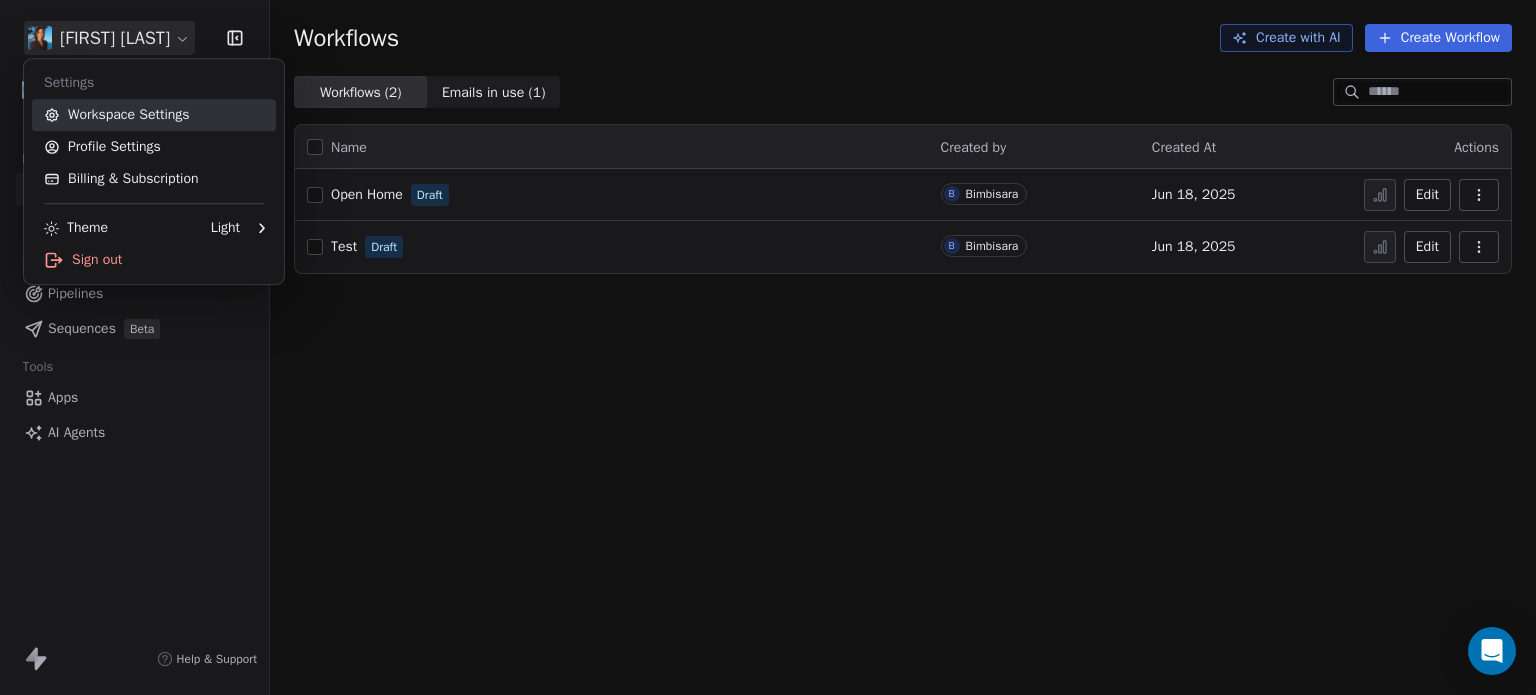 click on "Workspace Settings" at bounding box center [154, 115] 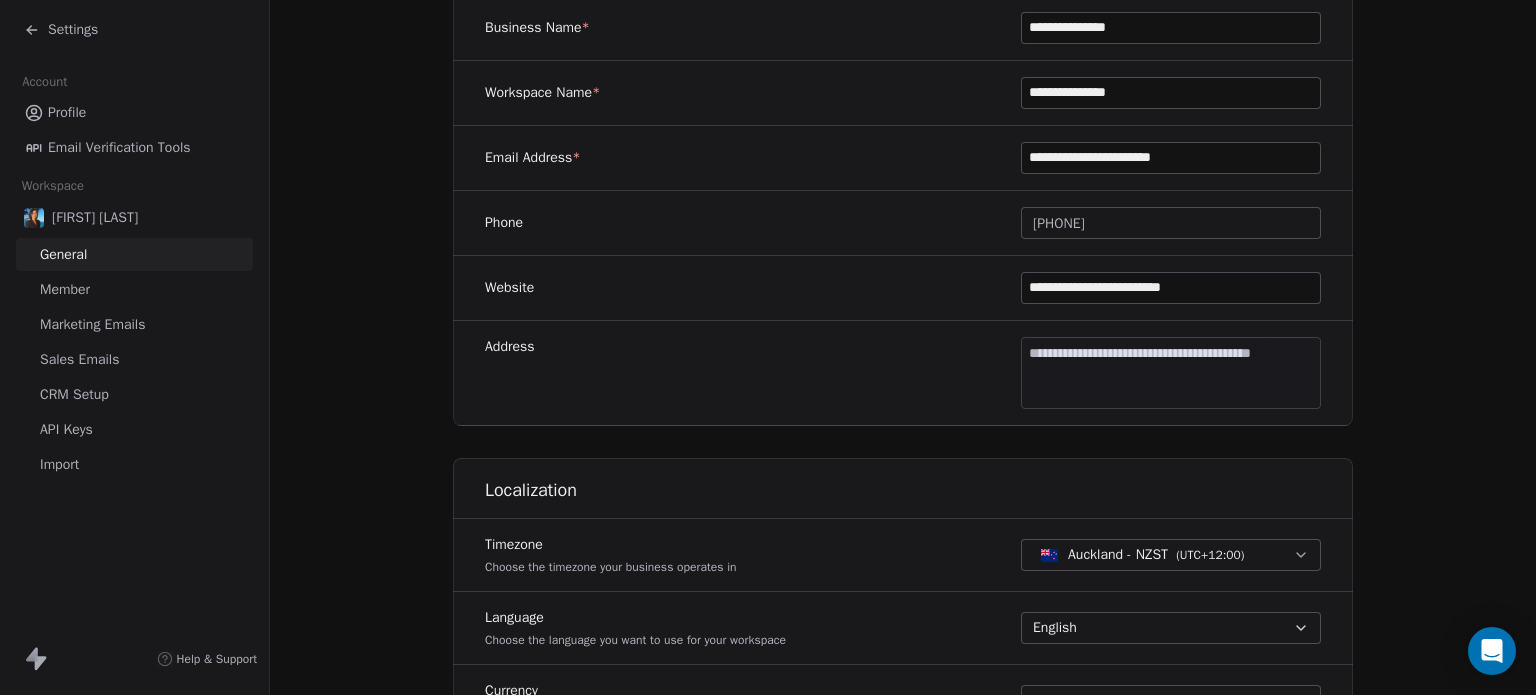 scroll, scrollTop: 390, scrollLeft: 0, axis: vertical 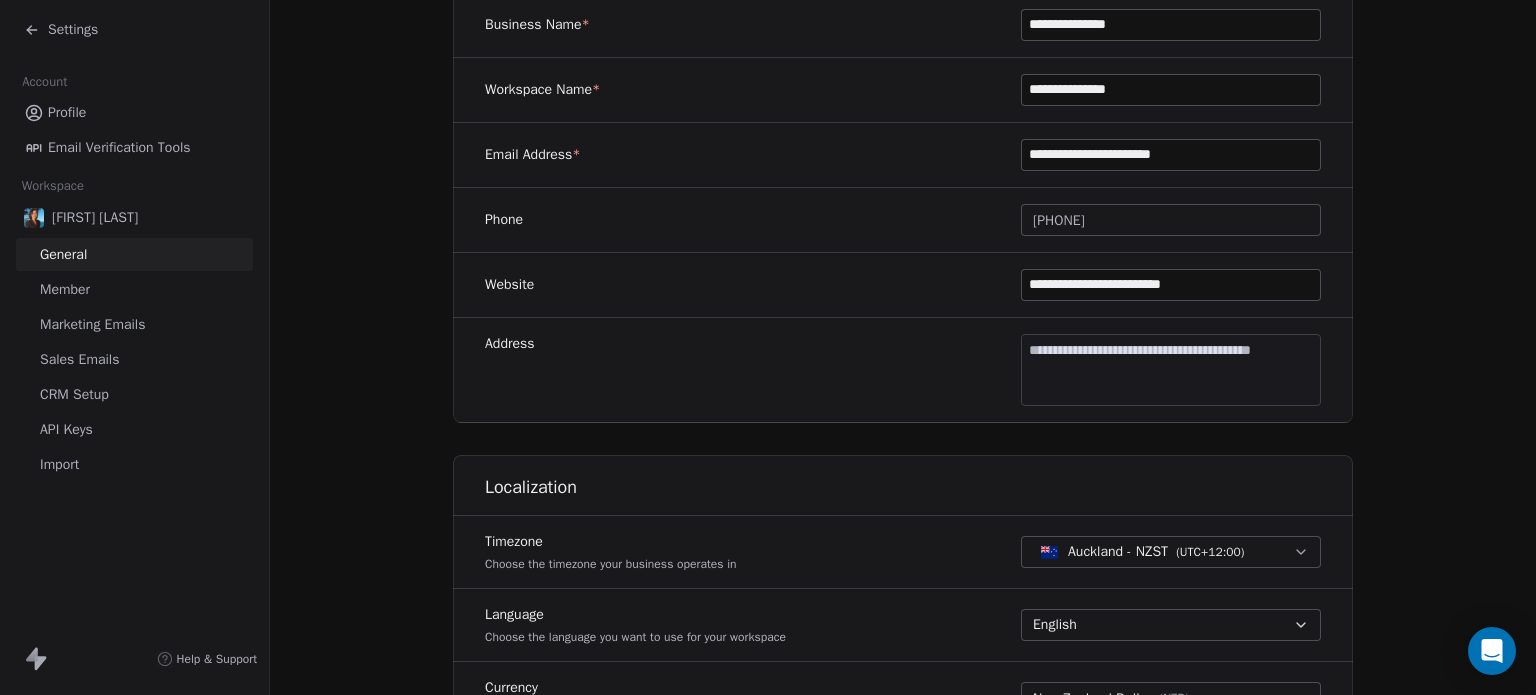 click on "**********" at bounding box center [768, 347] 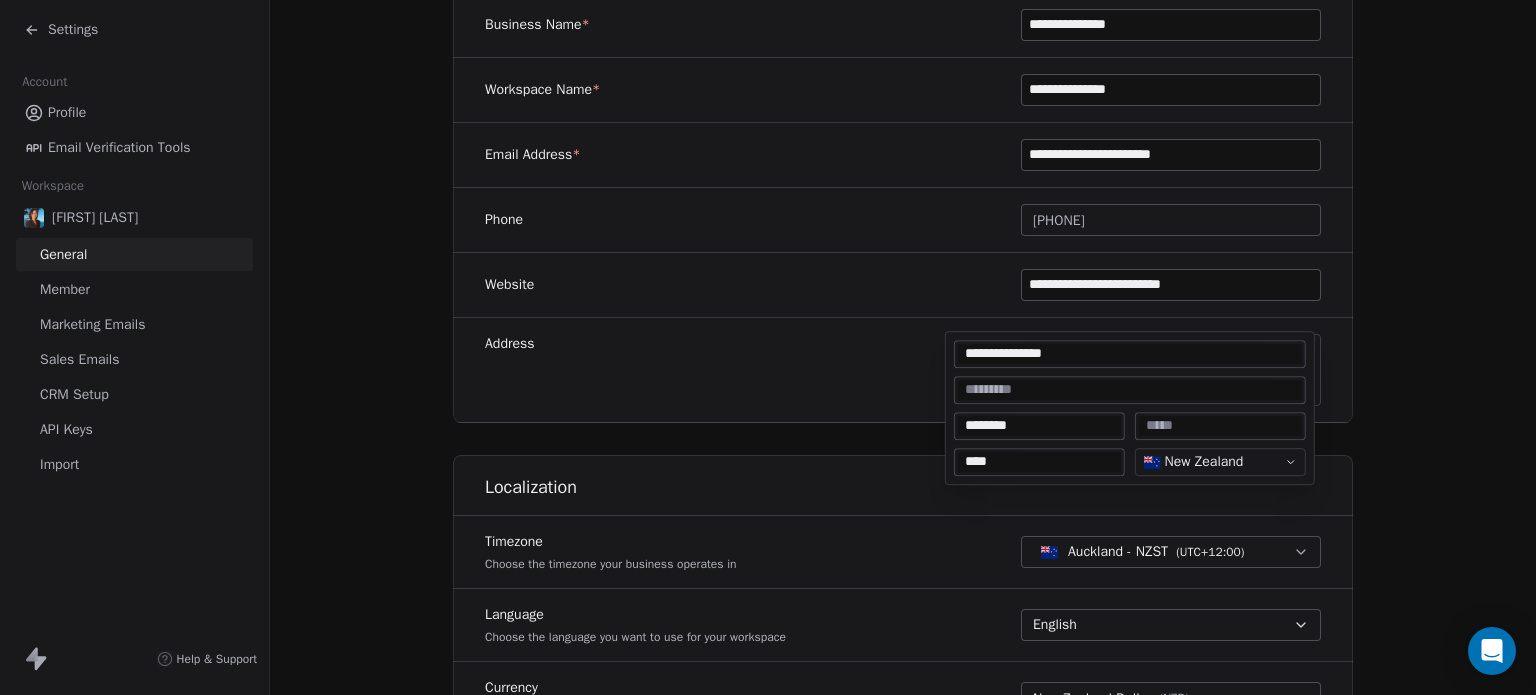click at bounding box center [1220, 426] 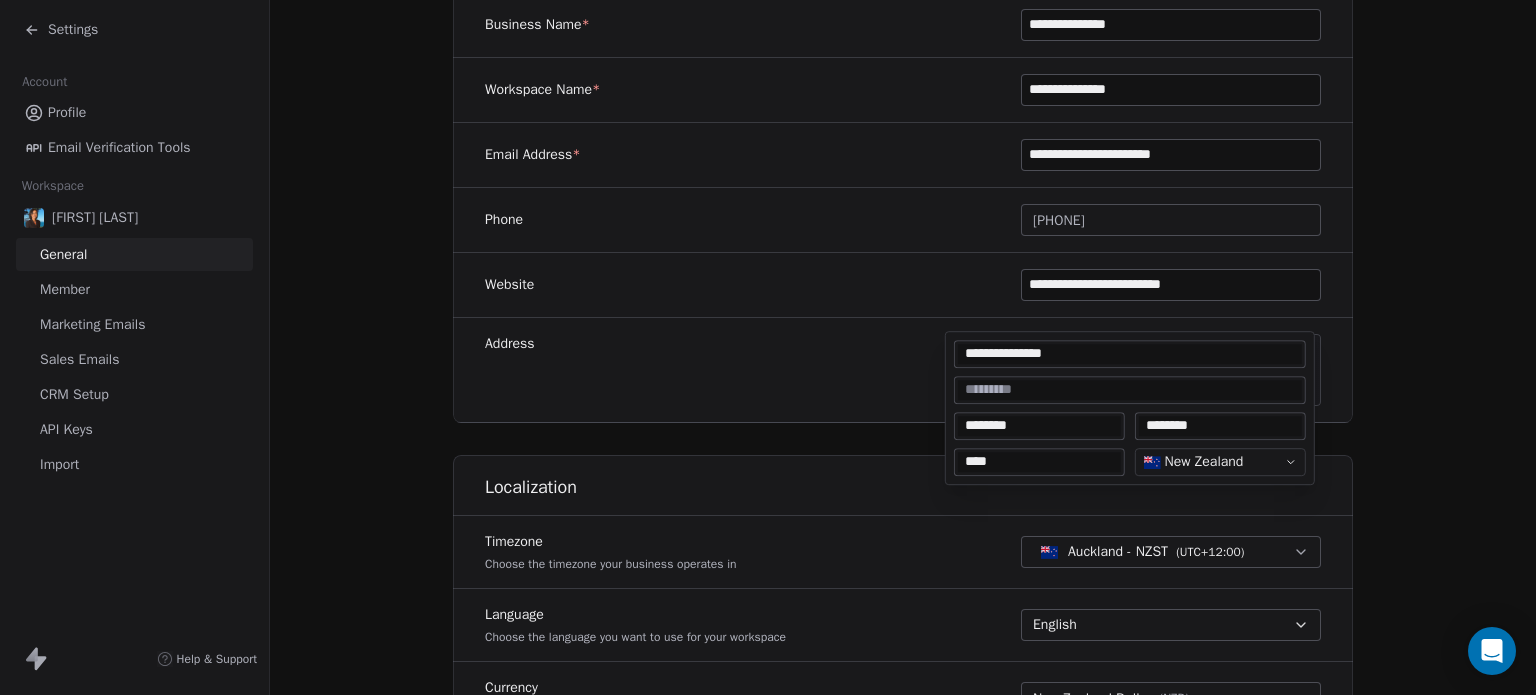 type on "********" 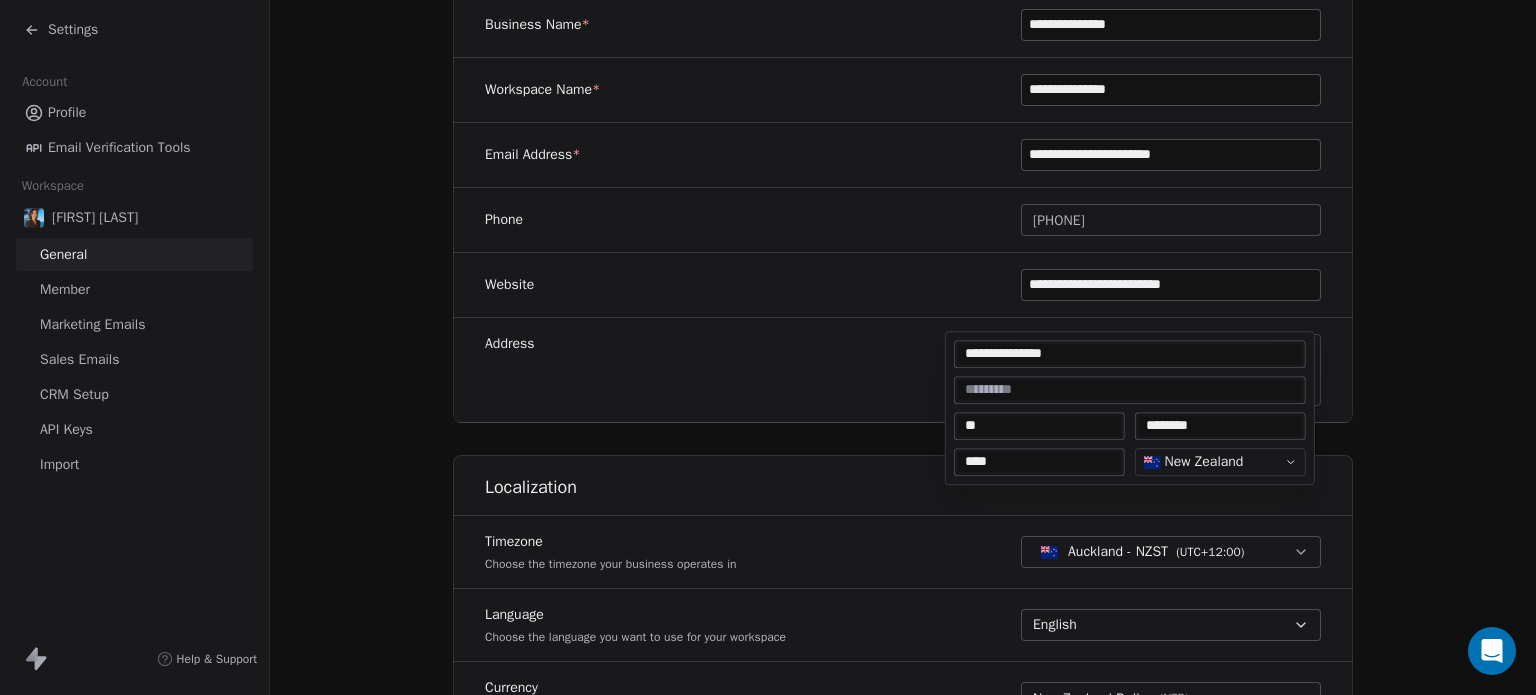 type on "*" 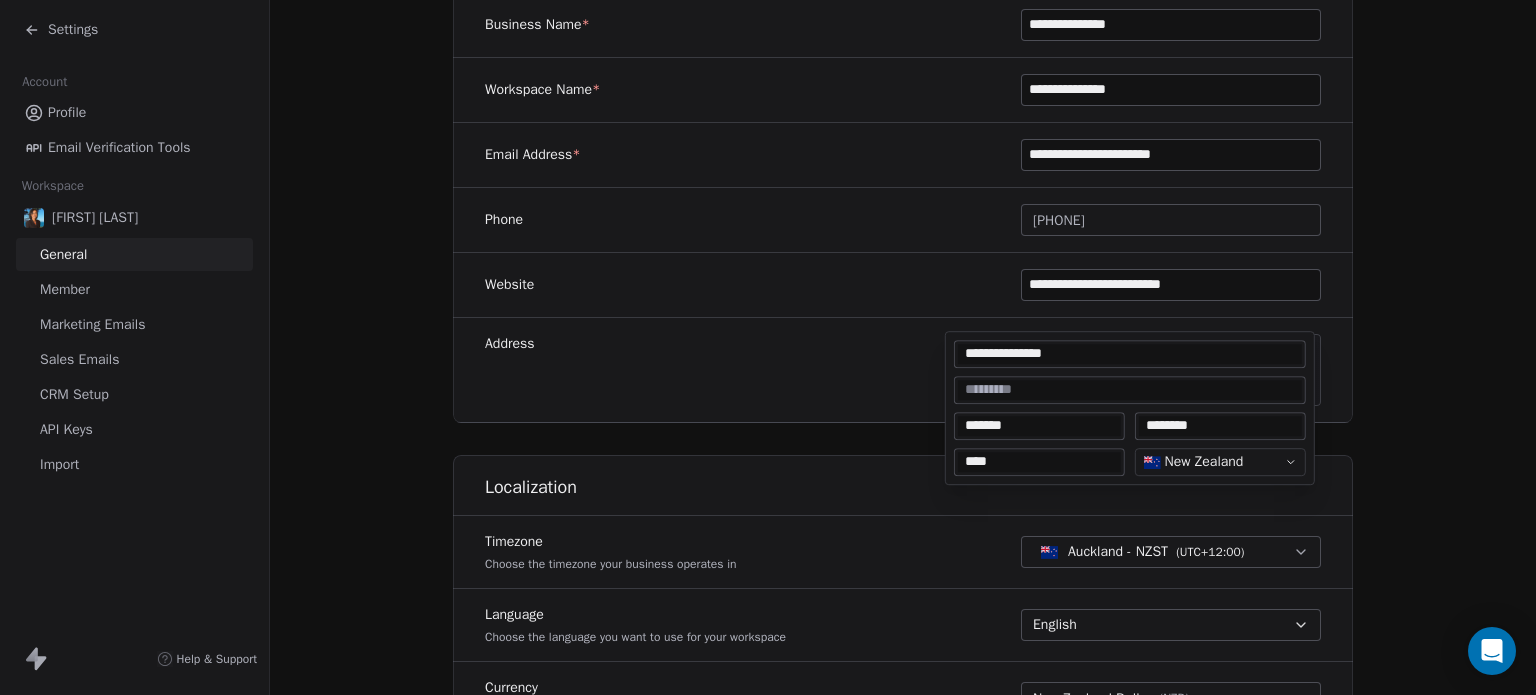 type on "********" 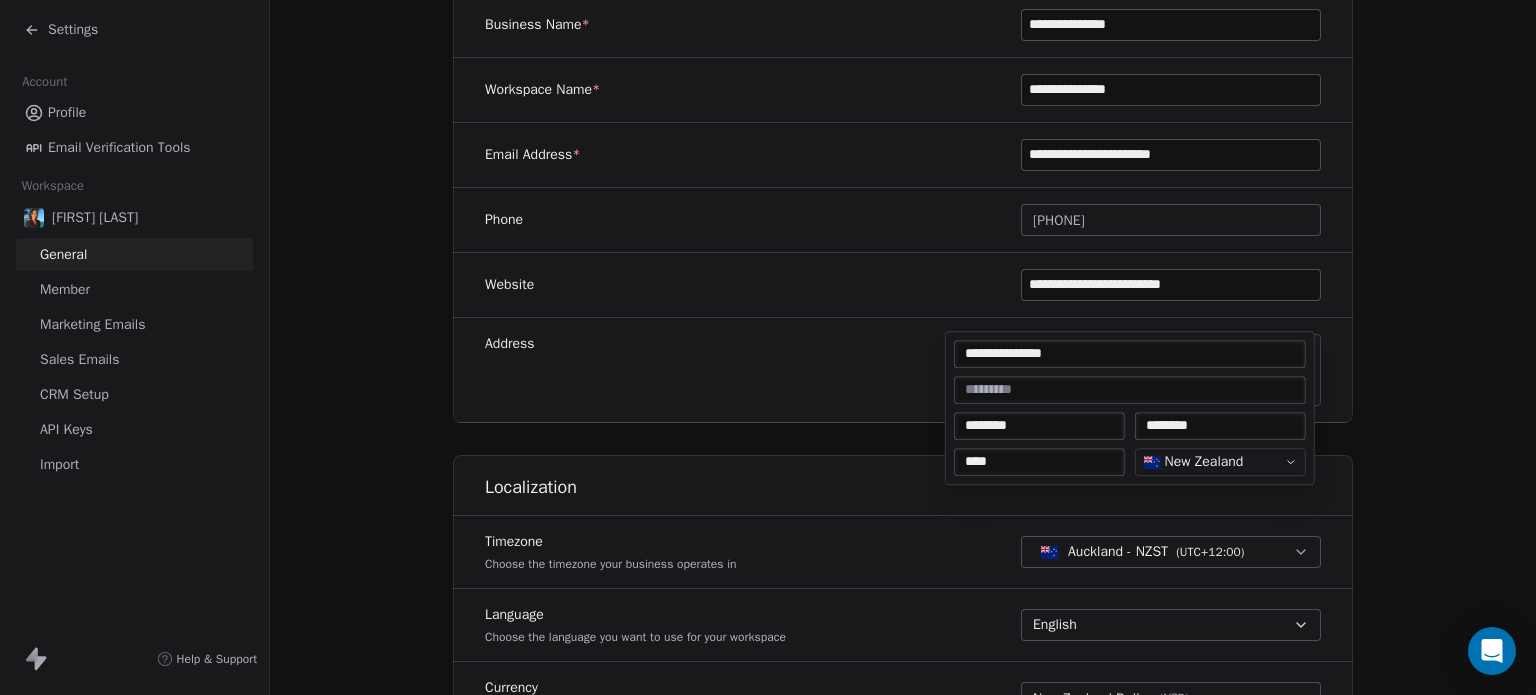 type on "**********" 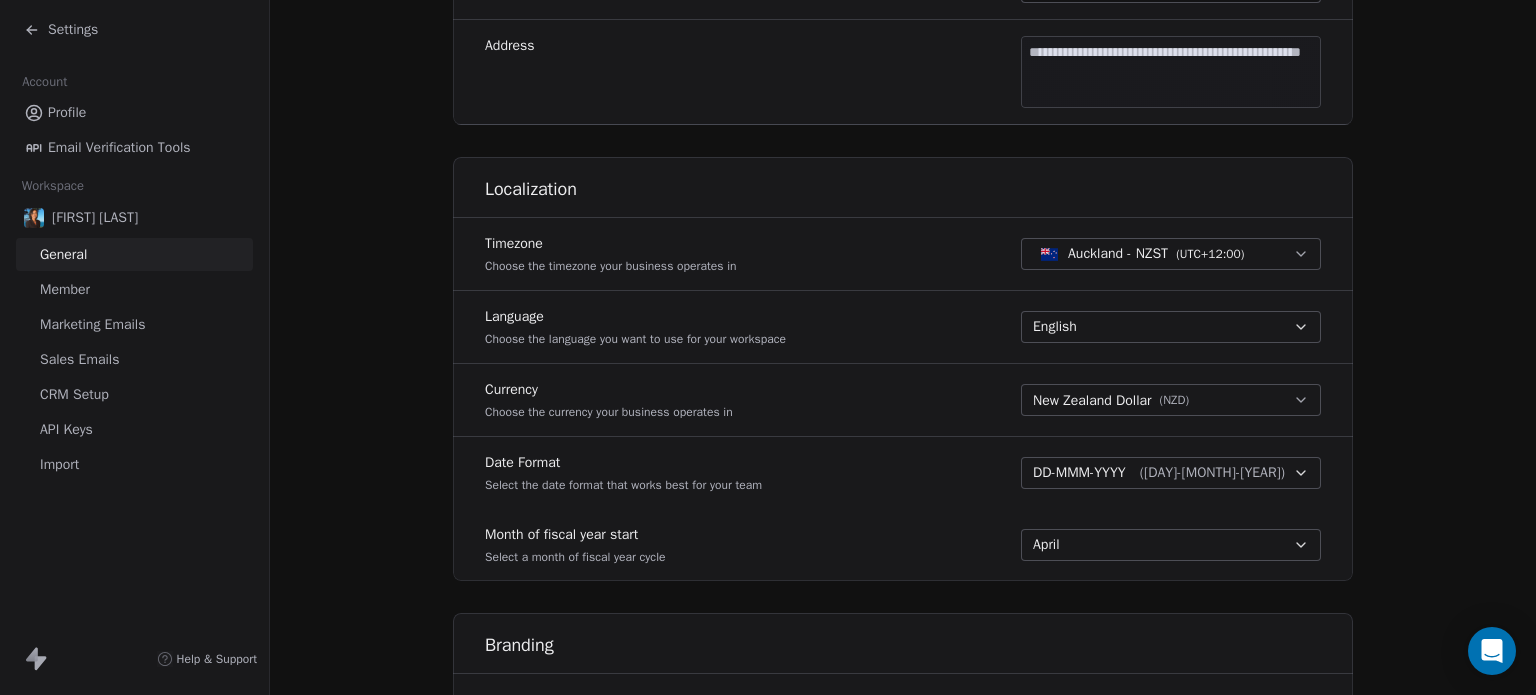 scroll, scrollTop: 688, scrollLeft: 0, axis: vertical 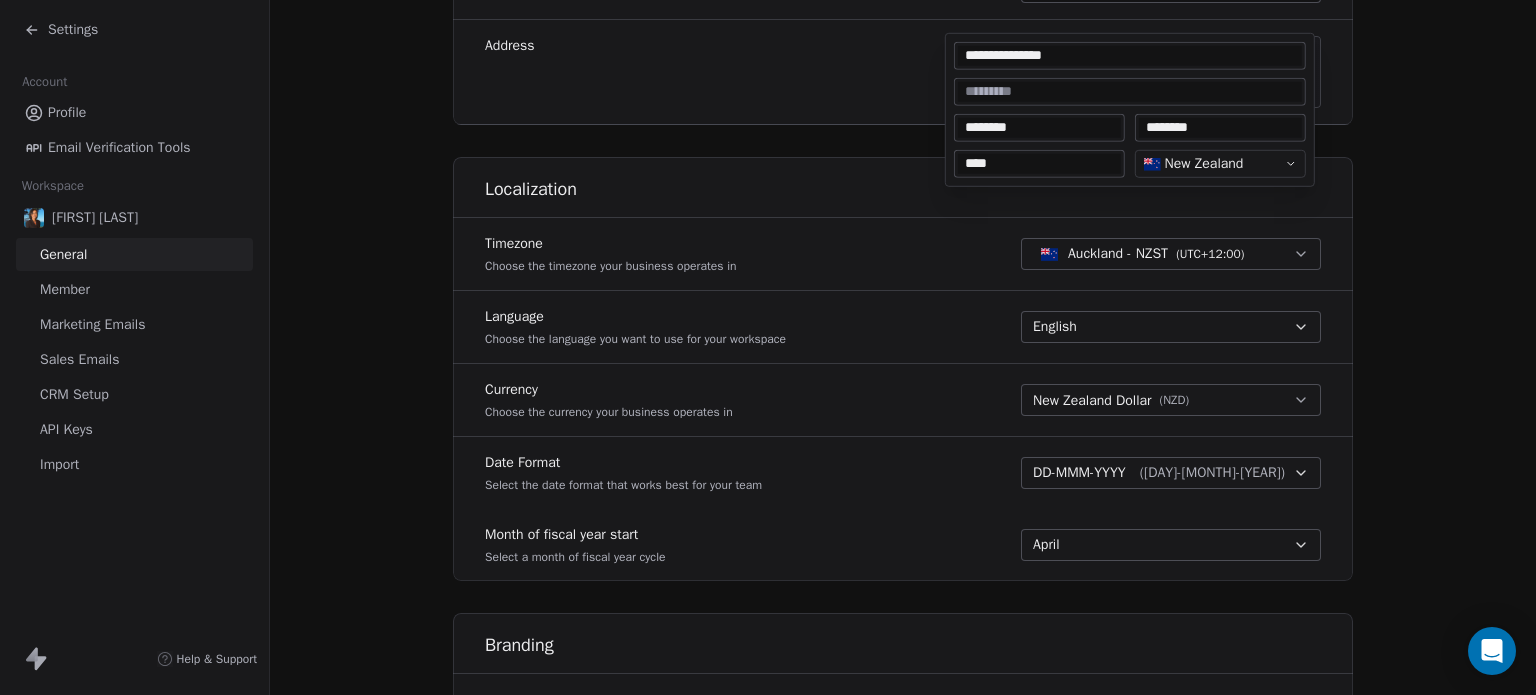 click at bounding box center [1130, 92] 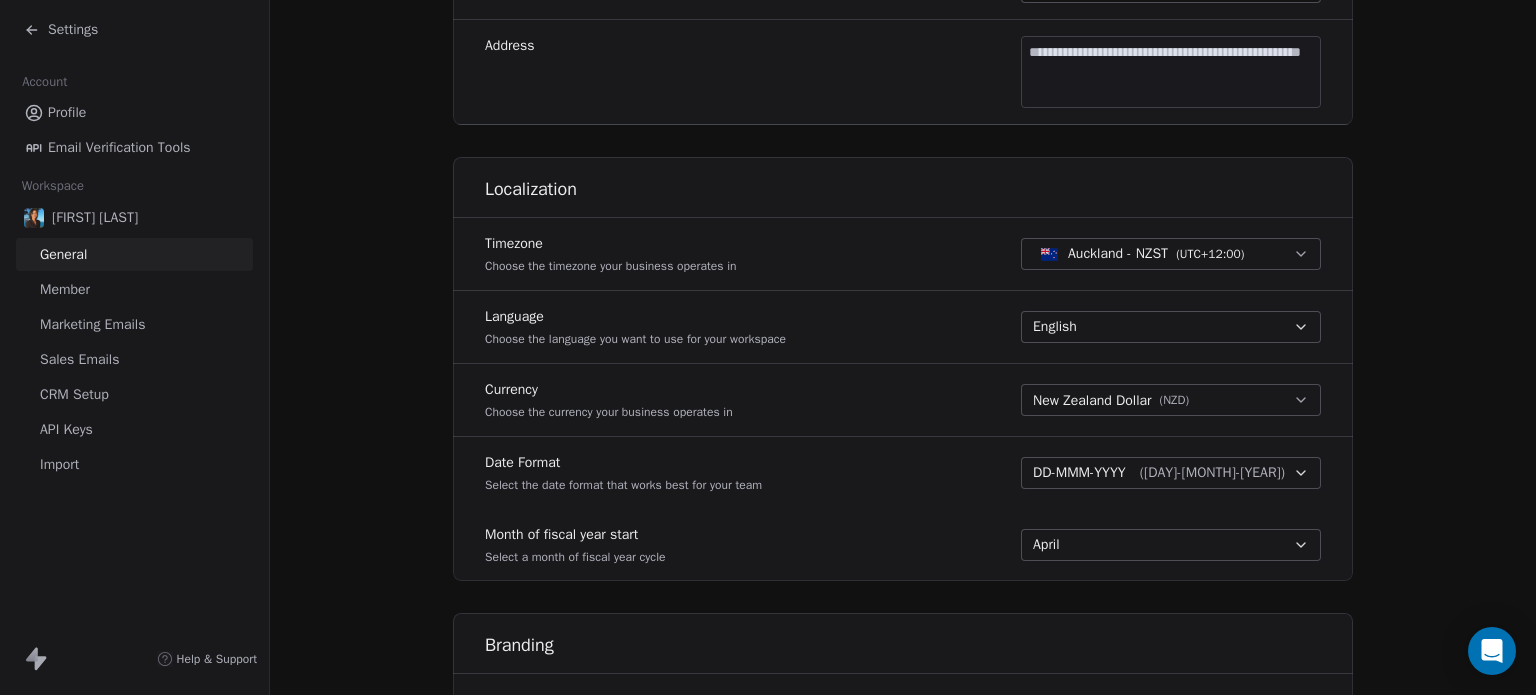 click on "**********" at bounding box center [768, 347] 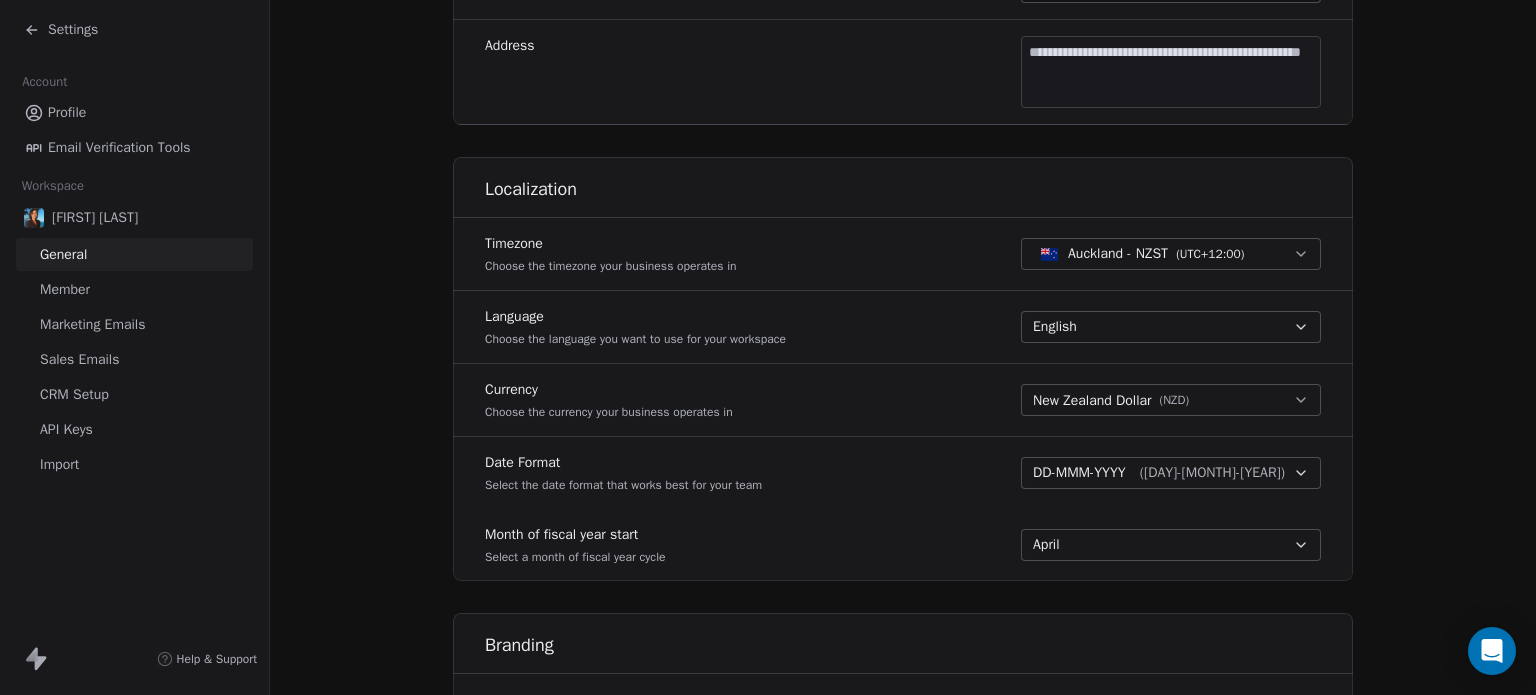 click on "**********" at bounding box center (768, 347) 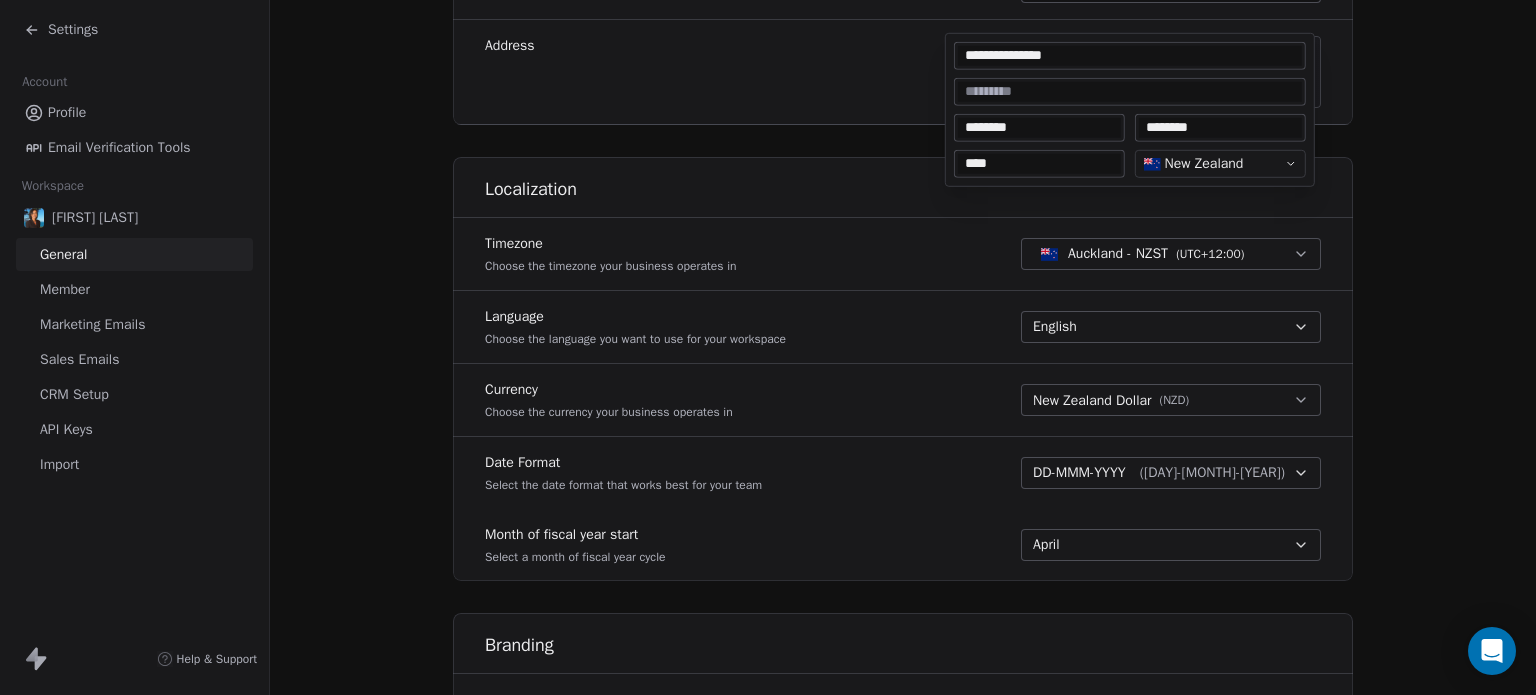 click on "**********" at bounding box center [1130, 110] 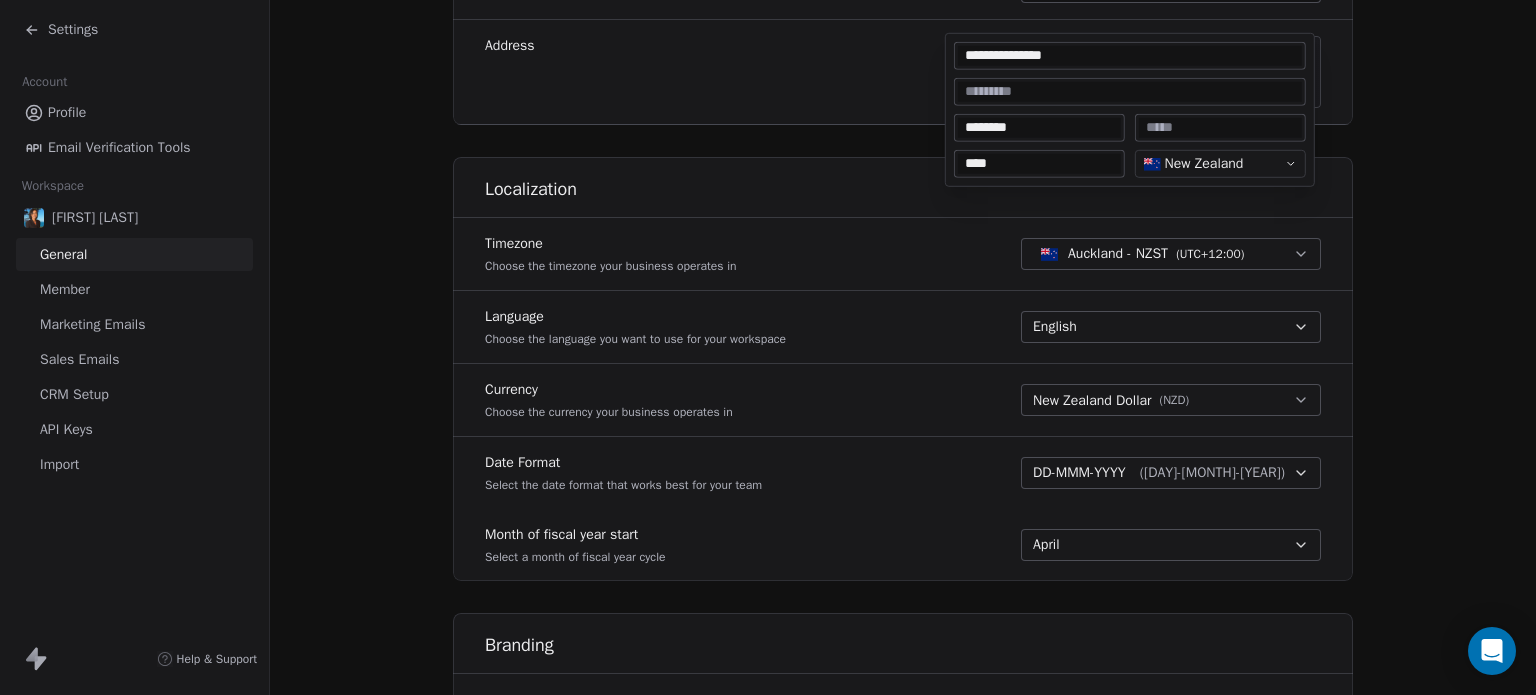type 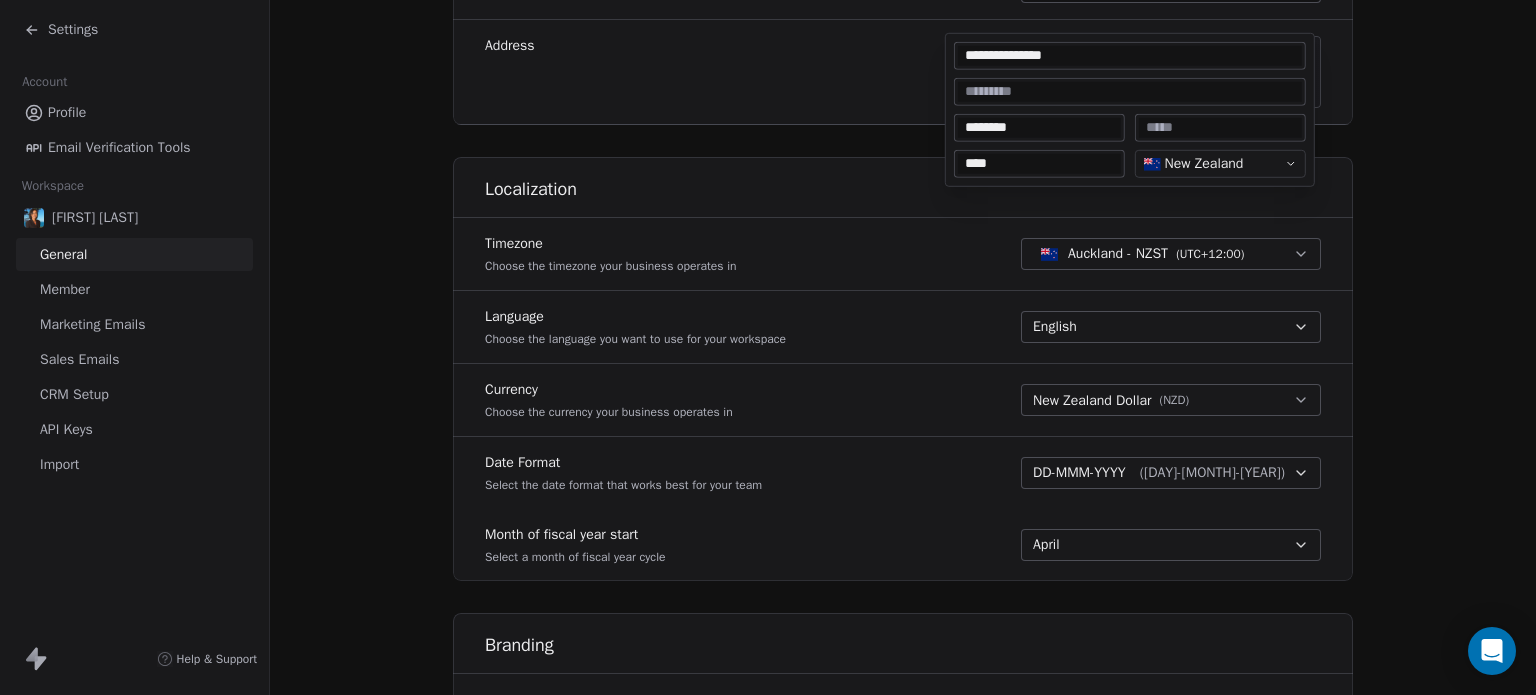 type on "**********" 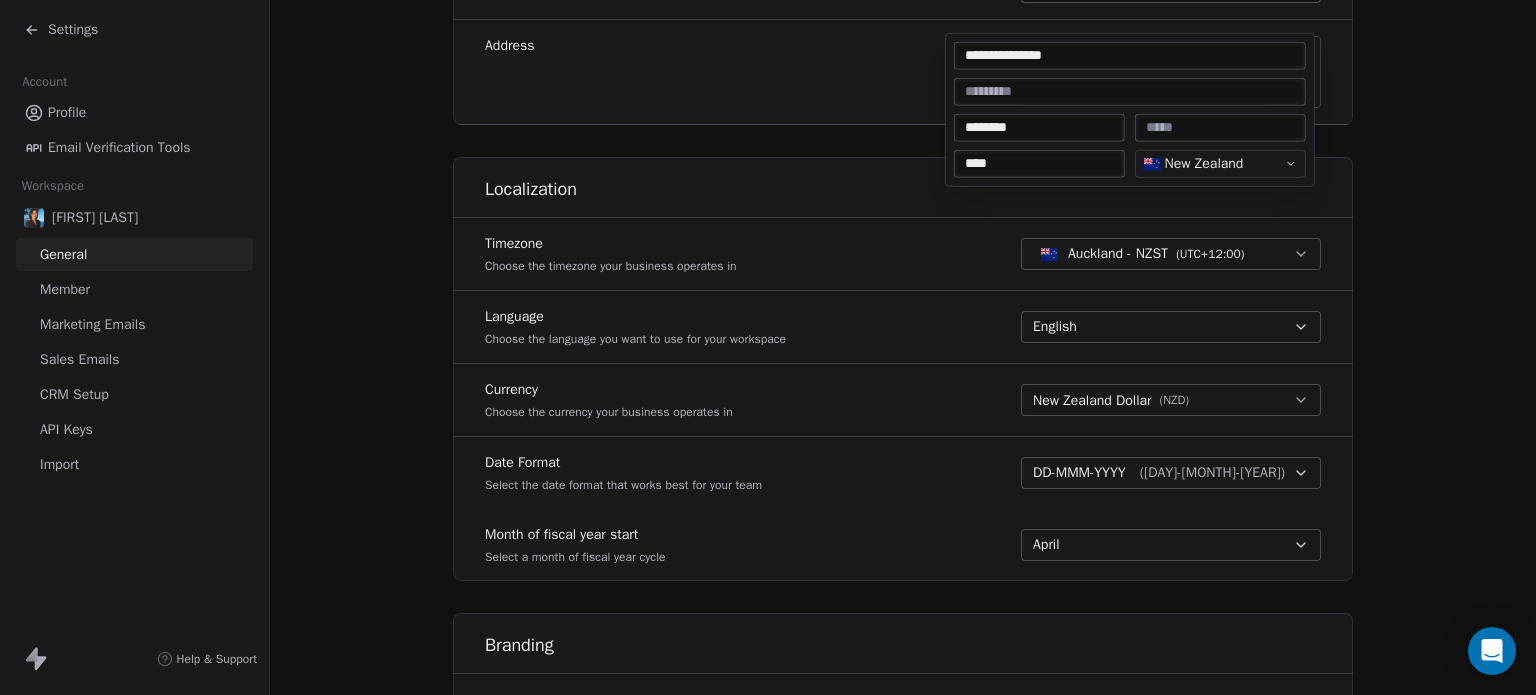 click on "**********" at bounding box center (768, 347) 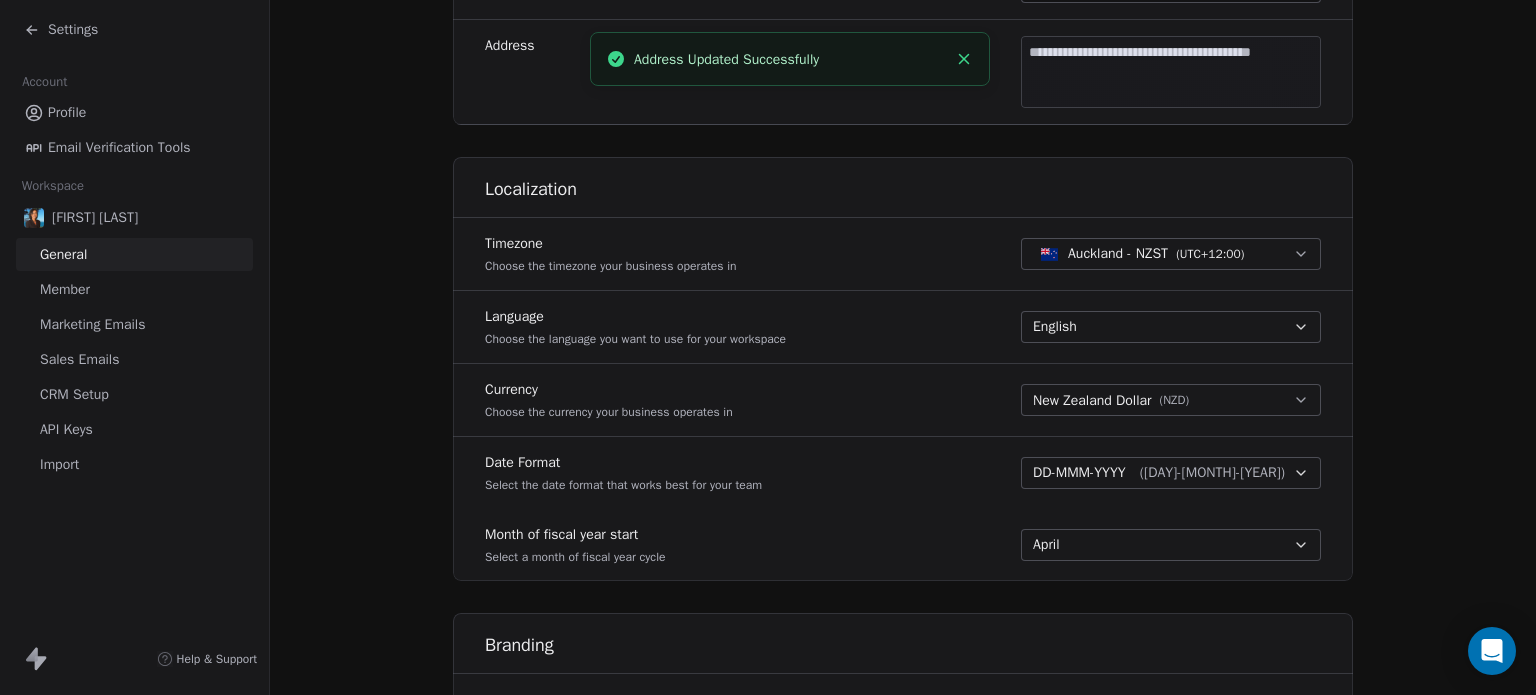 click on "**********" at bounding box center (903, 169) 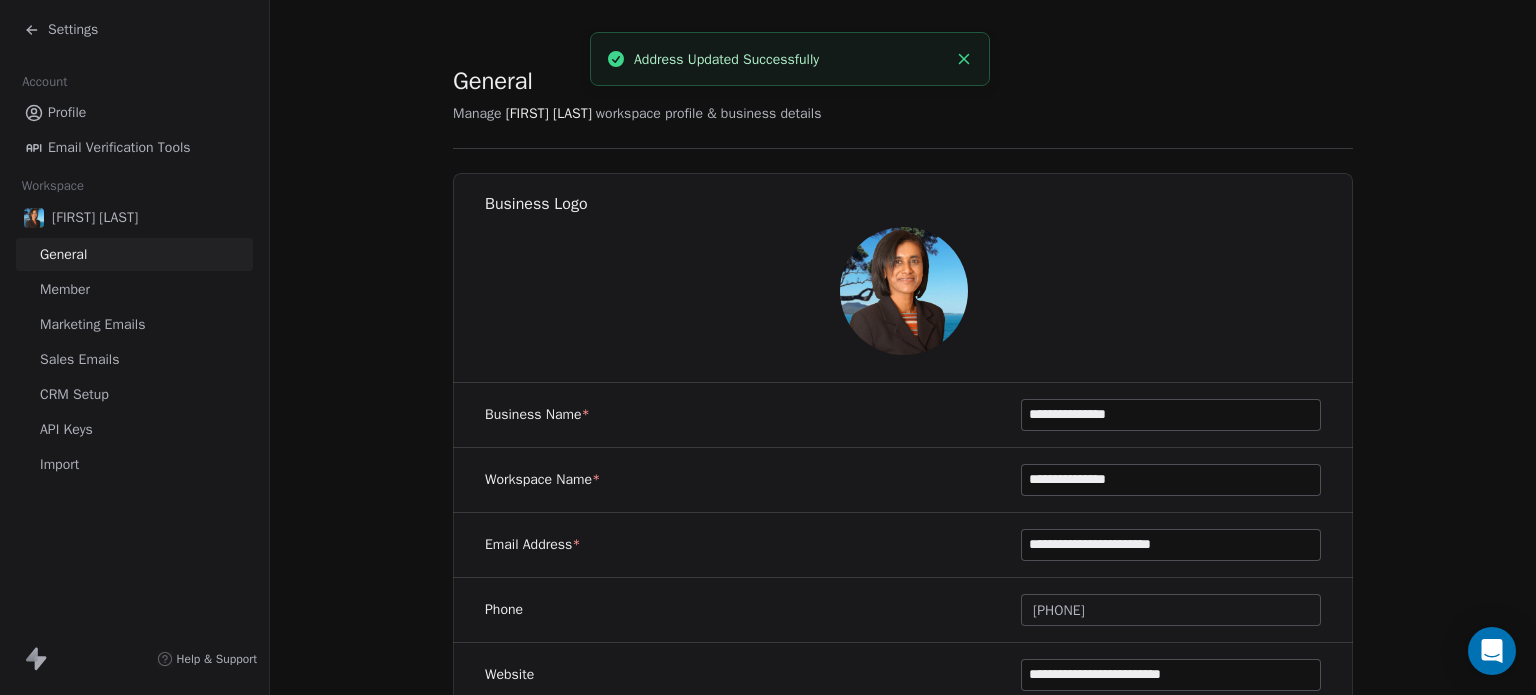 click on "Profile" at bounding box center [67, 112] 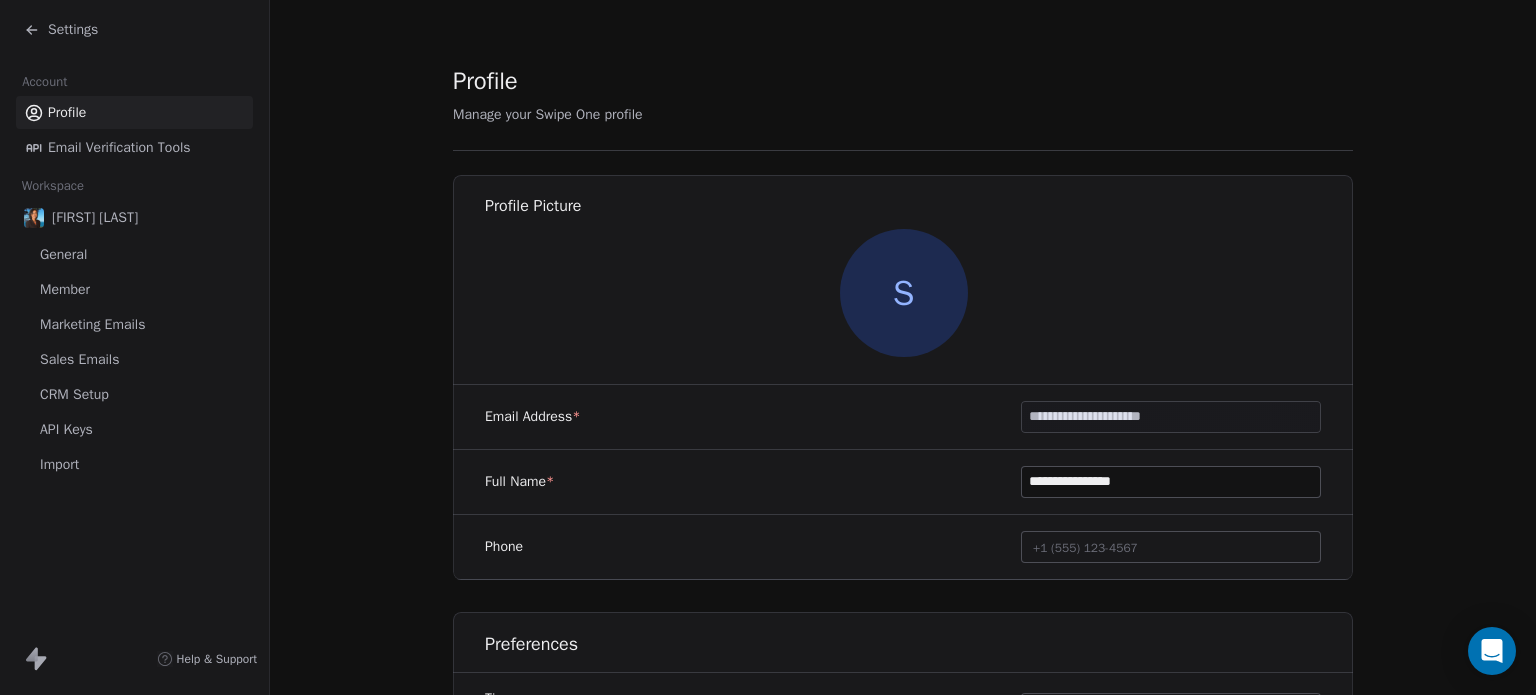 click 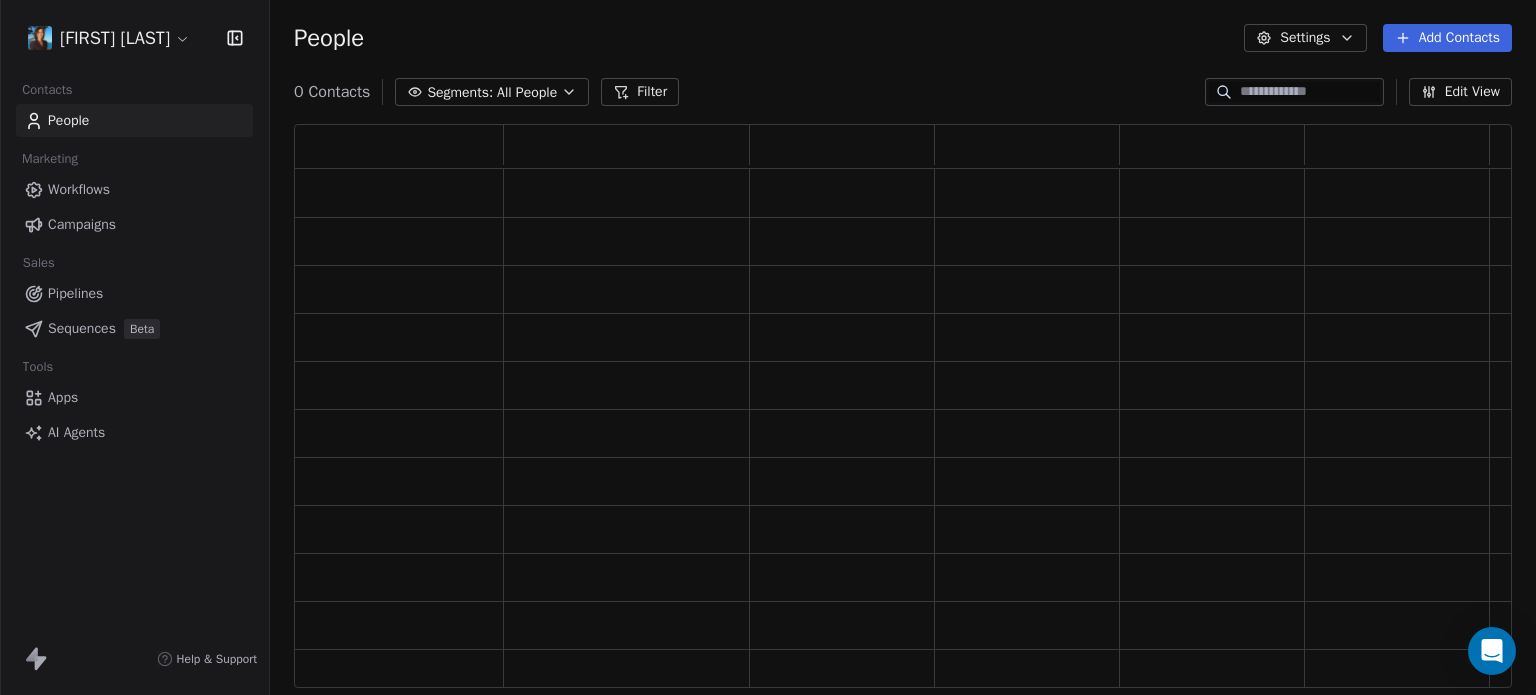 click at bounding box center [0, 347] 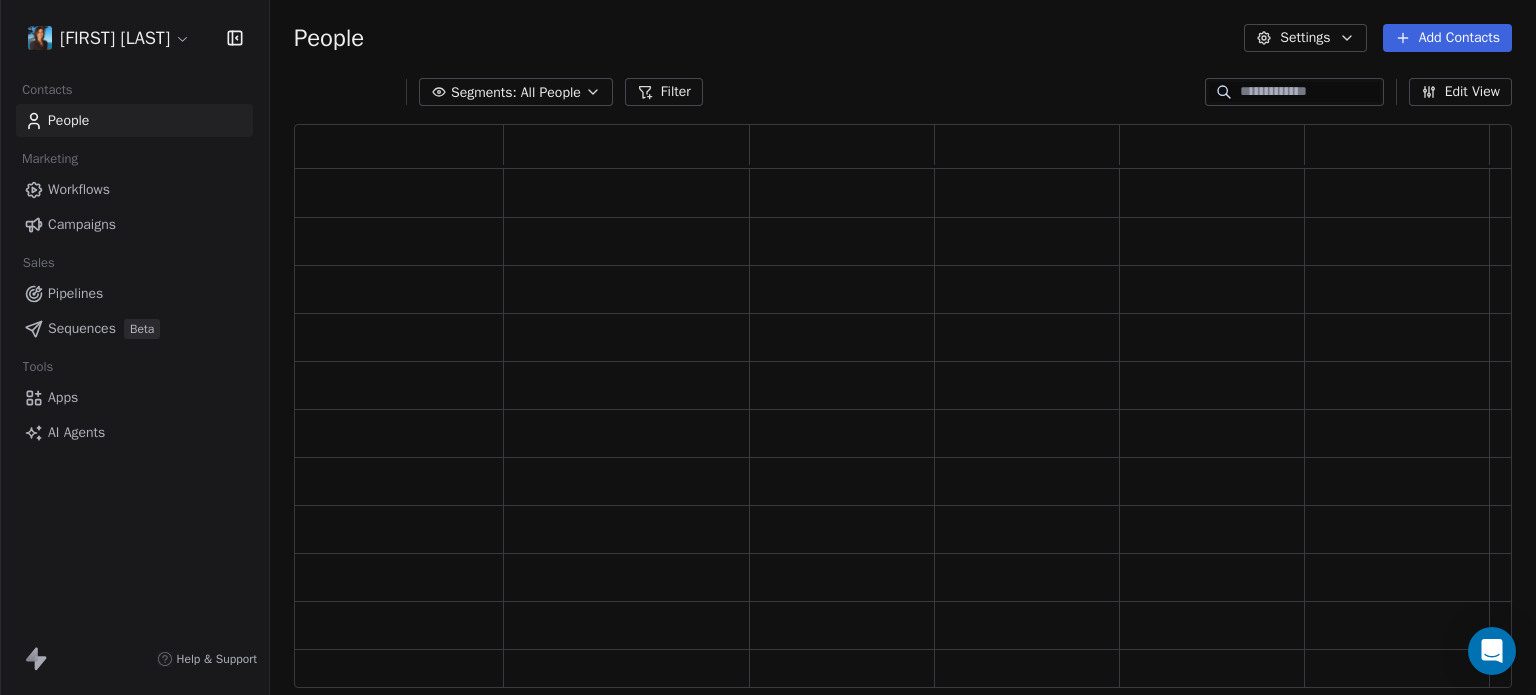click on "Workflows" at bounding box center (79, 189) 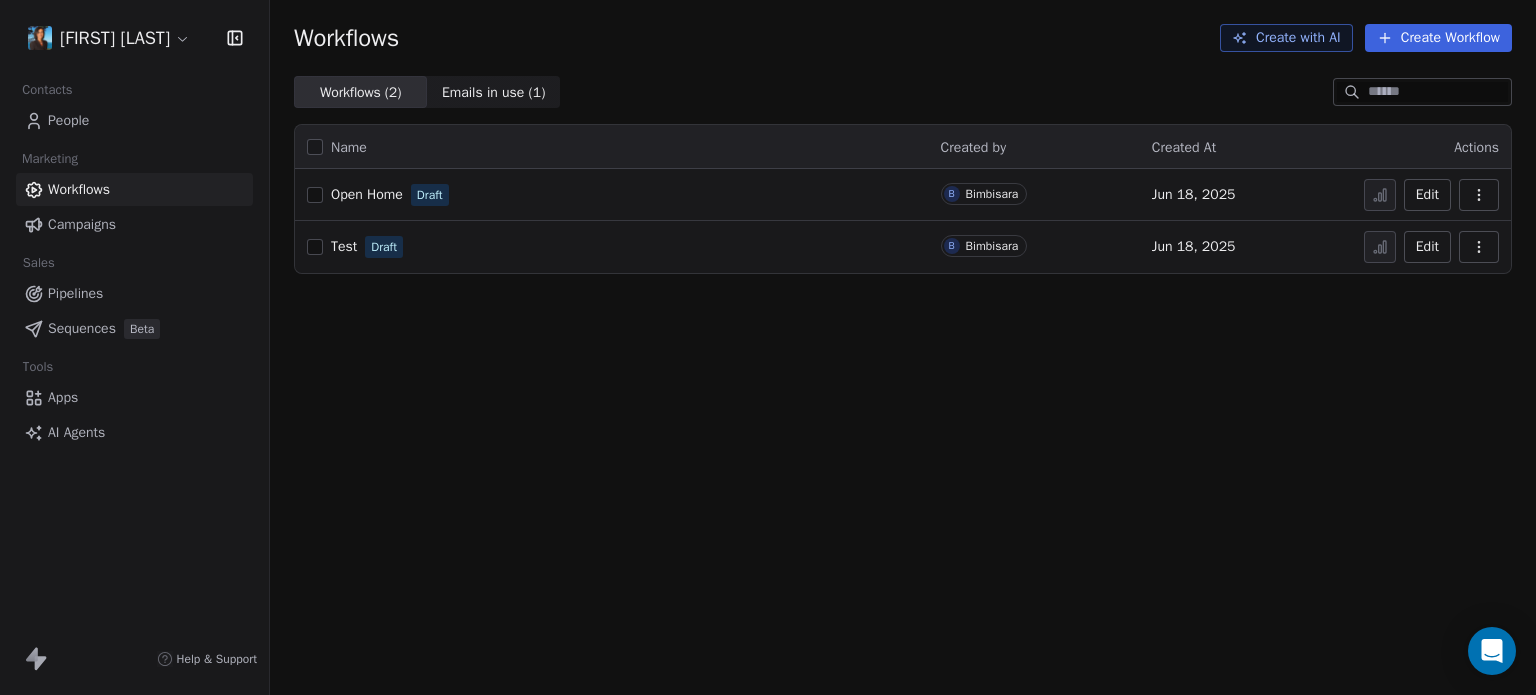 click on "Open Home" at bounding box center (367, 194) 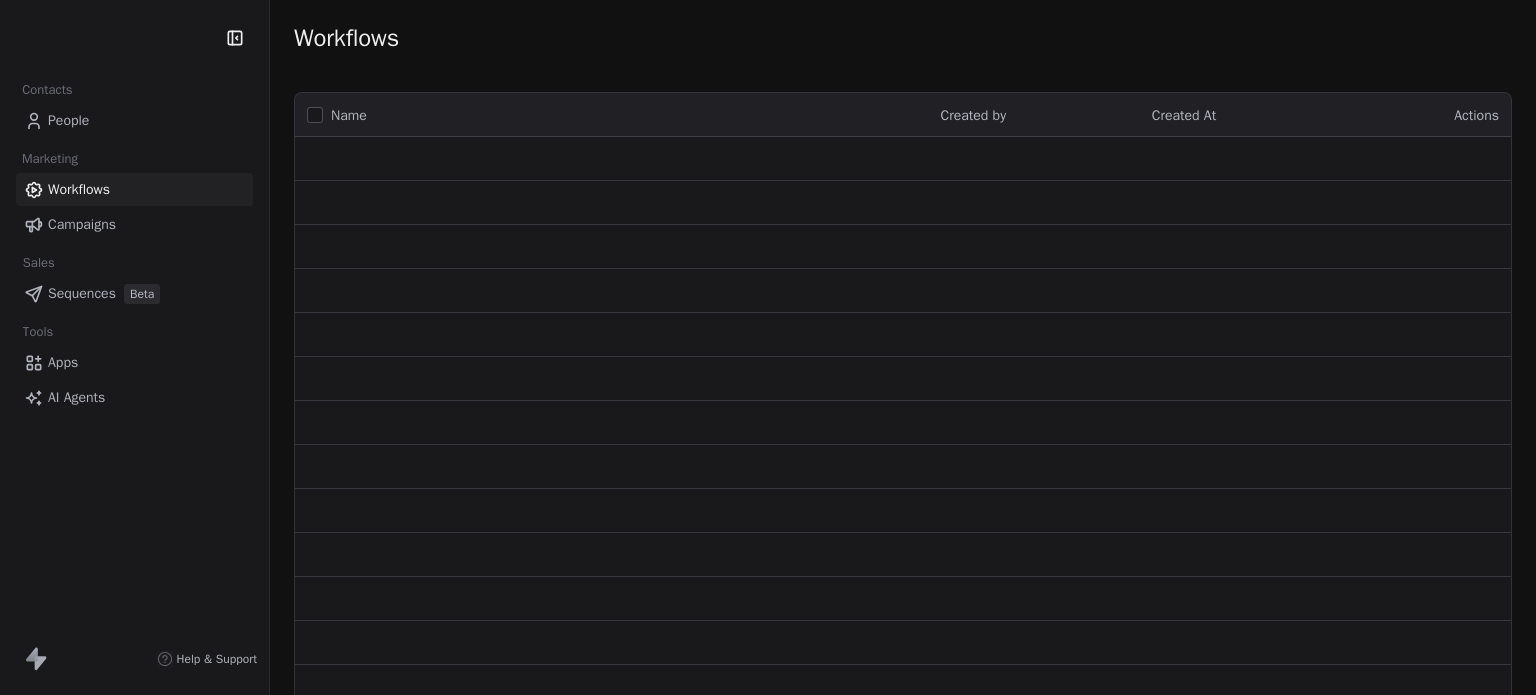 scroll, scrollTop: 0, scrollLeft: 0, axis: both 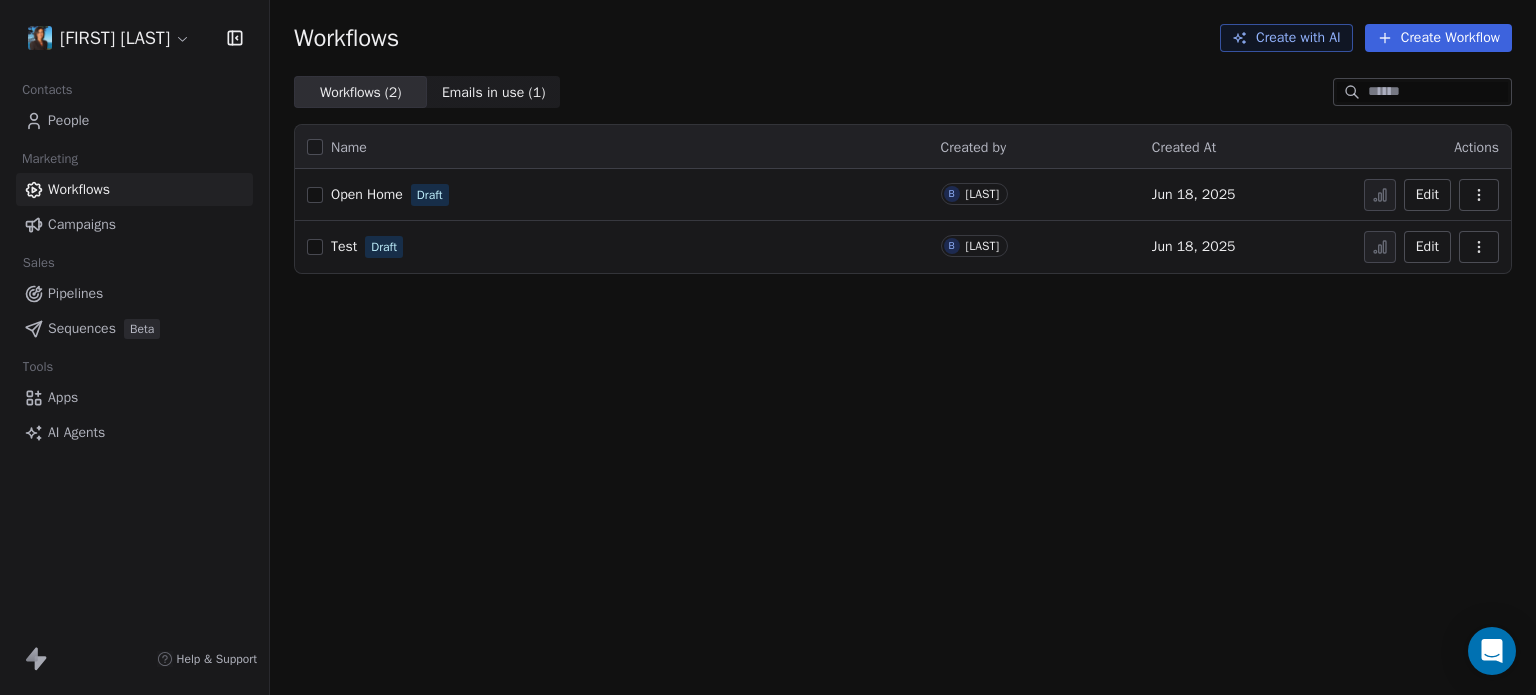 click on "[FIRST] [LAST] Contacts People Marketing Workflows Campaigns Sales Pipelines Sequences Beta Tools AI Agents Help & Support Workflows  Create with AI  Create Workflow Workflows ( 2 ) Workflows ( 2 ) Emails in use ( 1 ) Emails in use ( 1 ) Name Created by Created At Actions Open Home Draft B [LAST] Jun 18, 2025 Edit Test Draft B [LAST] Jun 18, 2025 Edit" at bounding box center (768, 347) 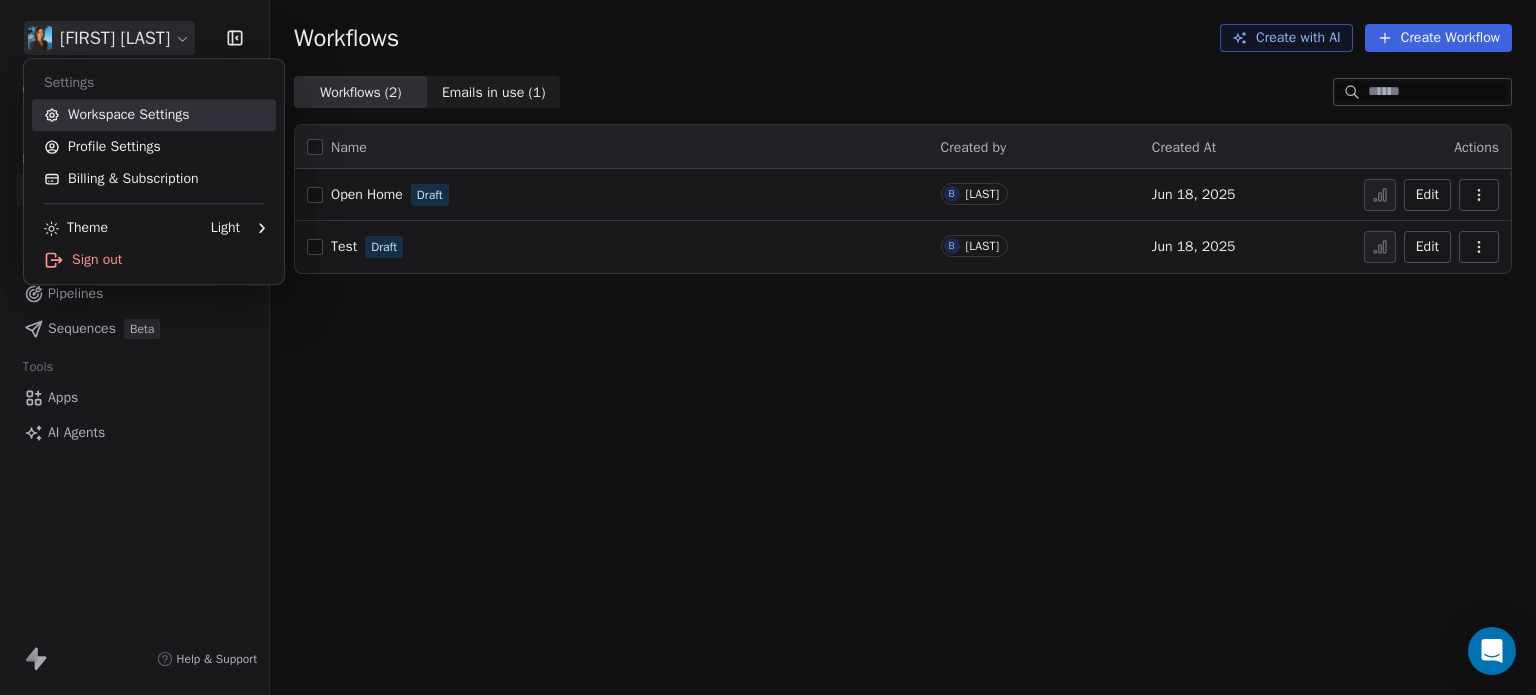 click on "Workspace Settings" at bounding box center [154, 115] 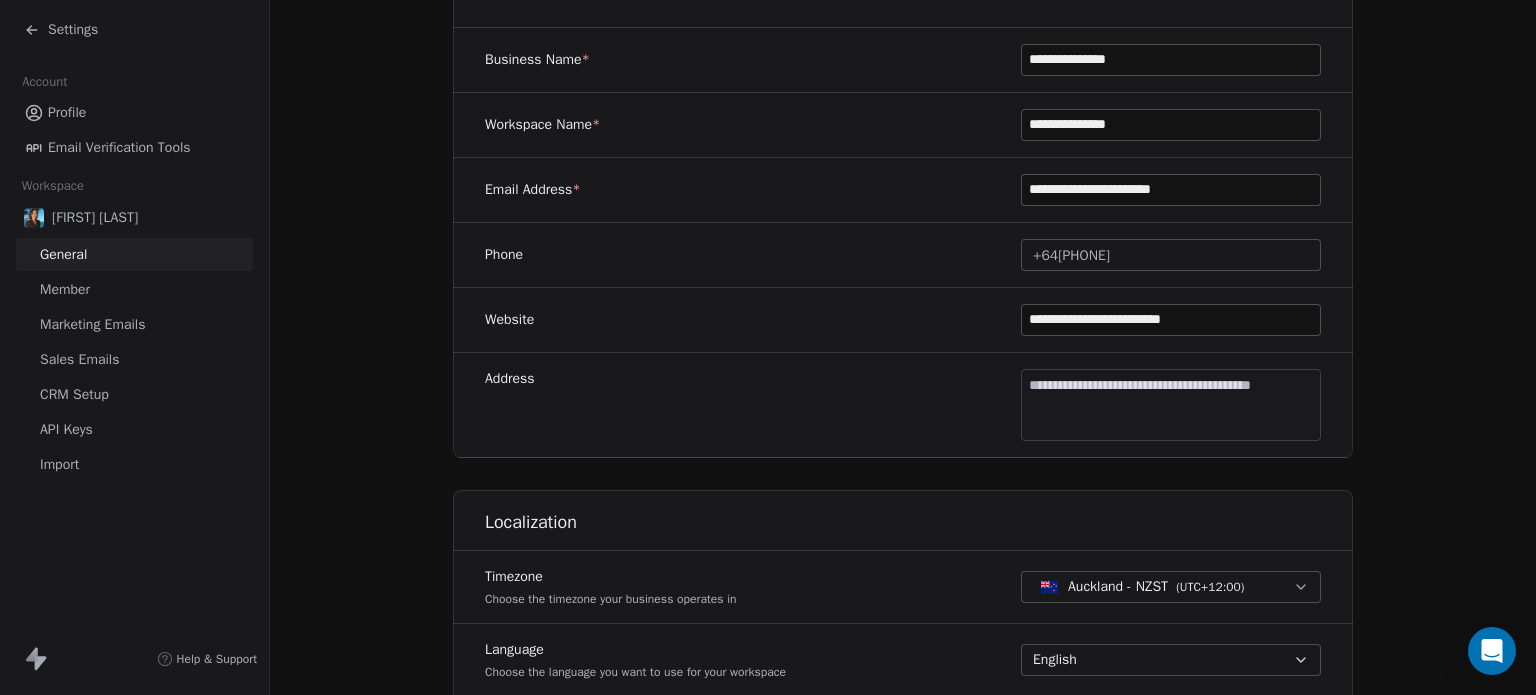 scroll, scrollTop: 354, scrollLeft: 0, axis: vertical 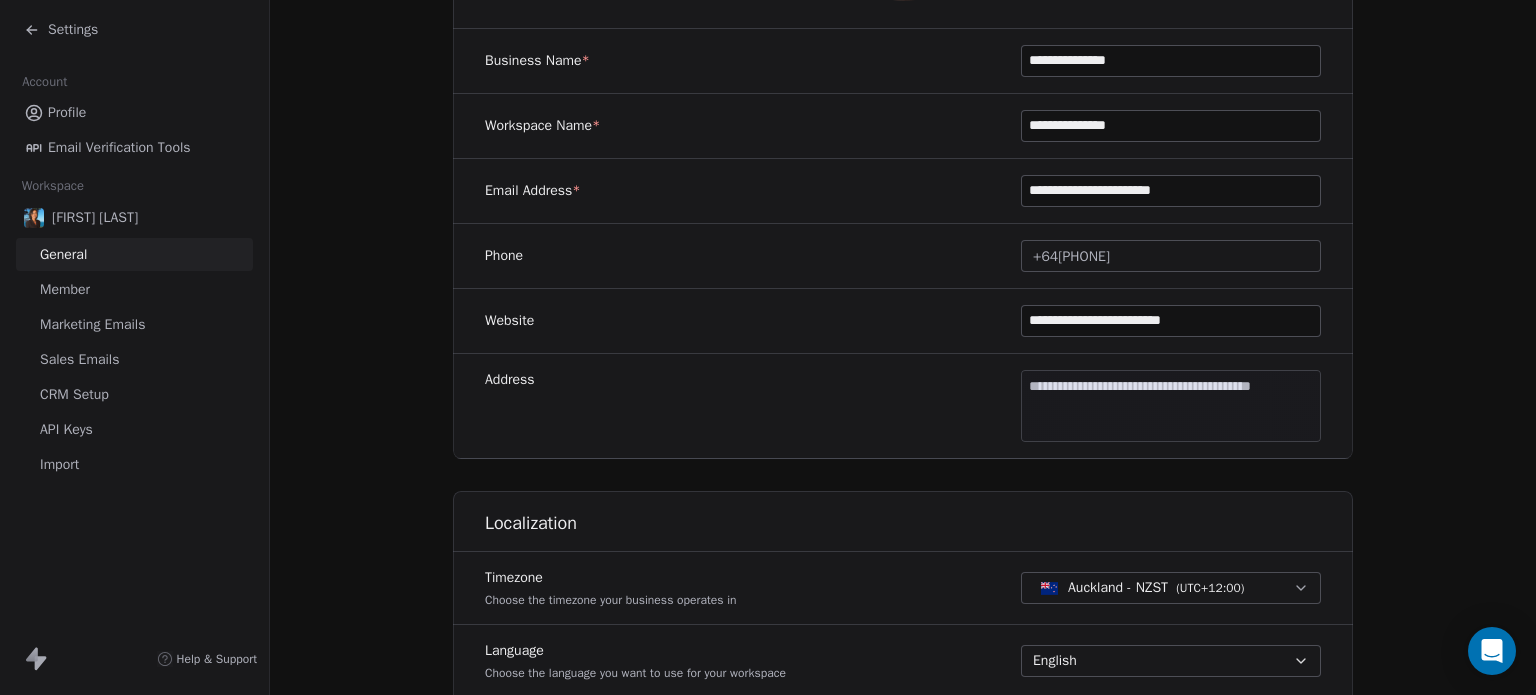 click on "**********" at bounding box center (768, 347) 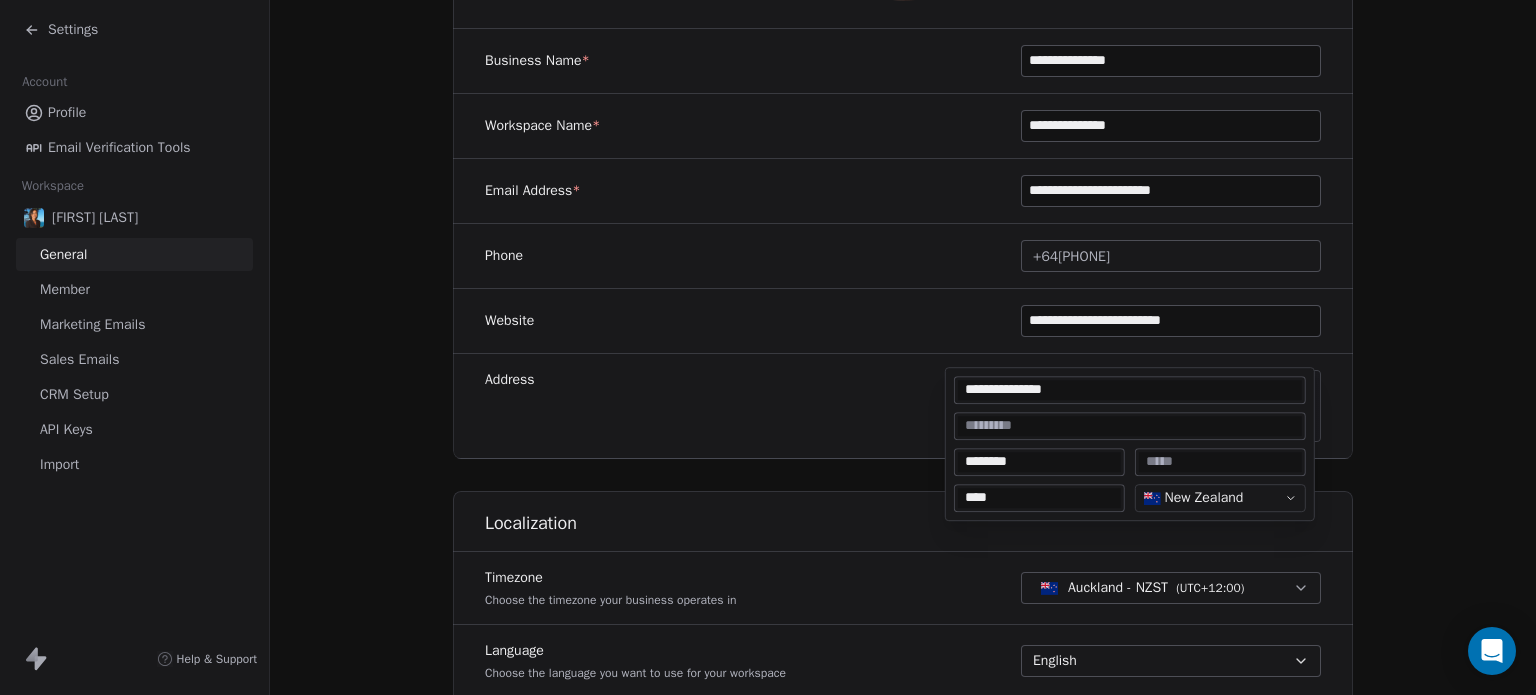 drag, startPoint x: 1084, startPoint y: 391, endPoint x: 934, endPoint y: 388, distance: 150.03 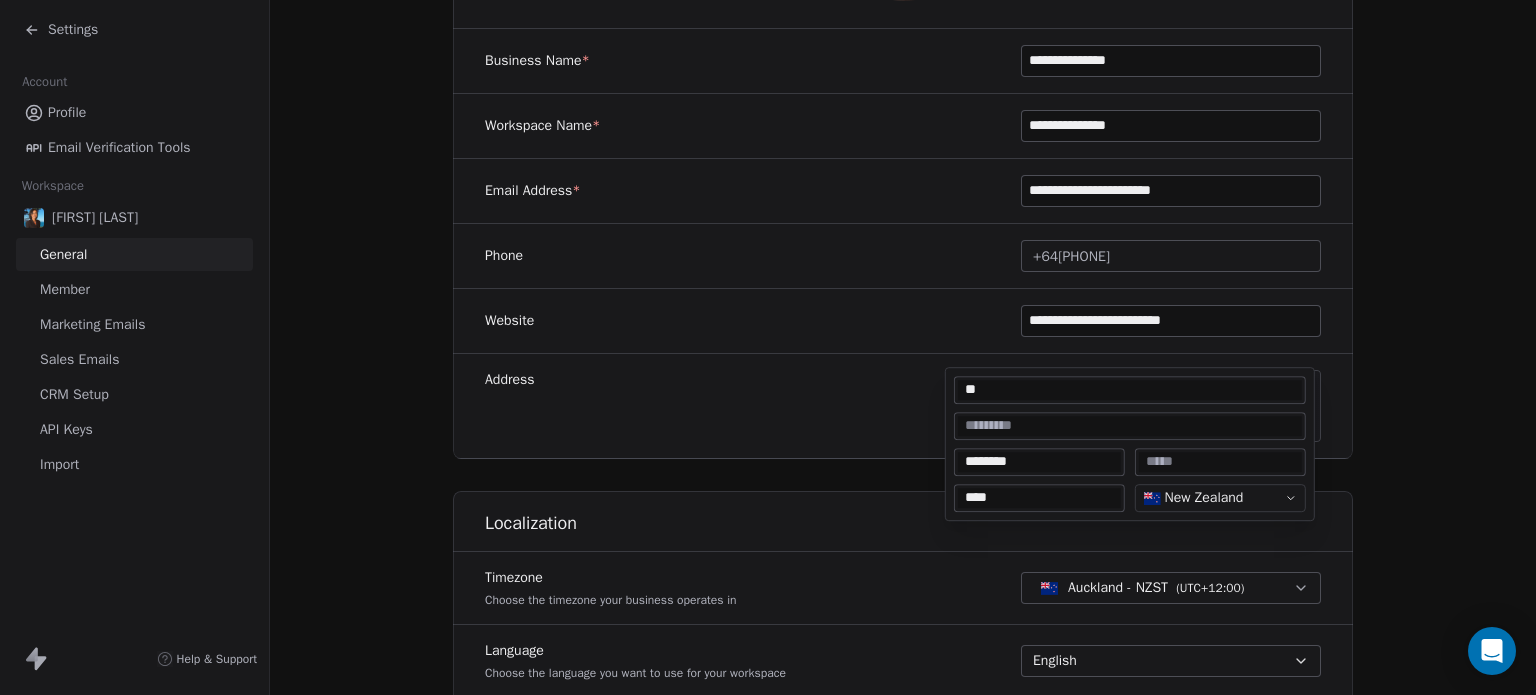 type on "*" 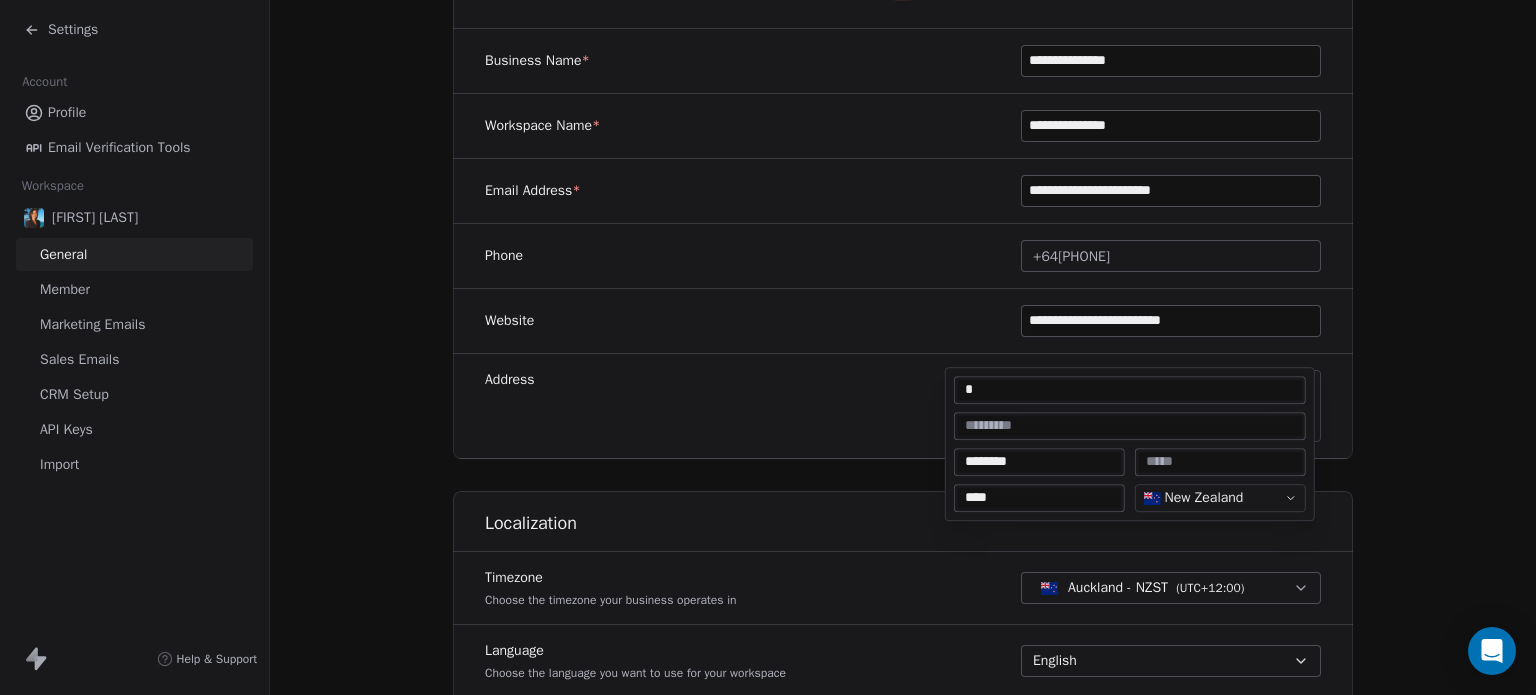 type on "*" 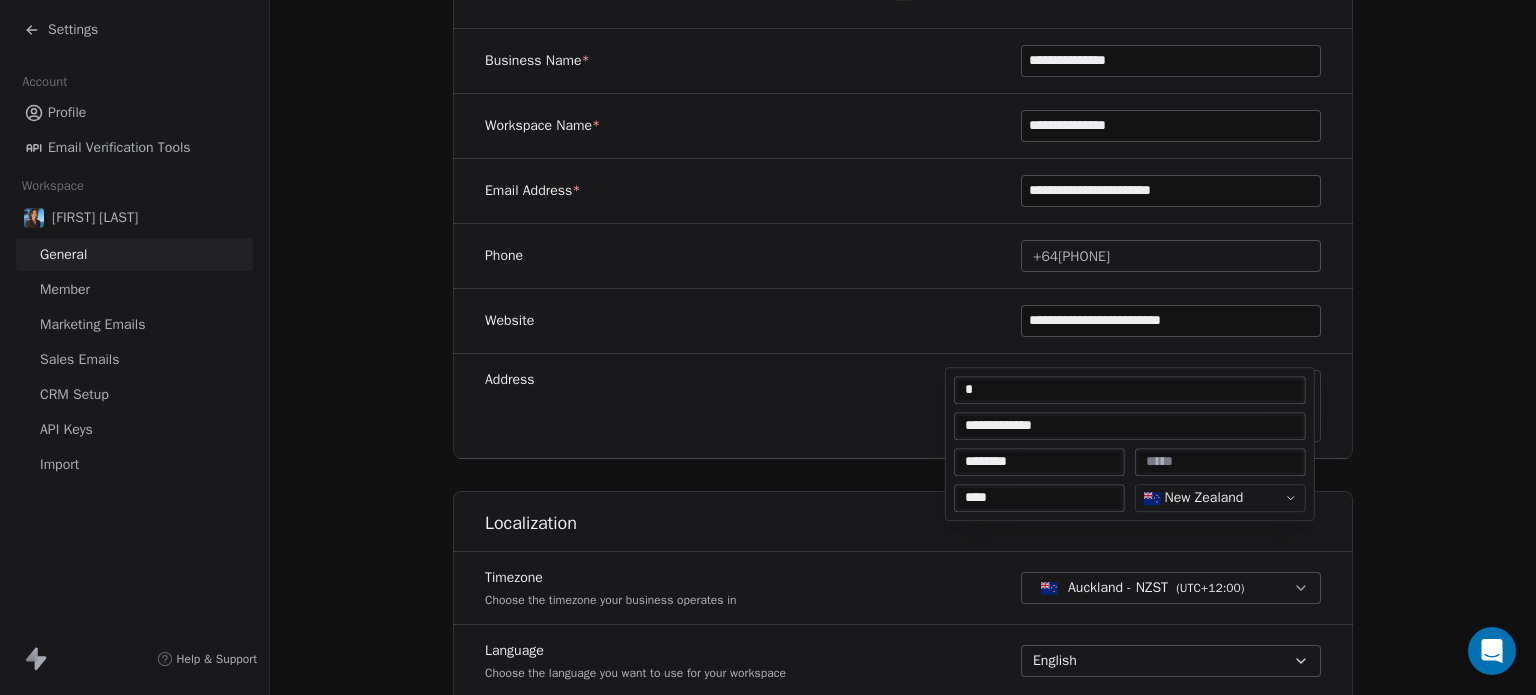 type on "**********" 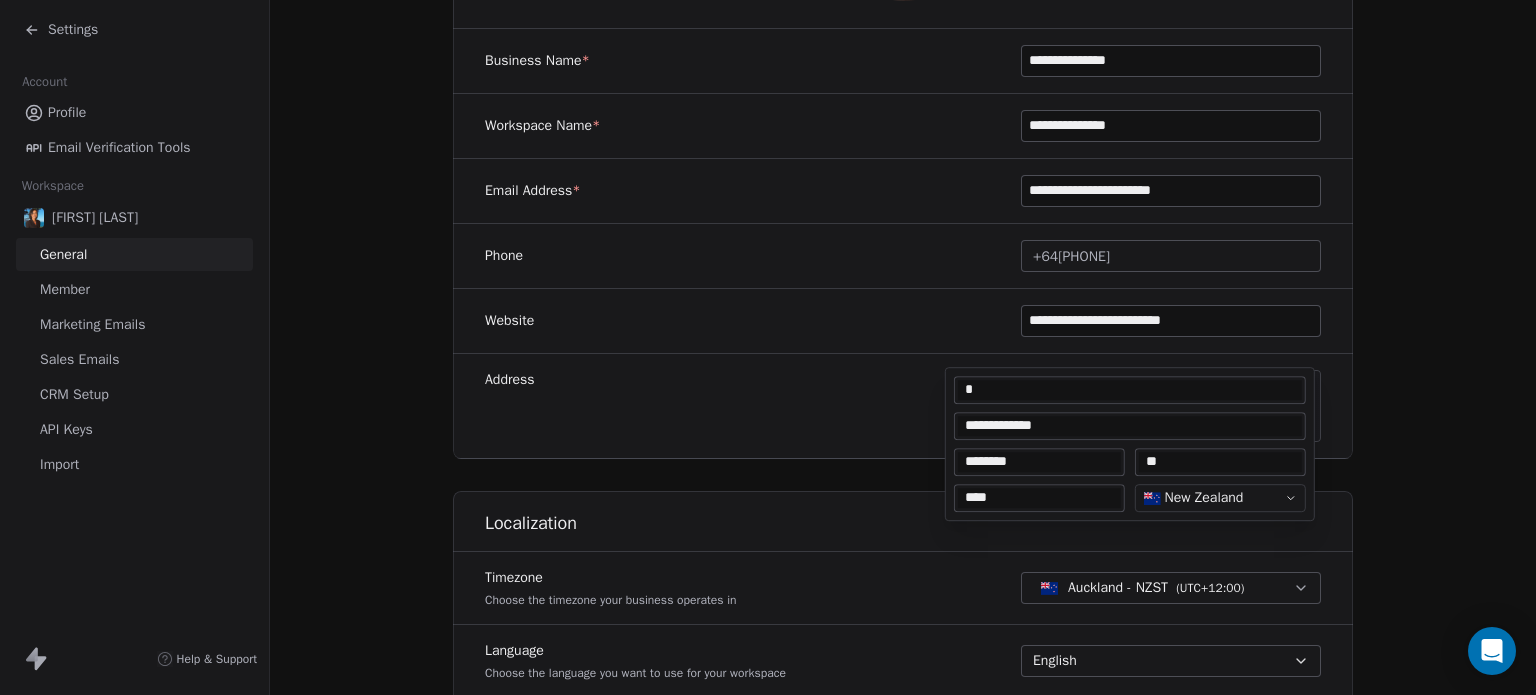 type on "*" 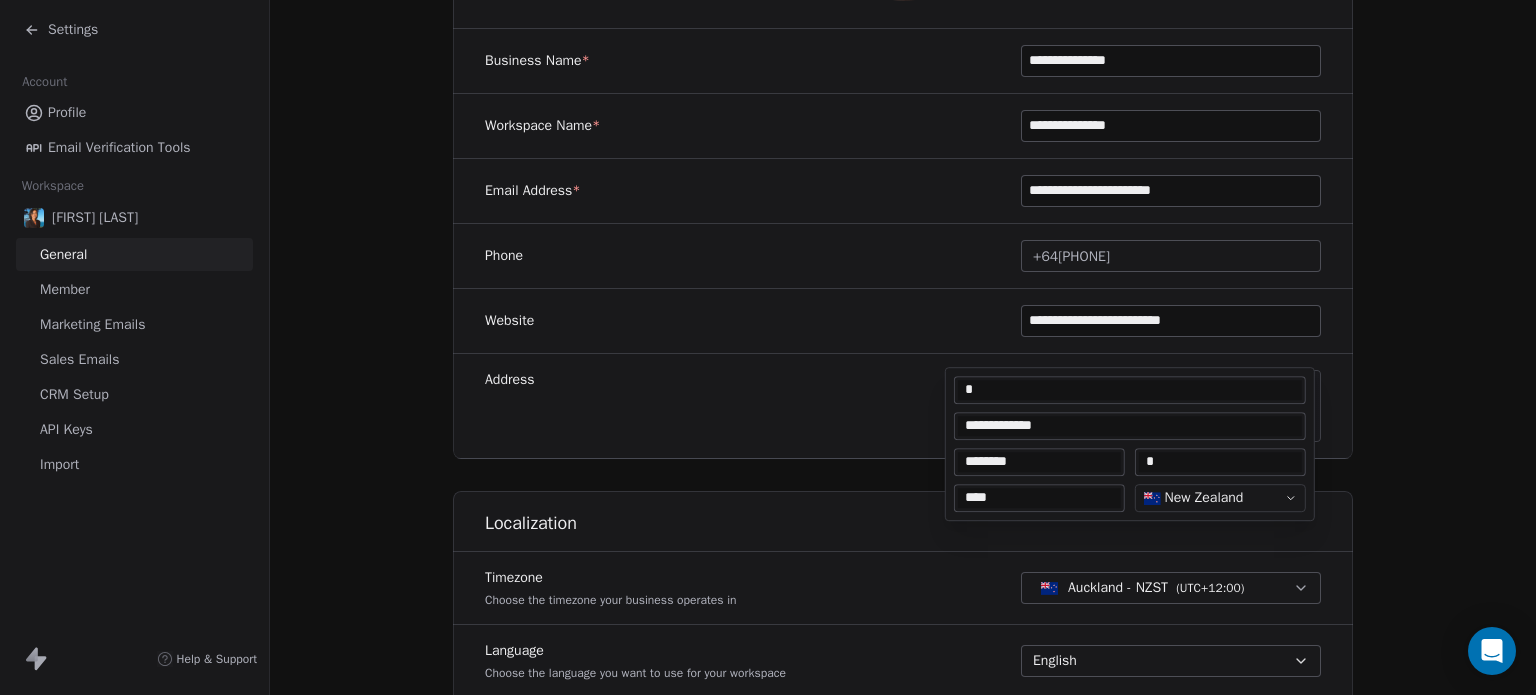 type on "*" 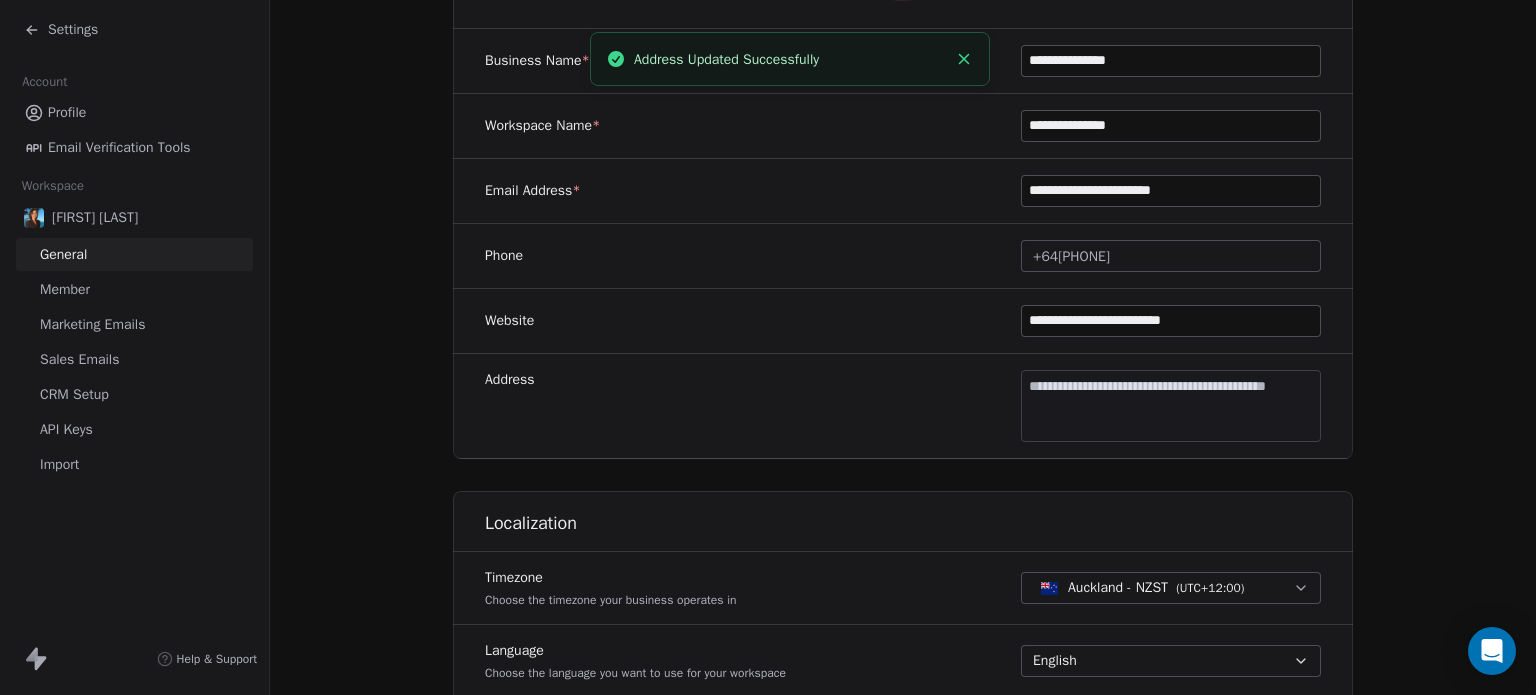 click on "**********" at bounding box center [903, 503] 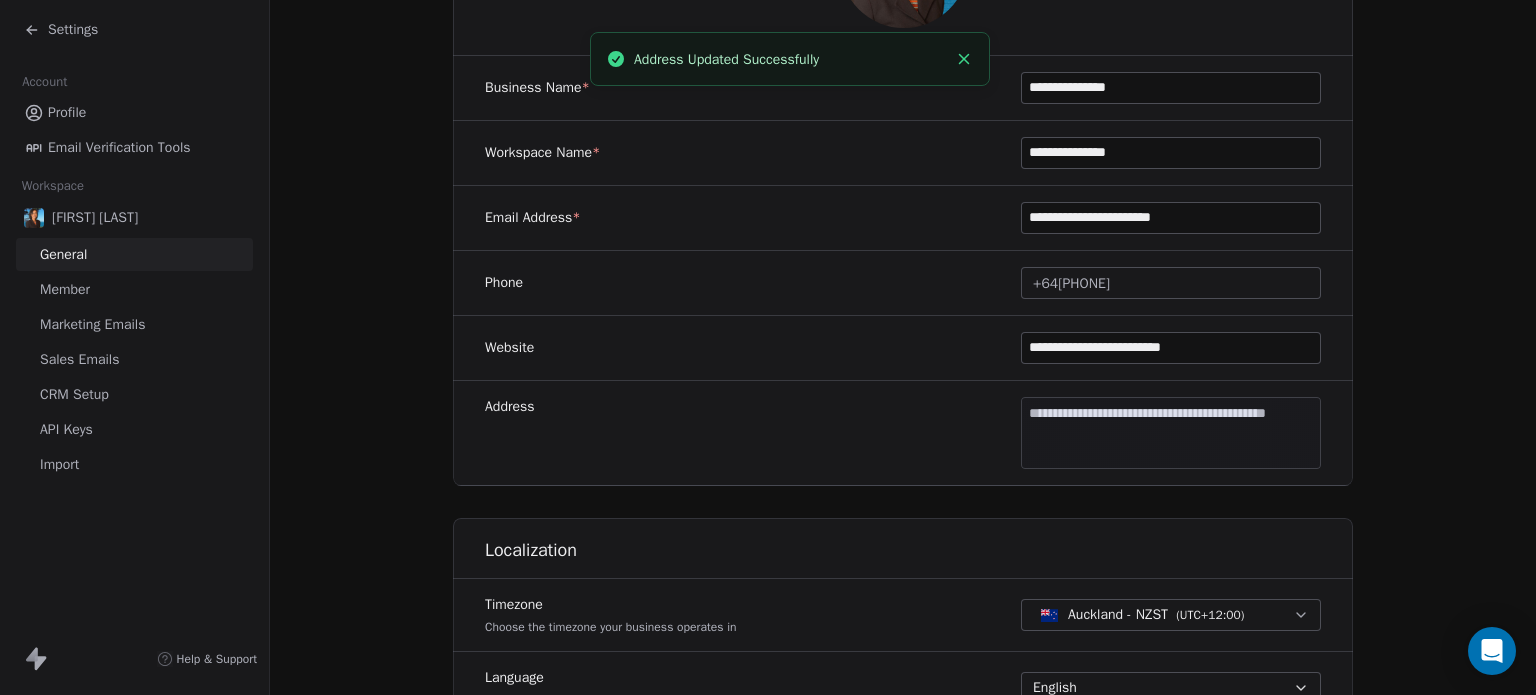 scroll, scrollTop: 0, scrollLeft: 0, axis: both 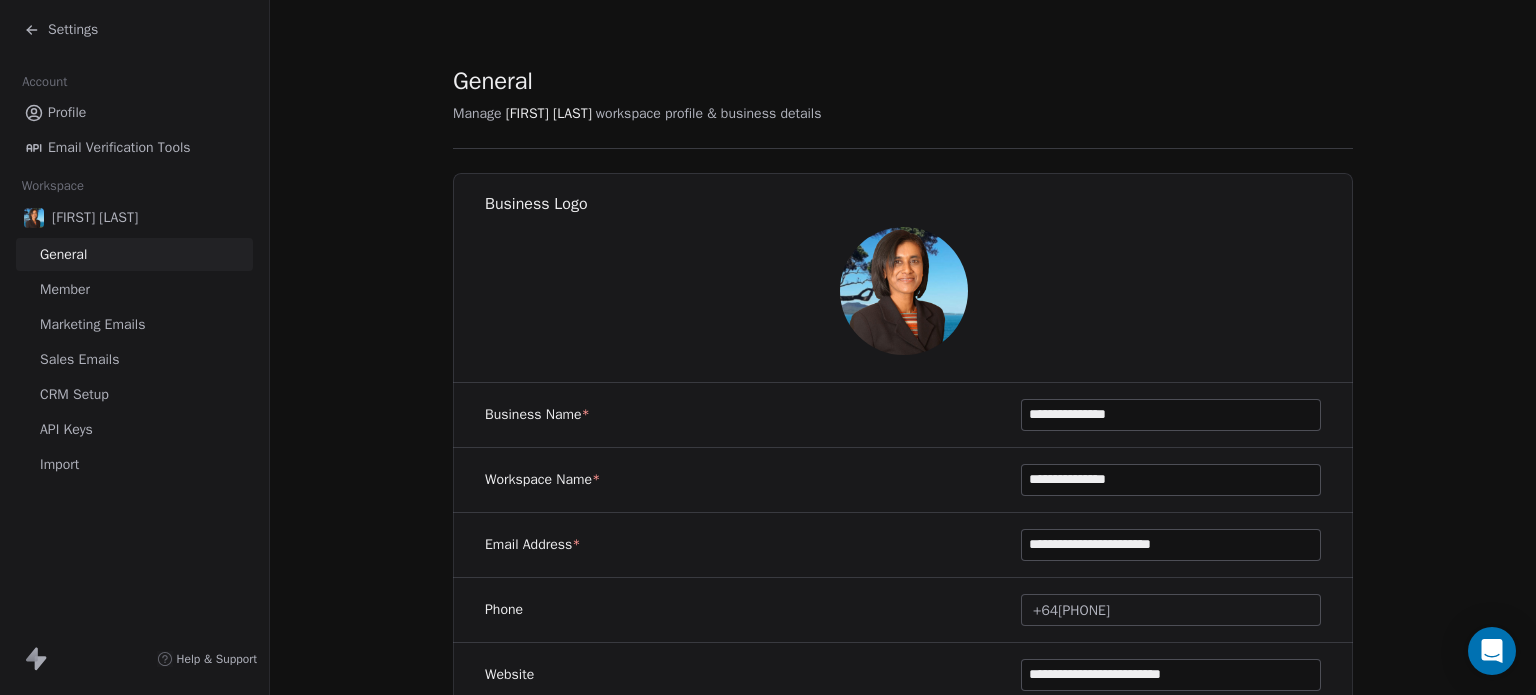 click 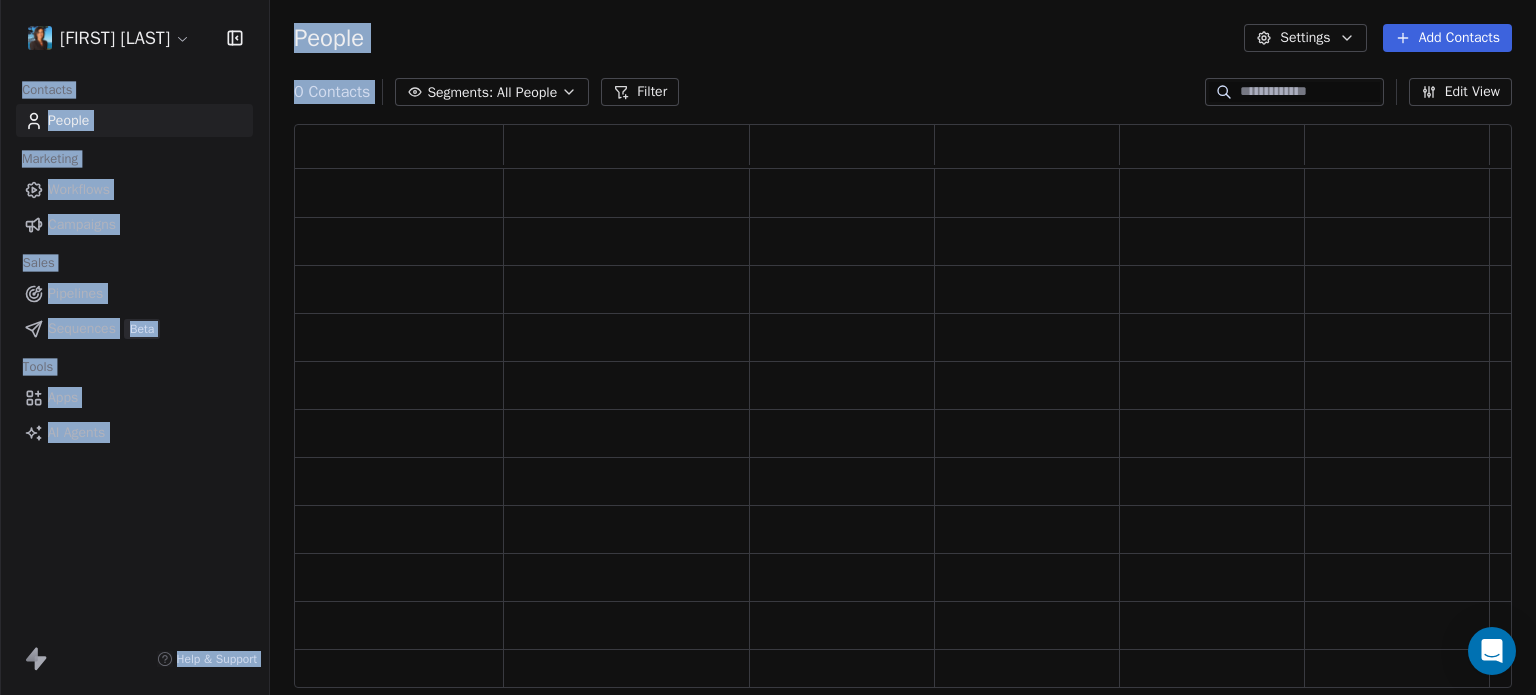 scroll, scrollTop: 16, scrollLeft: 16, axis: both 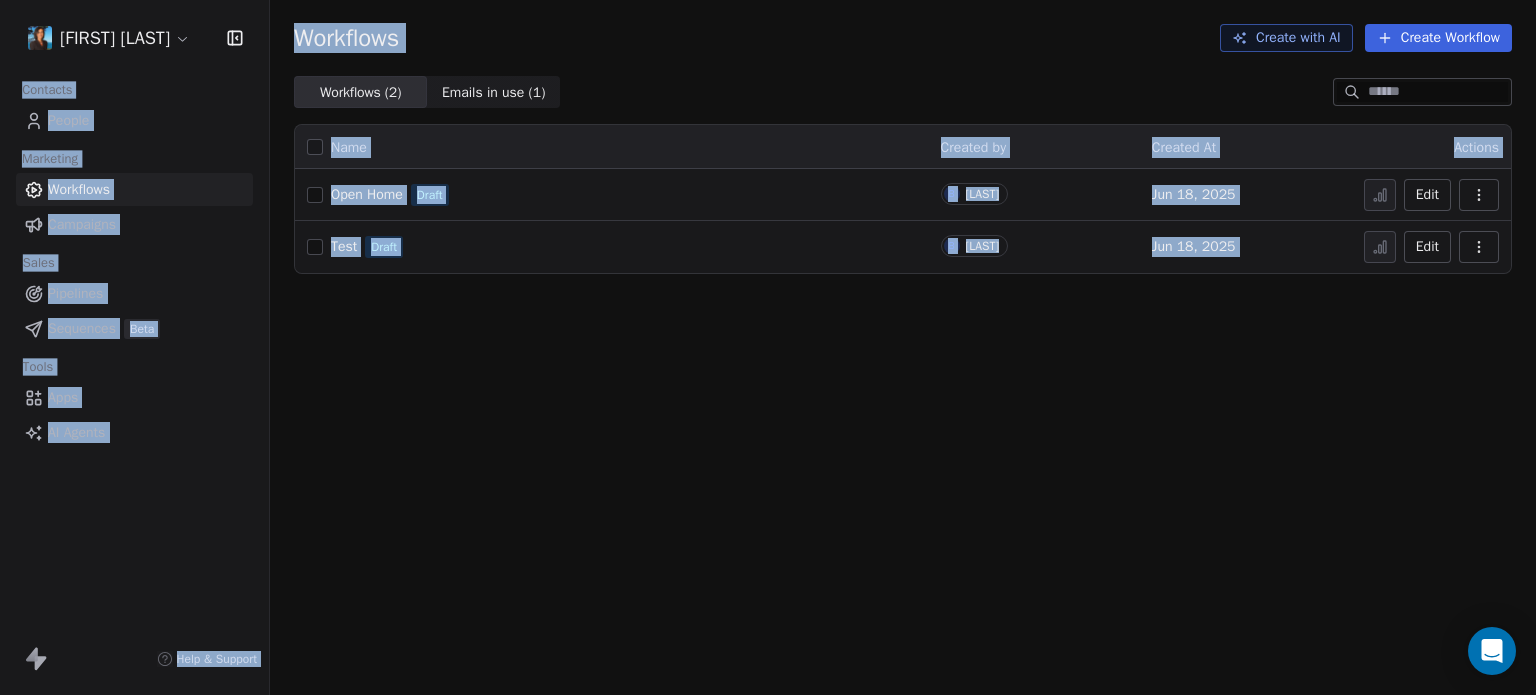 click on "Open Home" at bounding box center [367, 194] 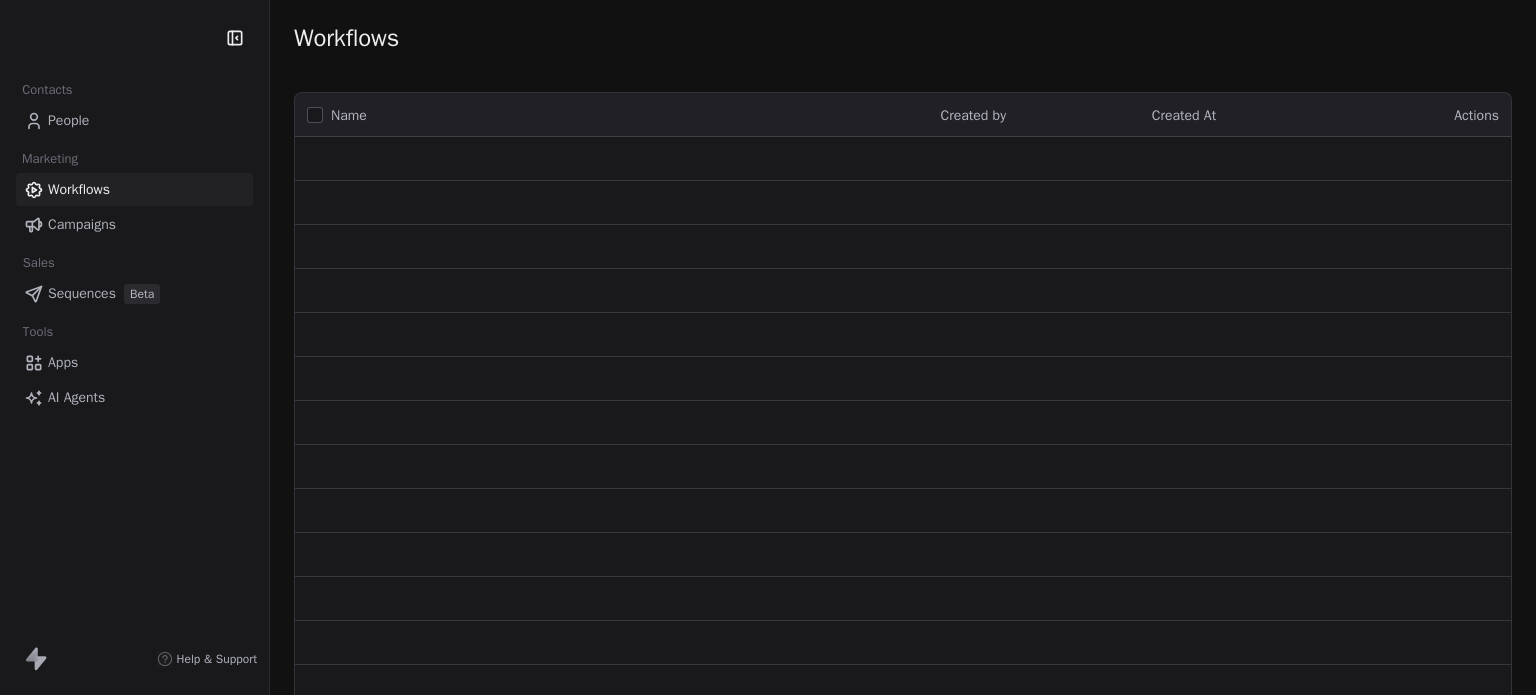 scroll, scrollTop: 0, scrollLeft: 0, axis: both 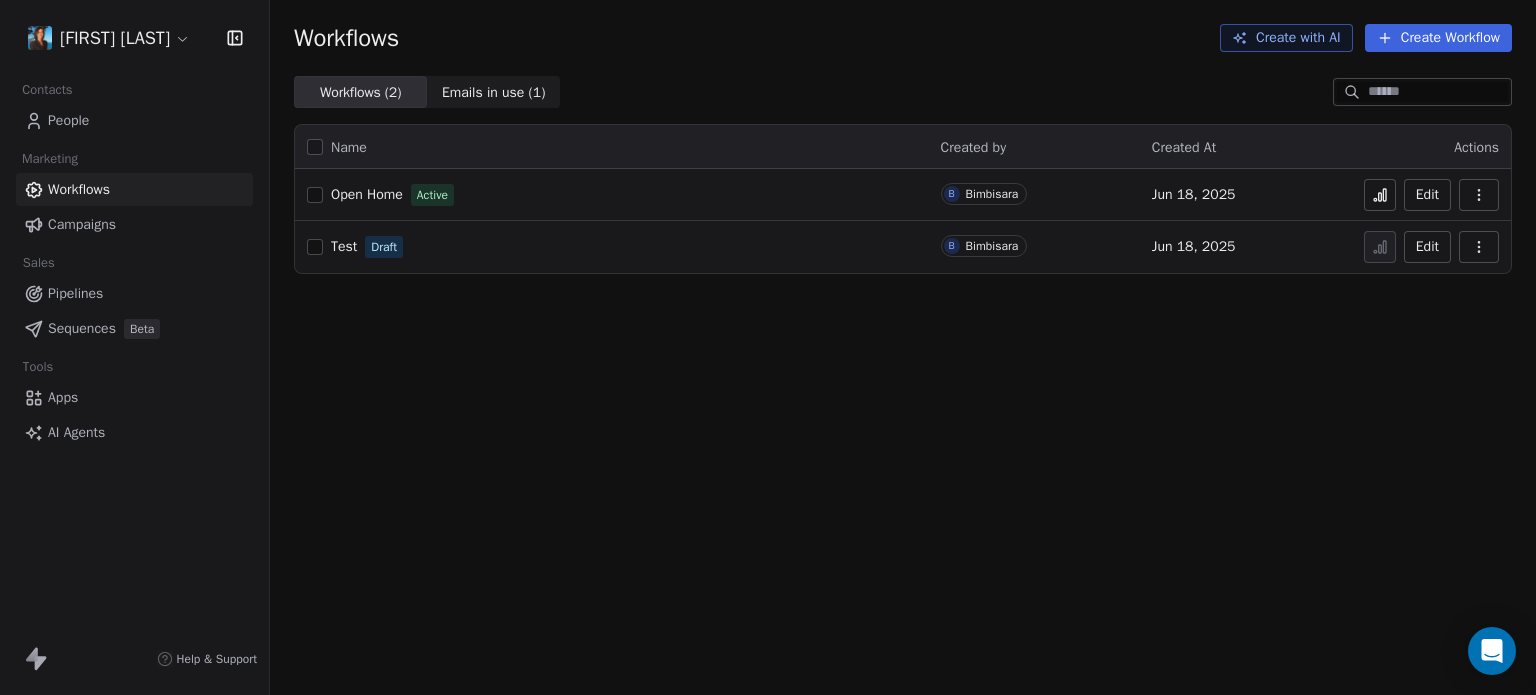 click on "People" at bounding box center [68, 120] 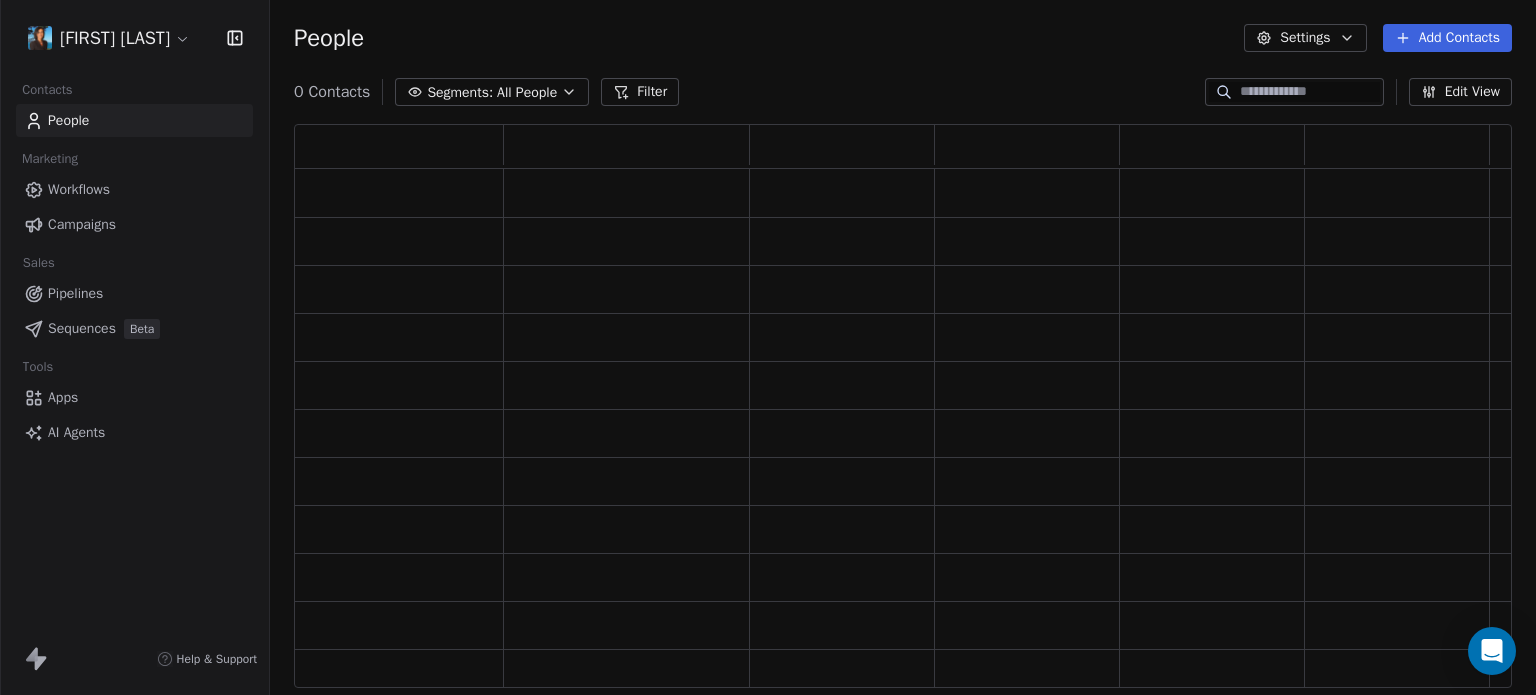 scroll, scrollTop: 16, scrollLeft: 16, axis: both 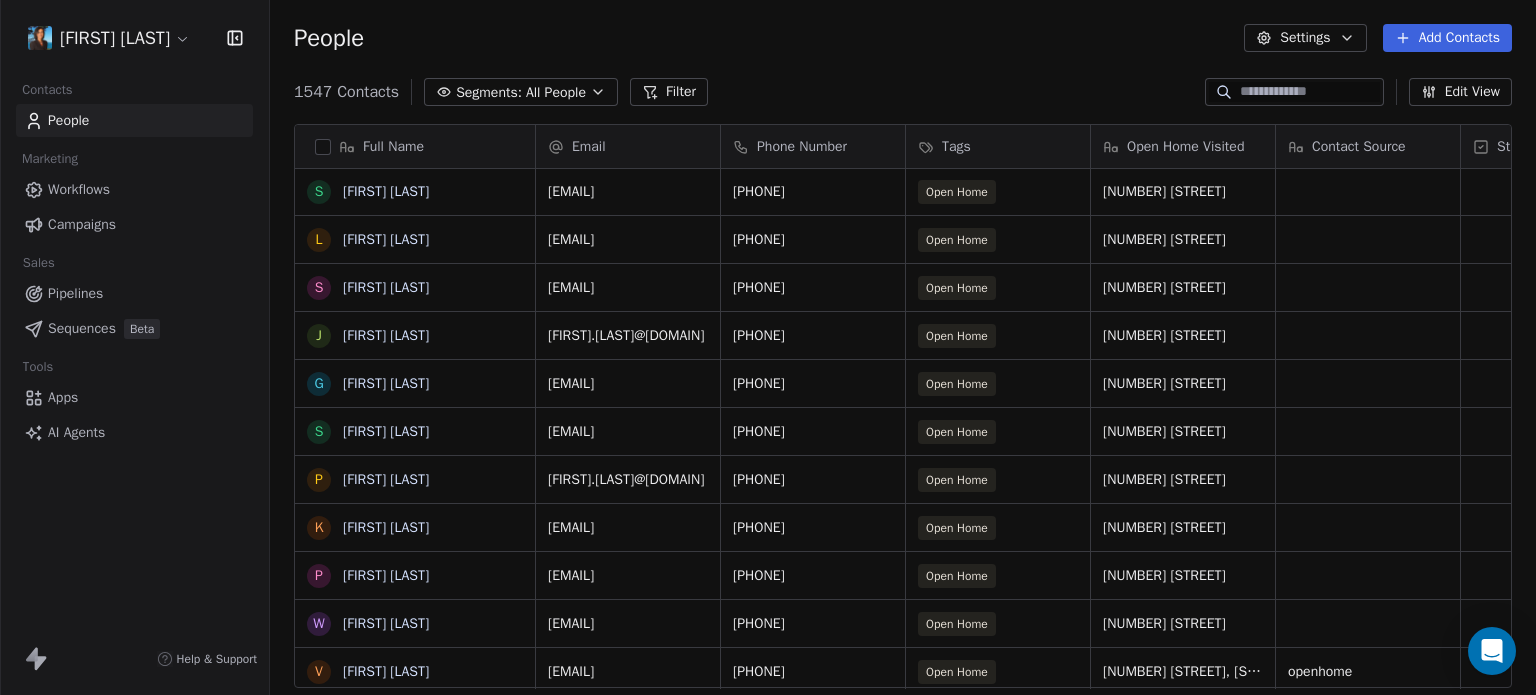click at bounding box center (1310, 92) 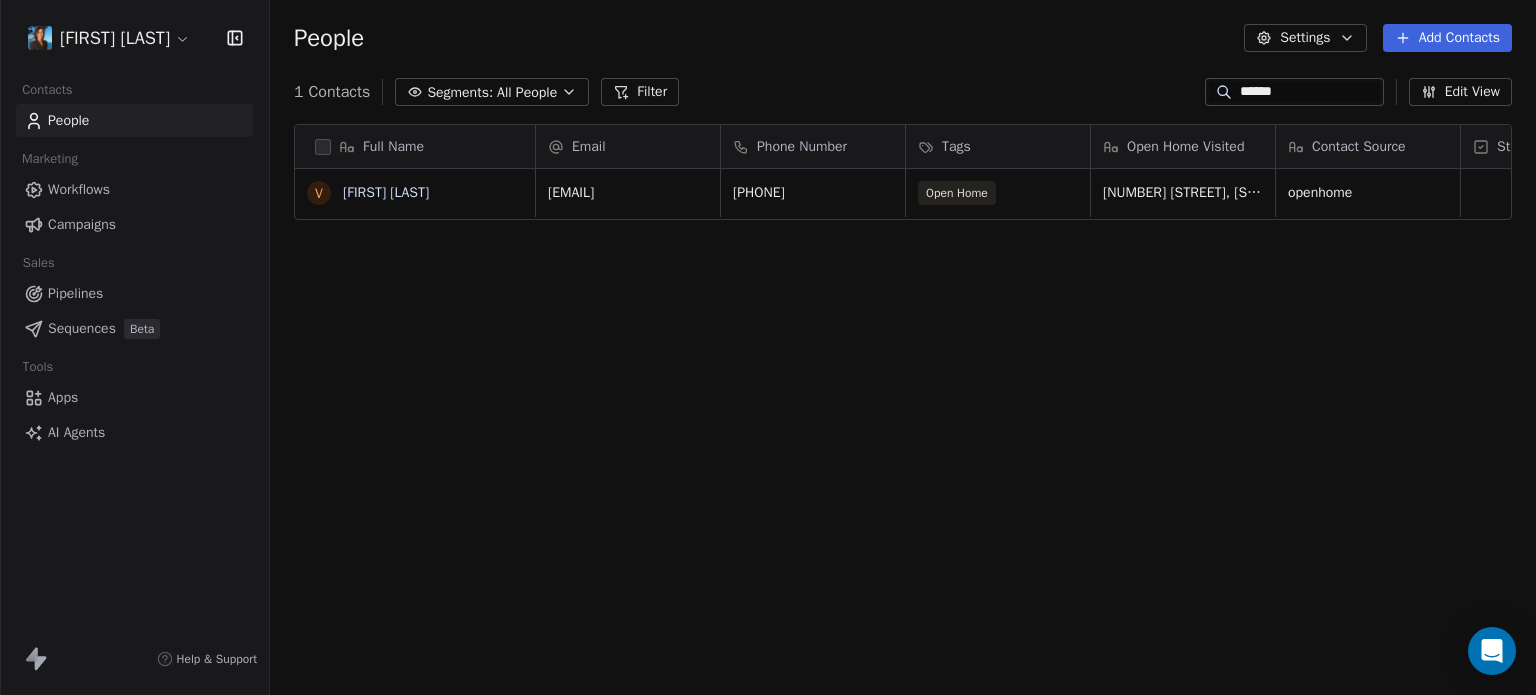 type on "******" 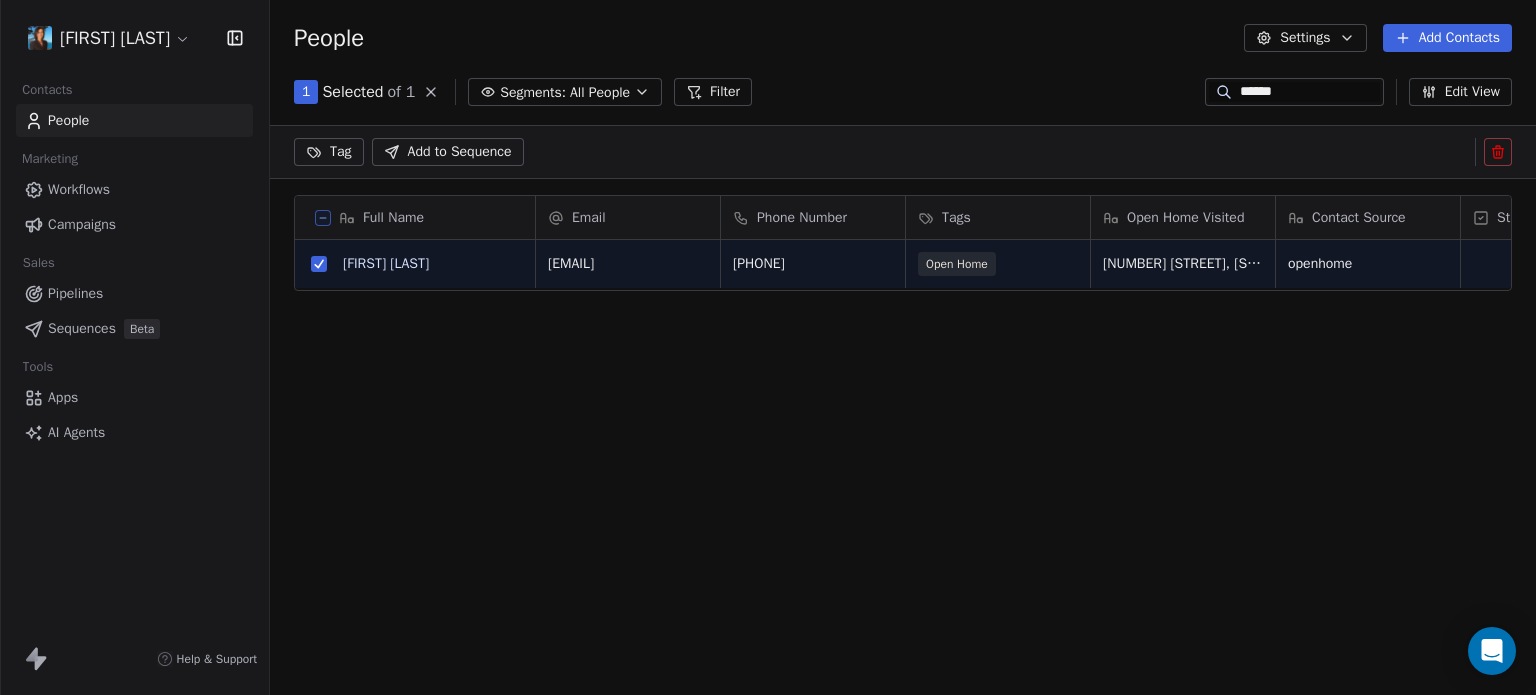 click 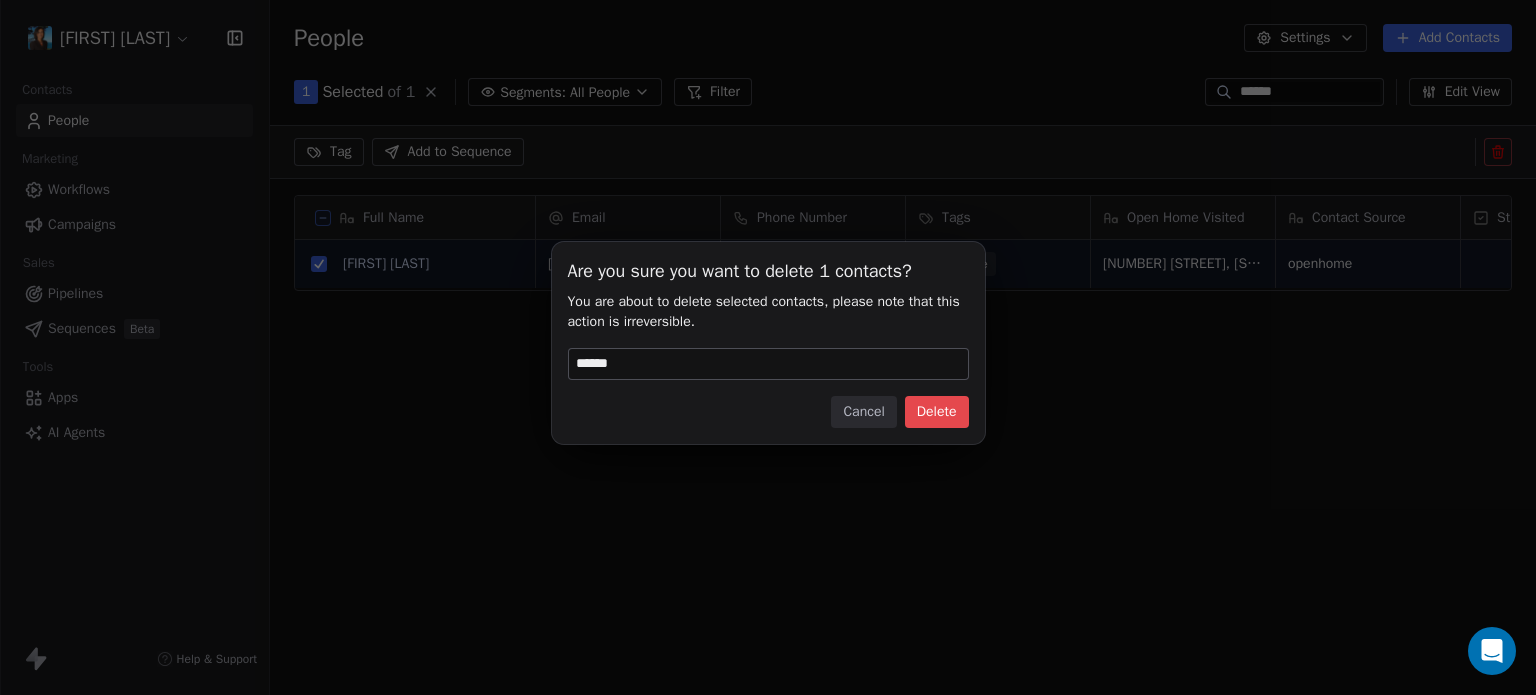 type on "******" 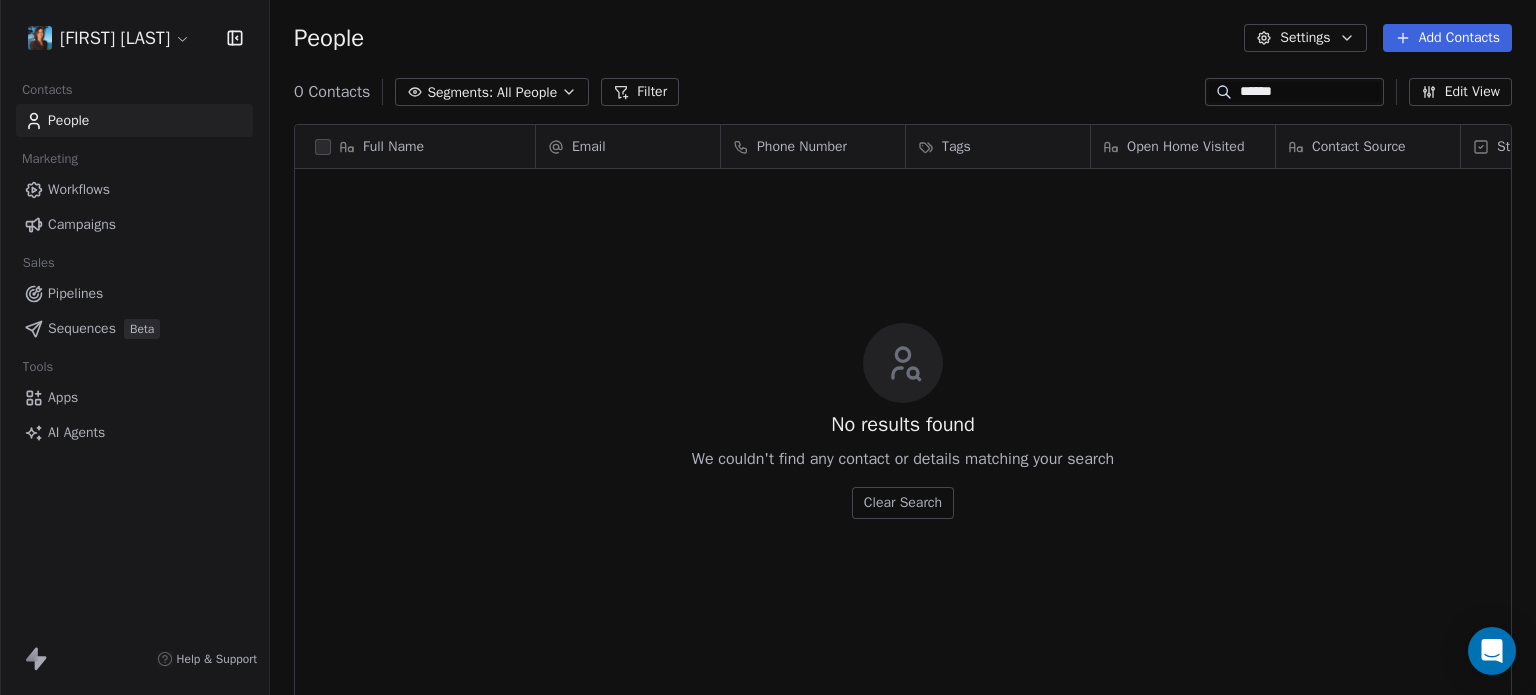 drag, startPoint x: 1305, startPoint y: 86, endPoint x: 1115, endPoint y: 87, distance: 190.00262 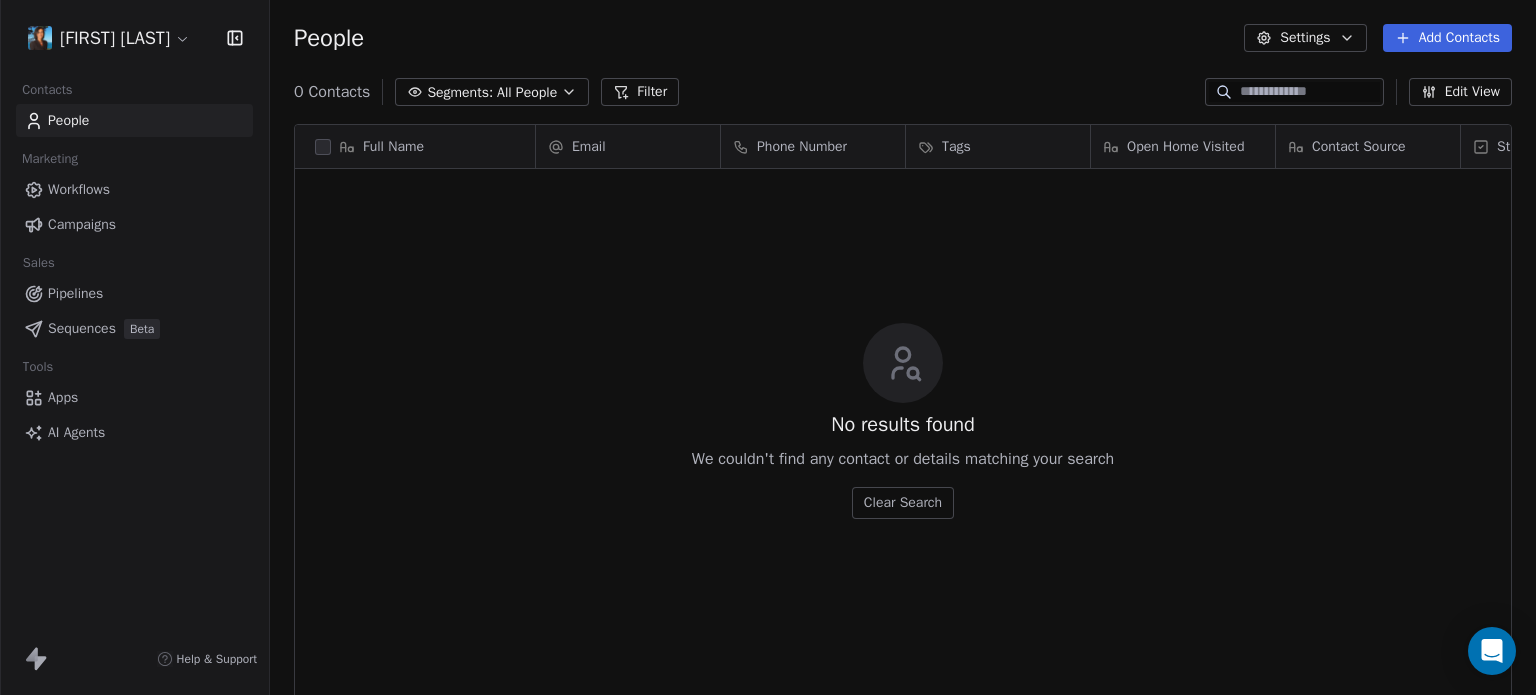 type 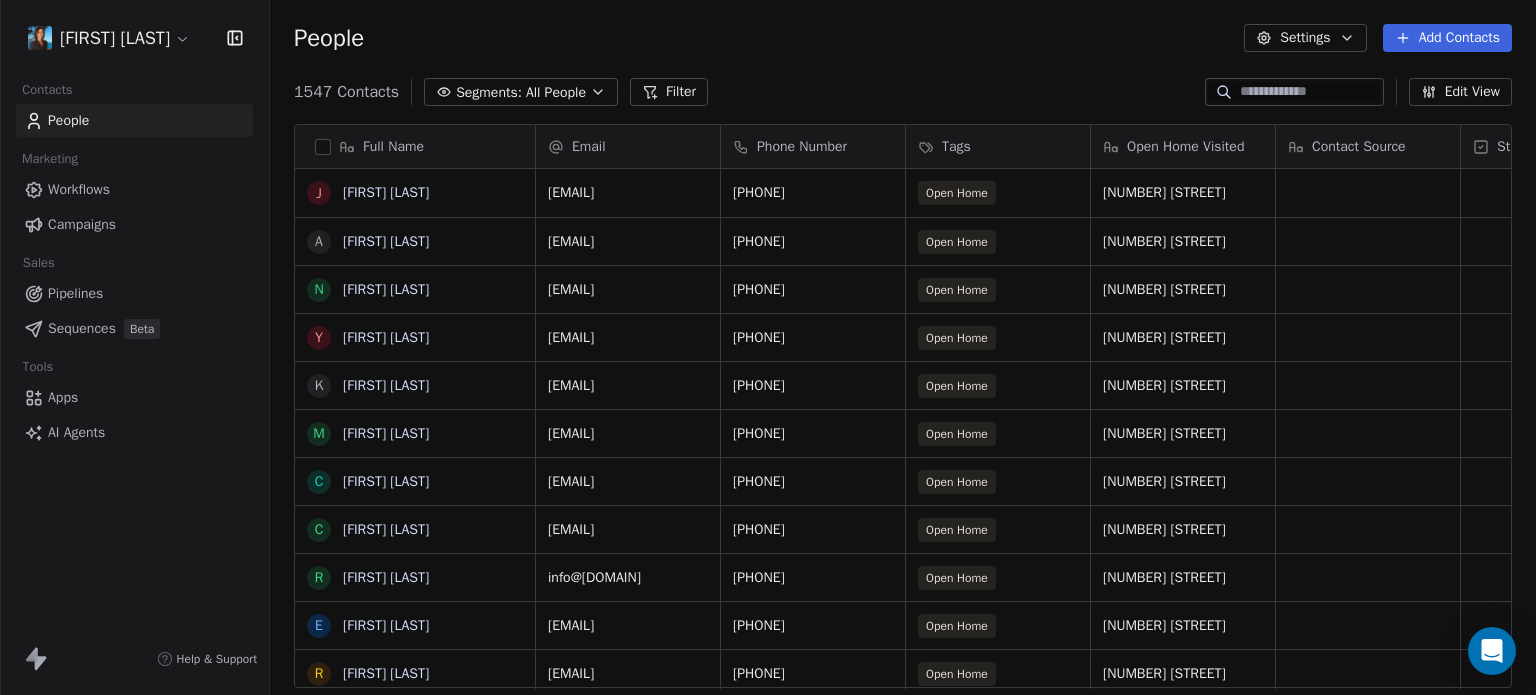 click on "People Settings  Add Contacts" at bounding box center (903, 38) 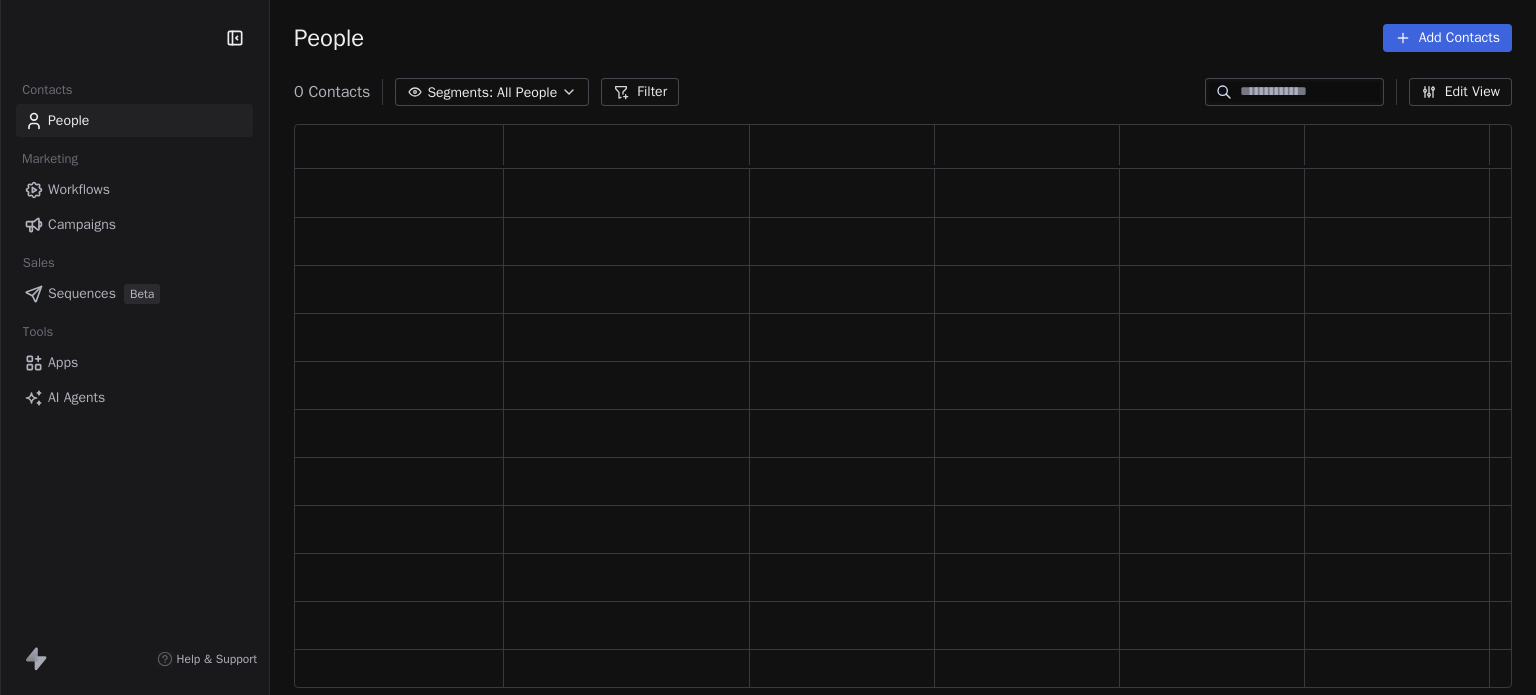 scroll, scrollTop: 0, scrollLeft: 0, axis: both 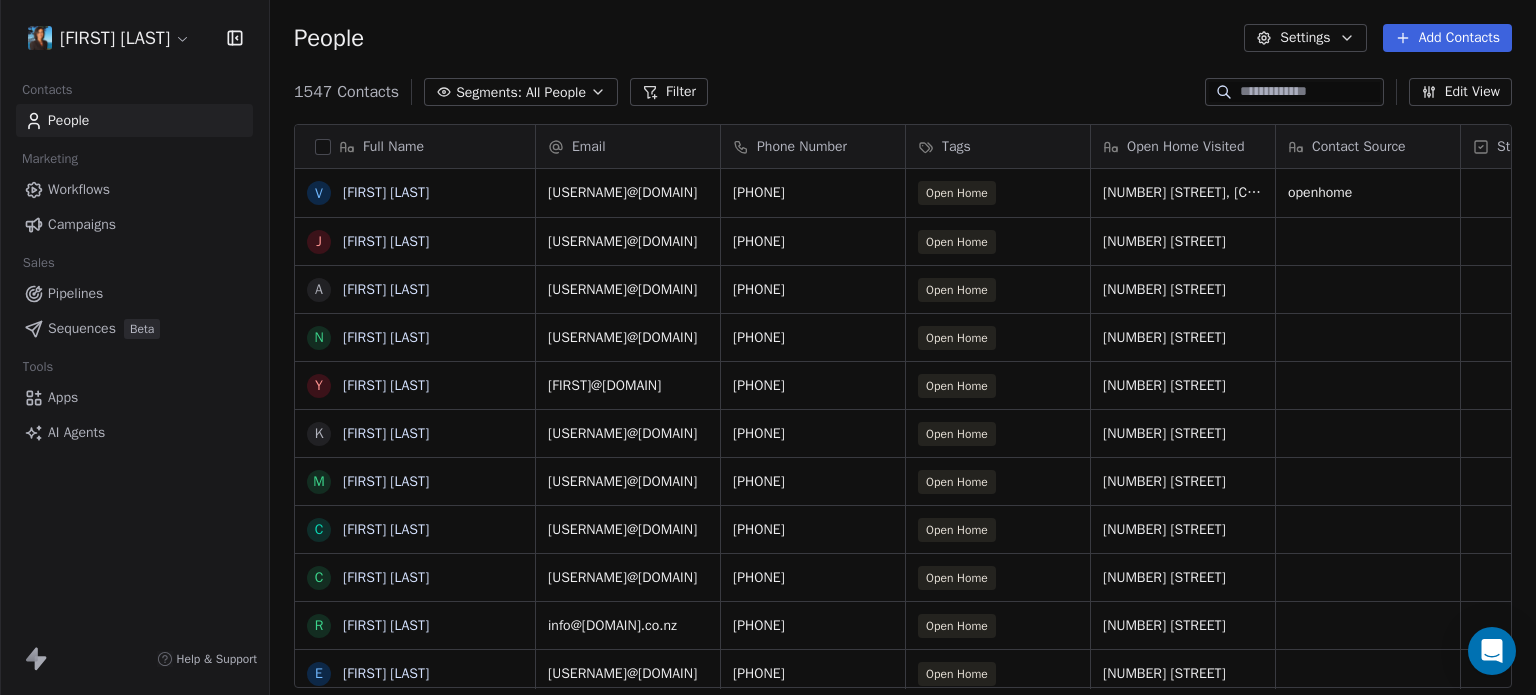 click on "[FIRST] [LAST]" at bounding box center (386, 192) 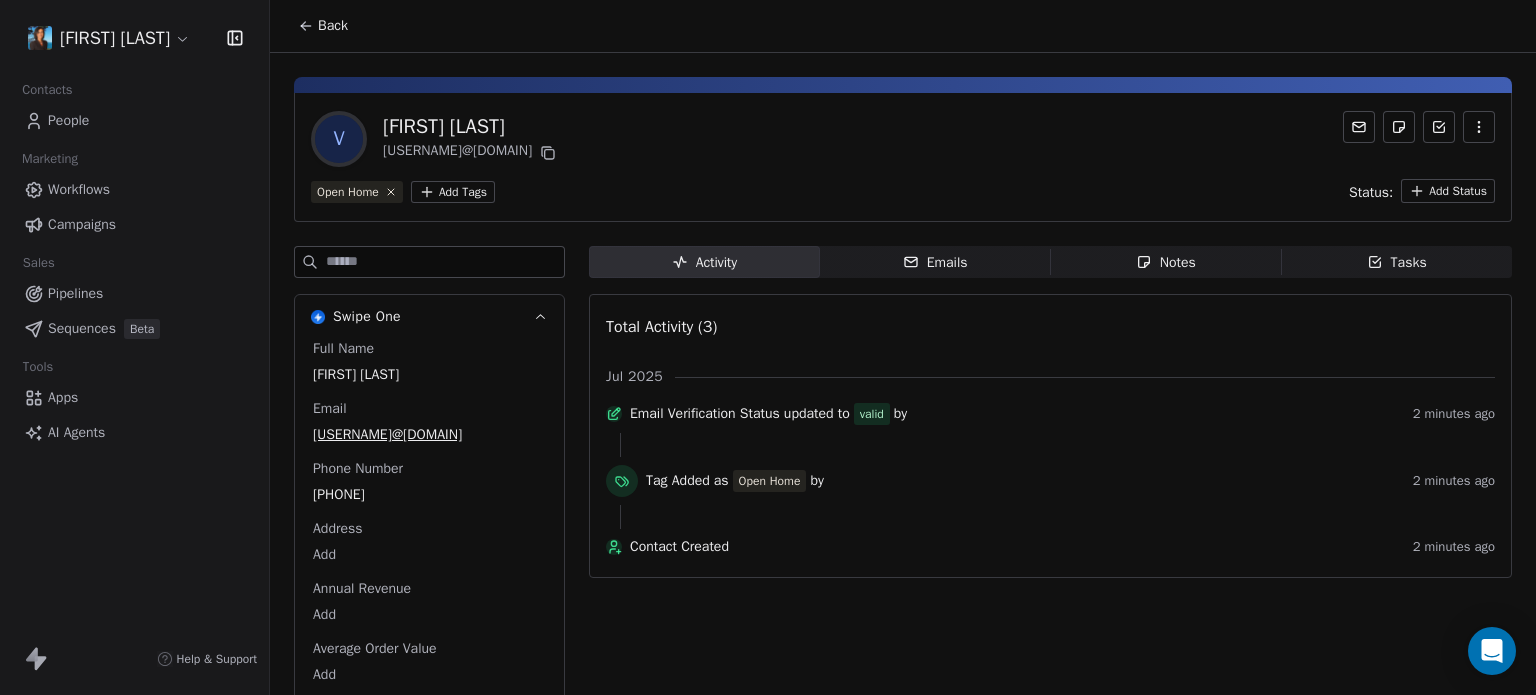 scroll, scrollTop: 52, scrollLeft: 0, axis: vertical 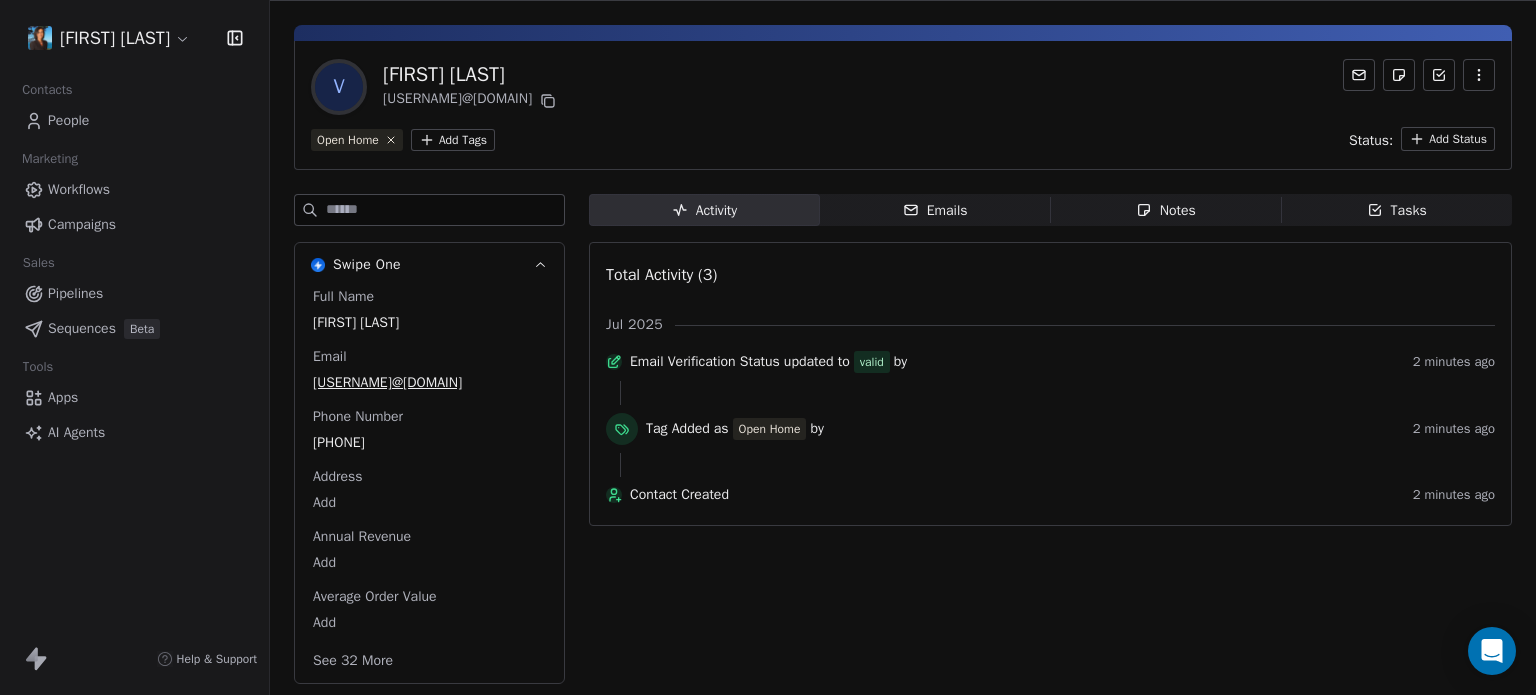 click 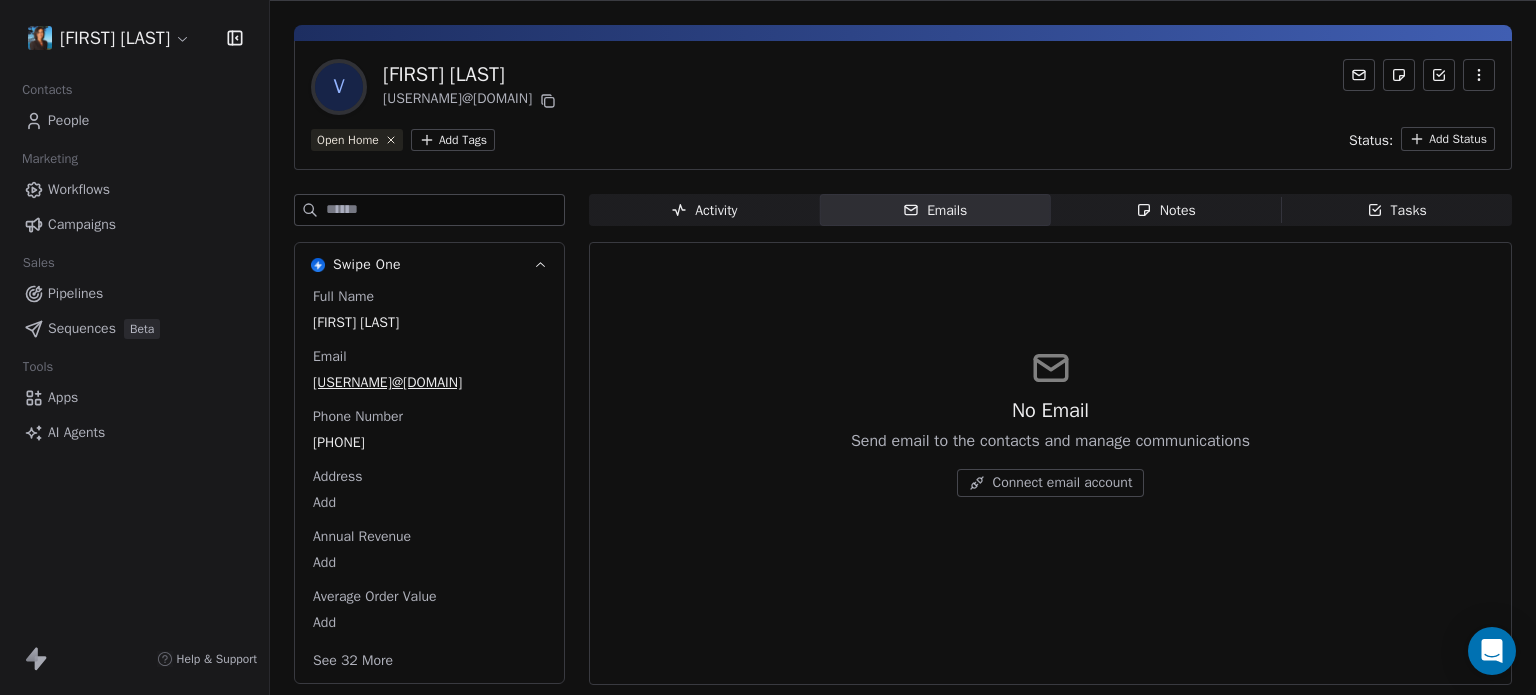 click on "Notes   Notes" at bounding box center (1166, 210) 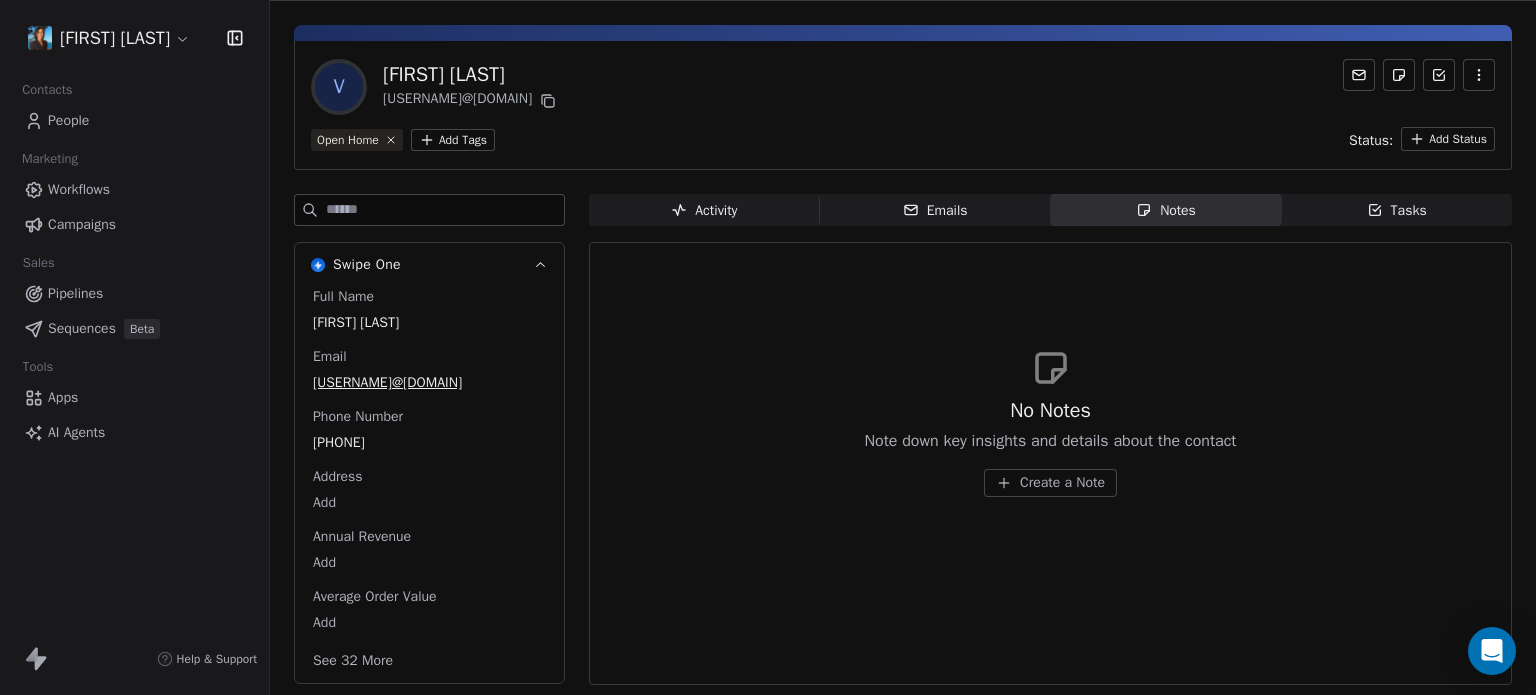 click on "Tasks Tasks" at bounding box center (1396, 210) 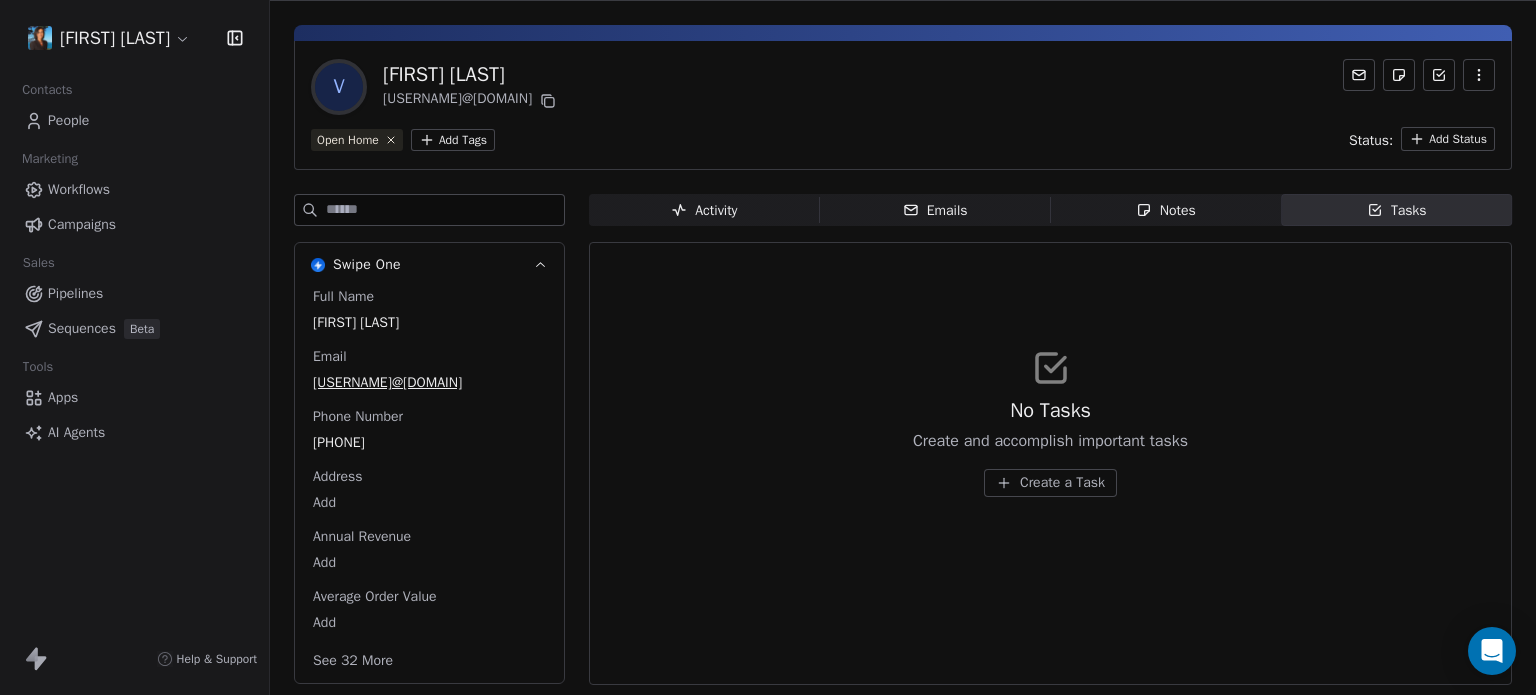 click on "Activity Activity" at bounding box center (704, 210) 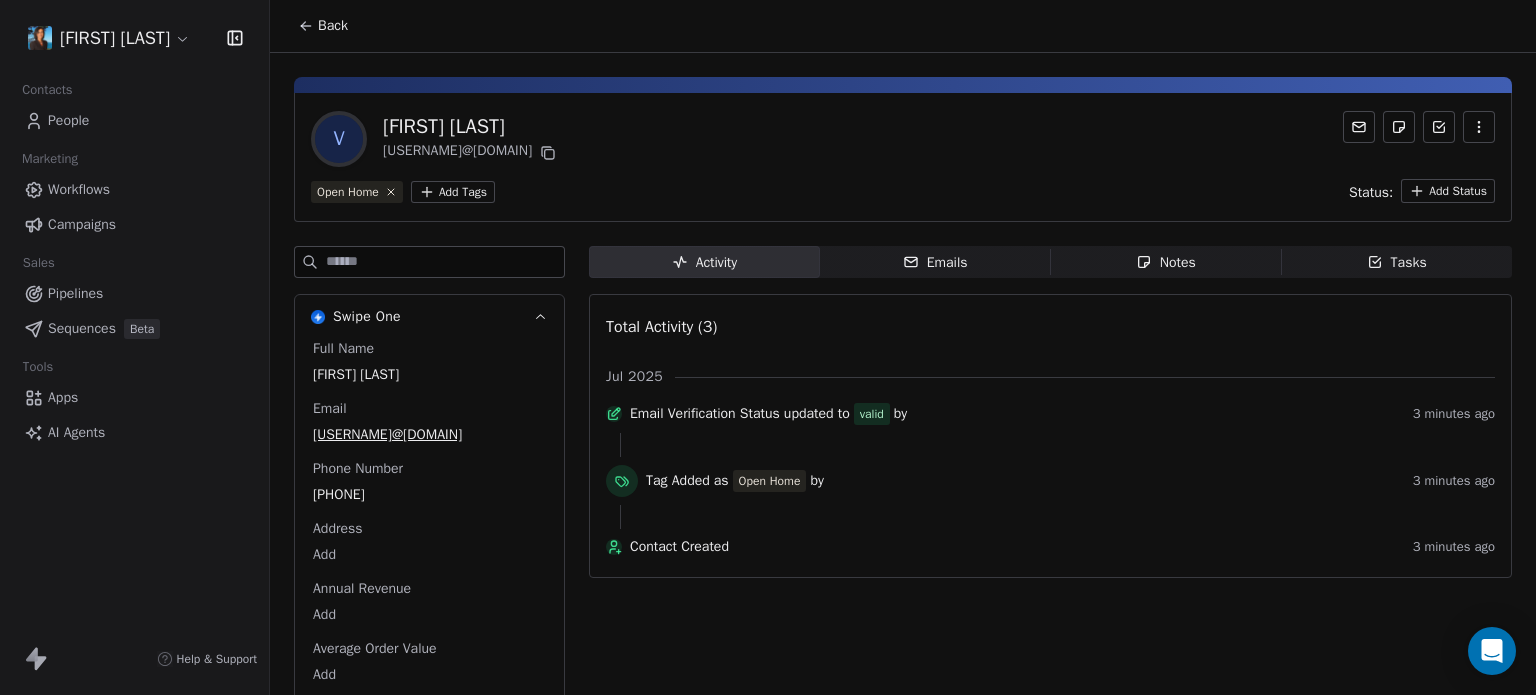 scroll, scrollTop: 52, scrollLeft: 0, axis: vertical 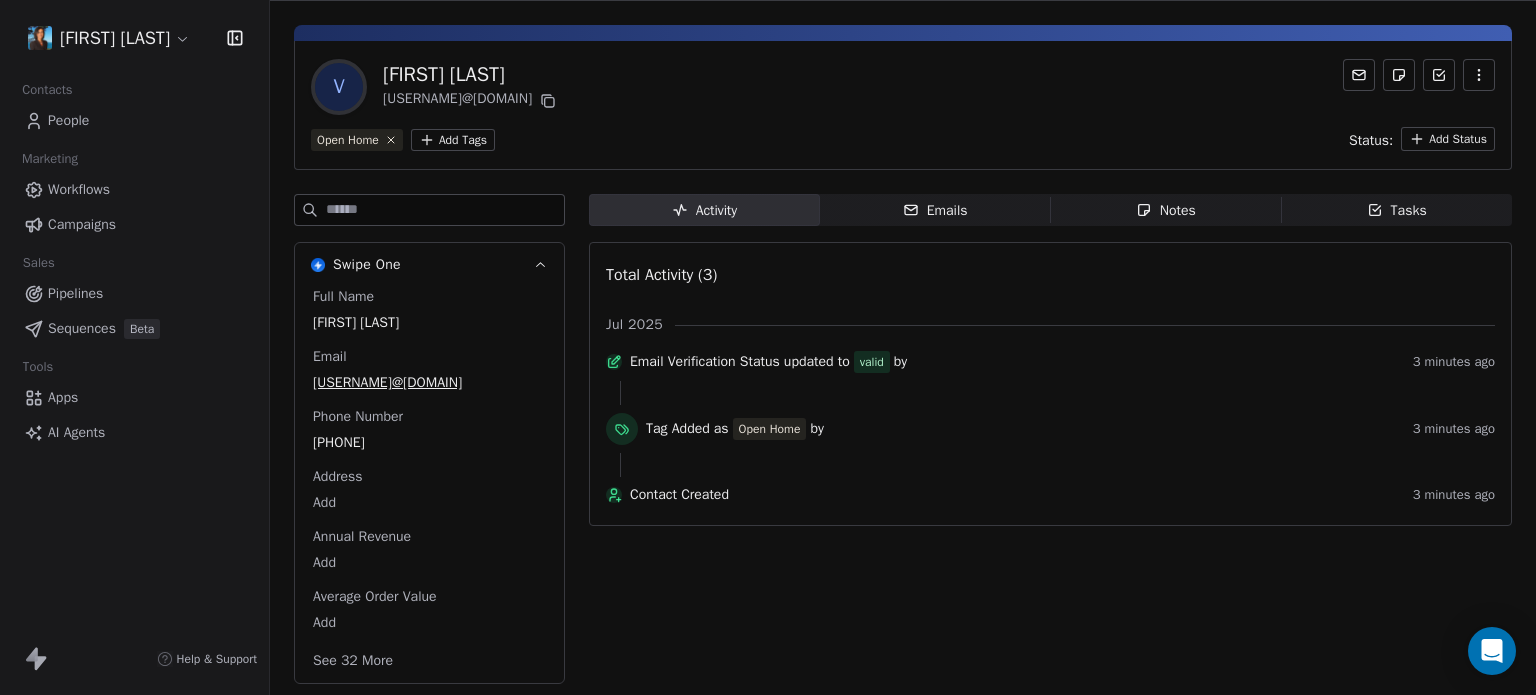 click on "Total Activity (3)" at bounding box center [1050, 275] 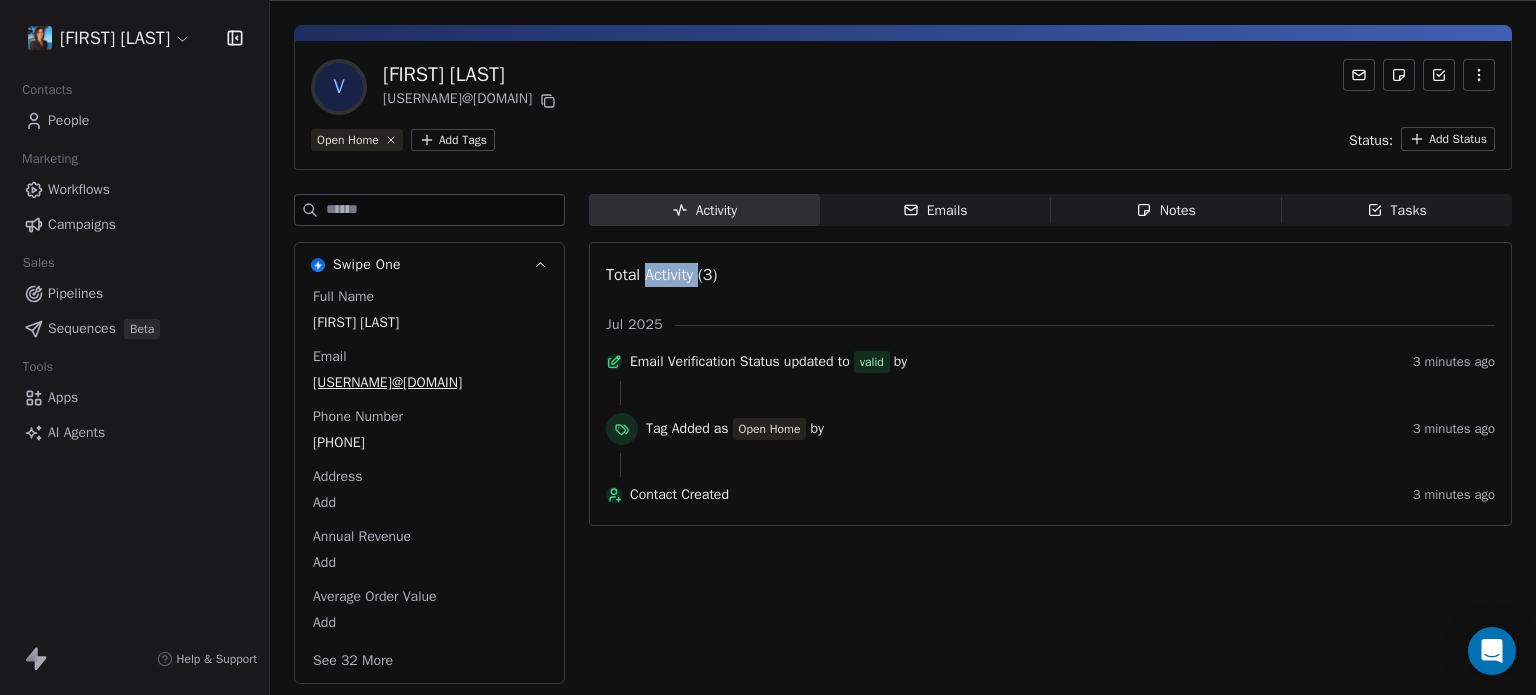 click on "Total Activity (3)" at bounding box center [1050, 275] 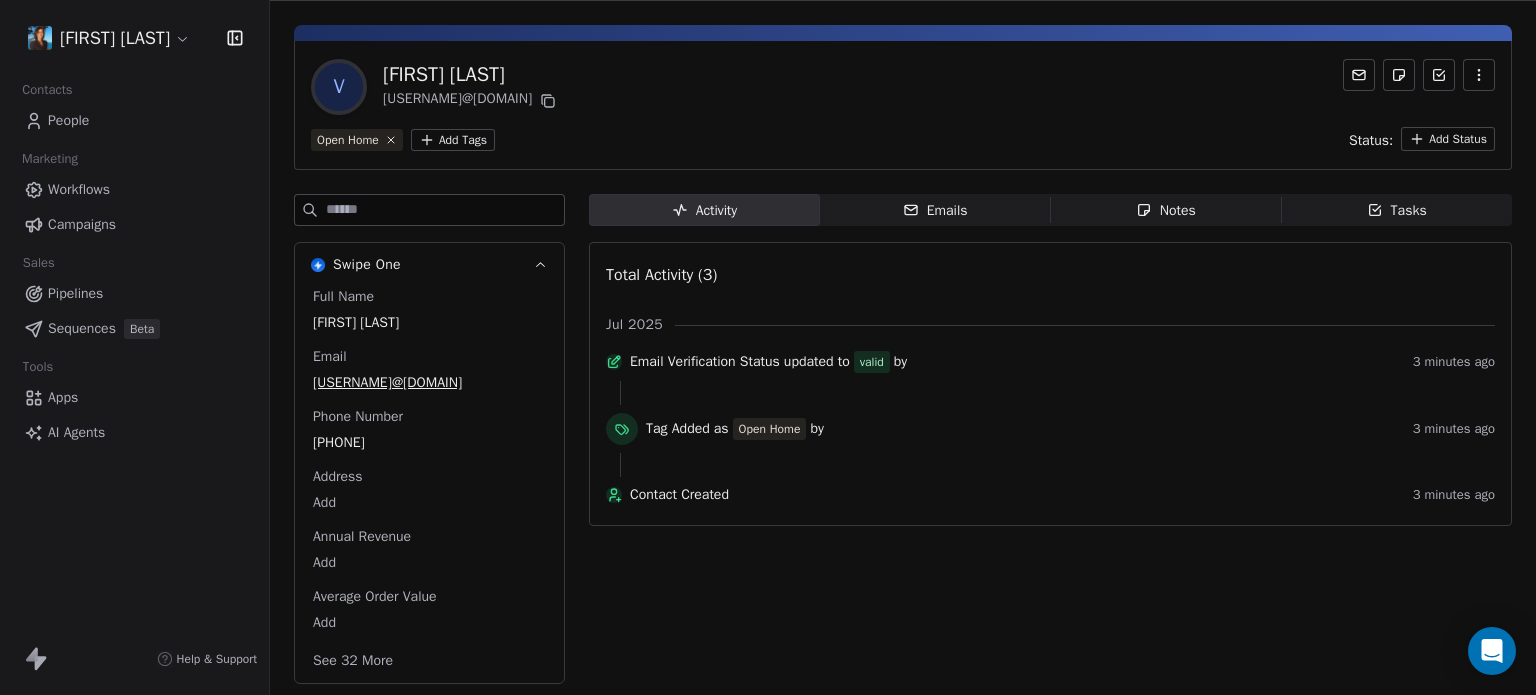 click on "Activity Activity Emails Emails   Notes   Notes Tasks Tasks Total Activity (3) Jul 2025 Email Verification Status updated to valid by   3 minutes ago Tag Added as Open Home by   3 minutes ago Contact Created   3 minutes ago" at bounding box center [1050, 445] 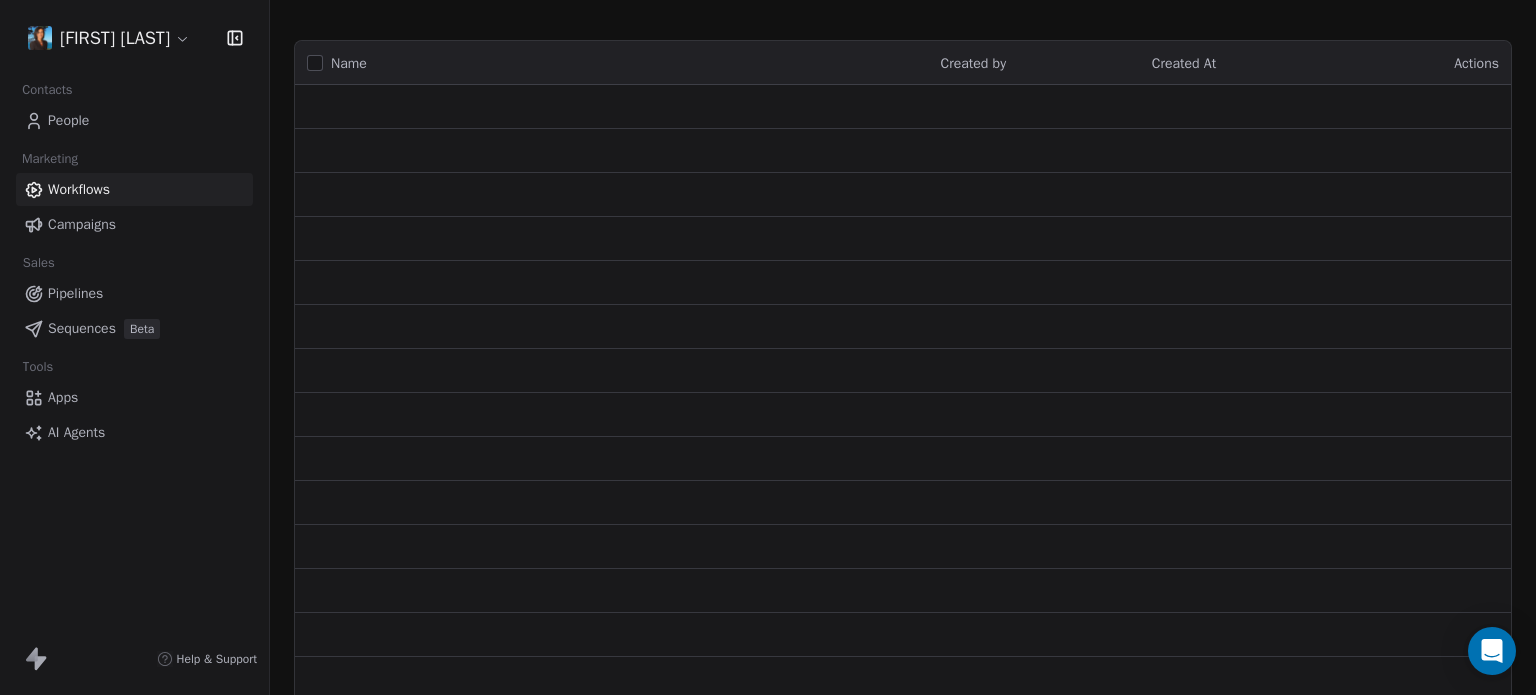 scroll, scrollTop: 0, scrollLeft: 0, axis: both 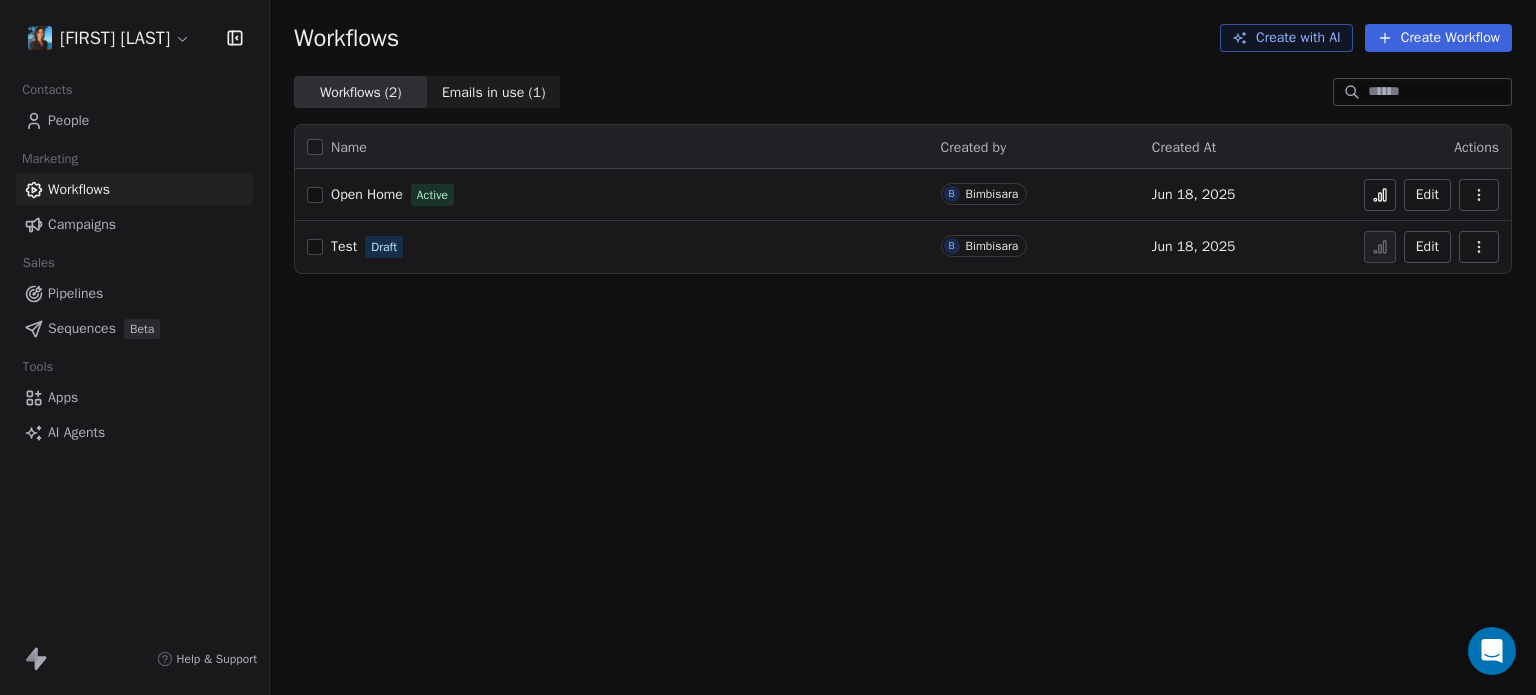 click on "Open Home" at bounding box center [367, 194] 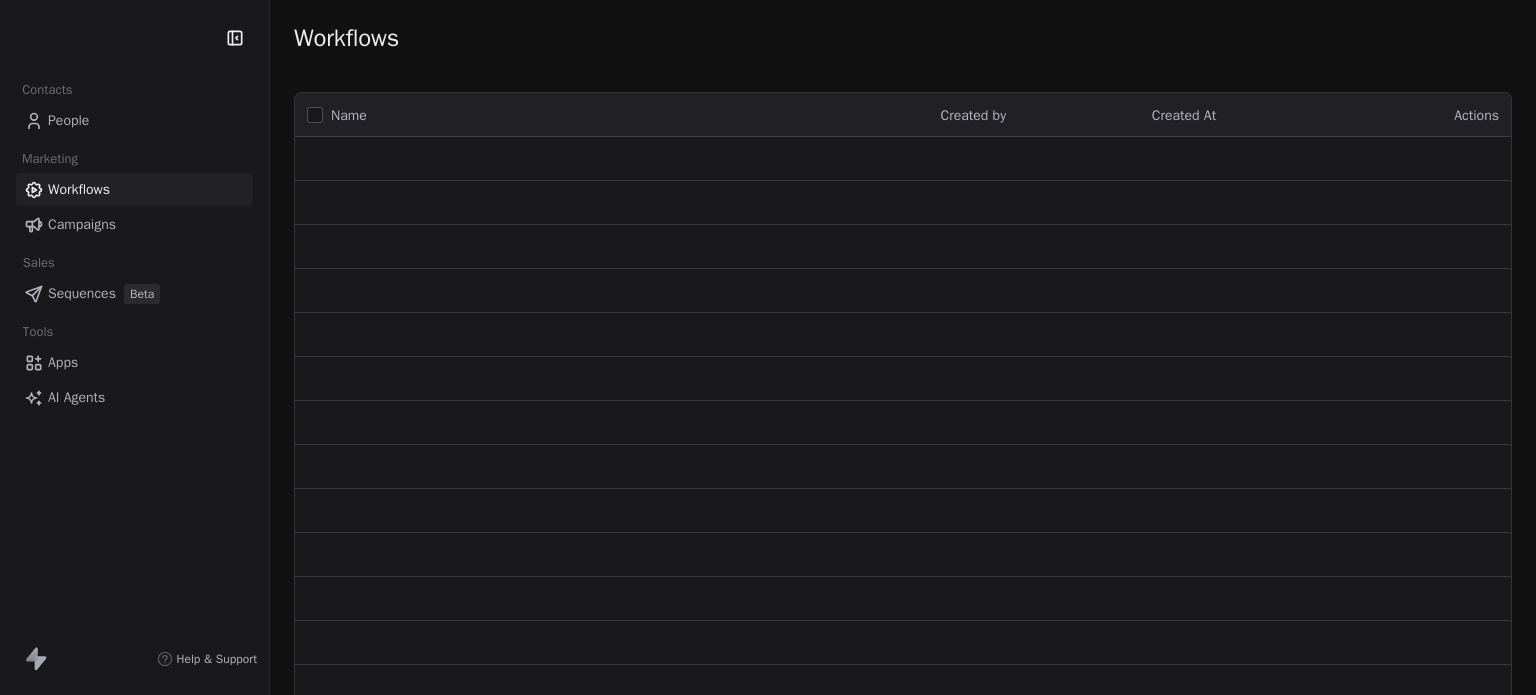 scroll, scrollTop: 0, scrollLeft: 0, axis: both 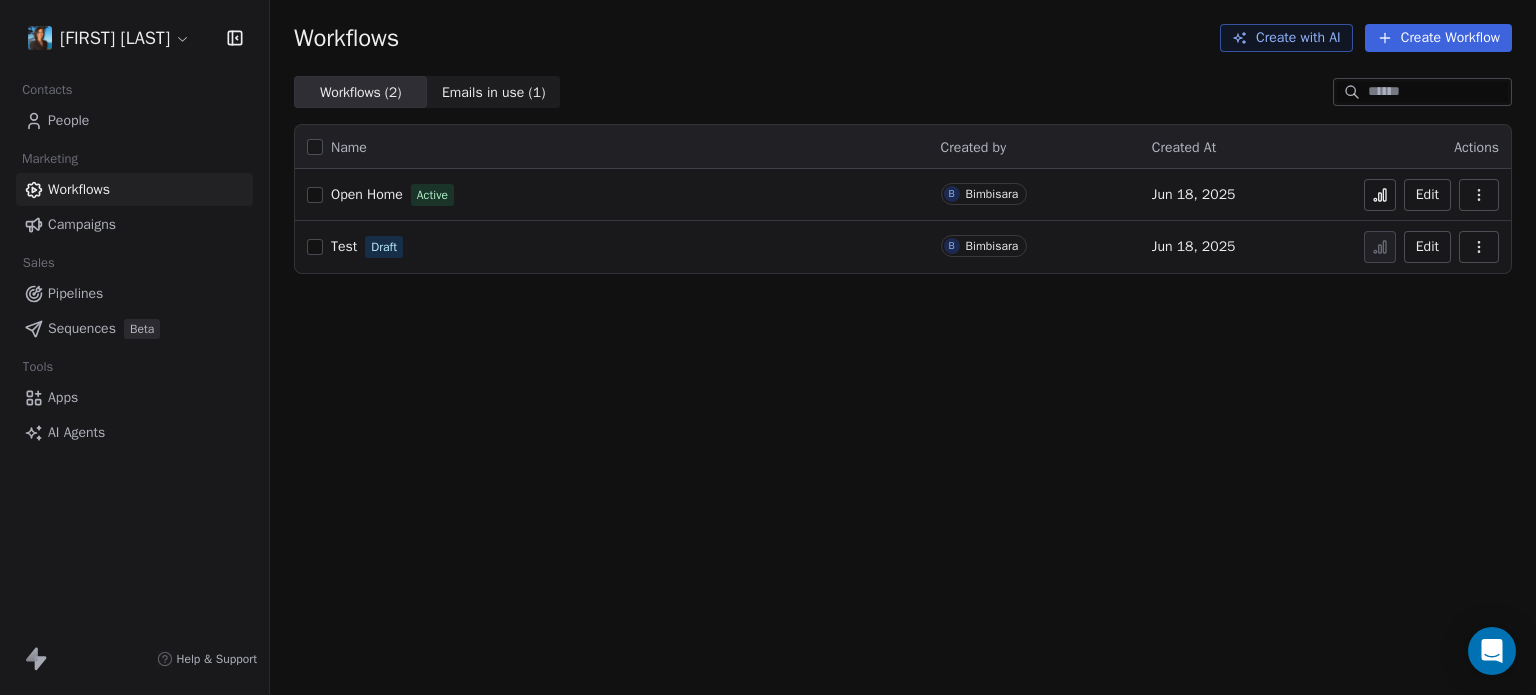 click on "Open Home" at bounding box center (367, 194) 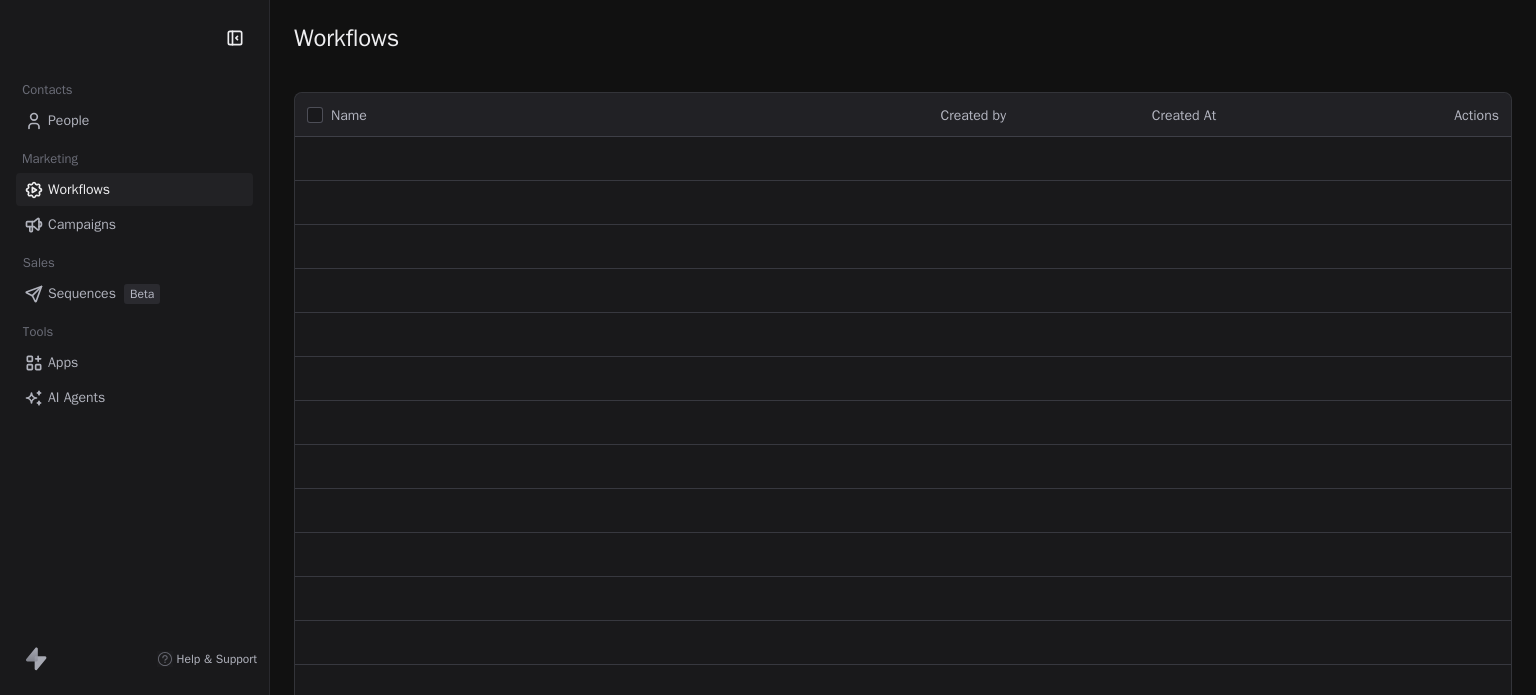 scroll, scrollTop: 0, scrollLeft: 0, axis: both 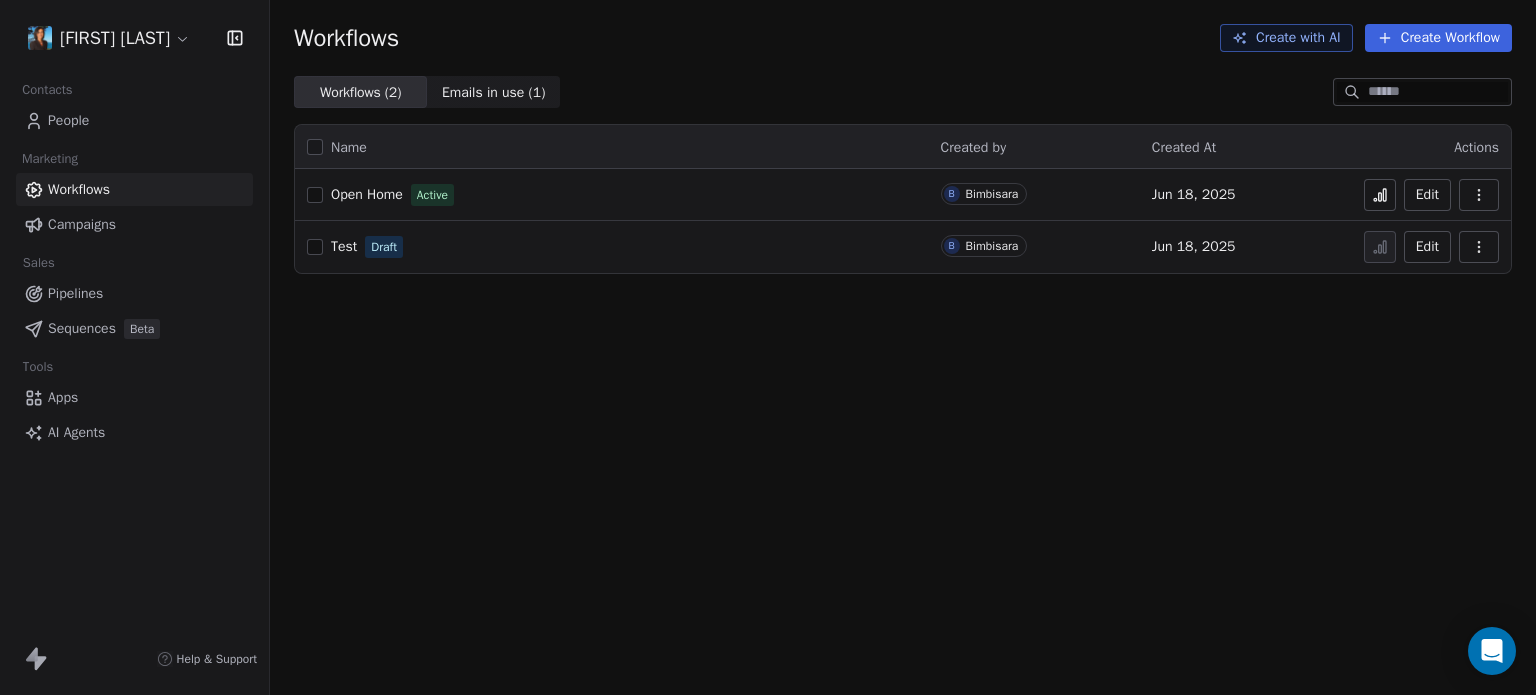 click on "People" at bounding box center [134, 120] 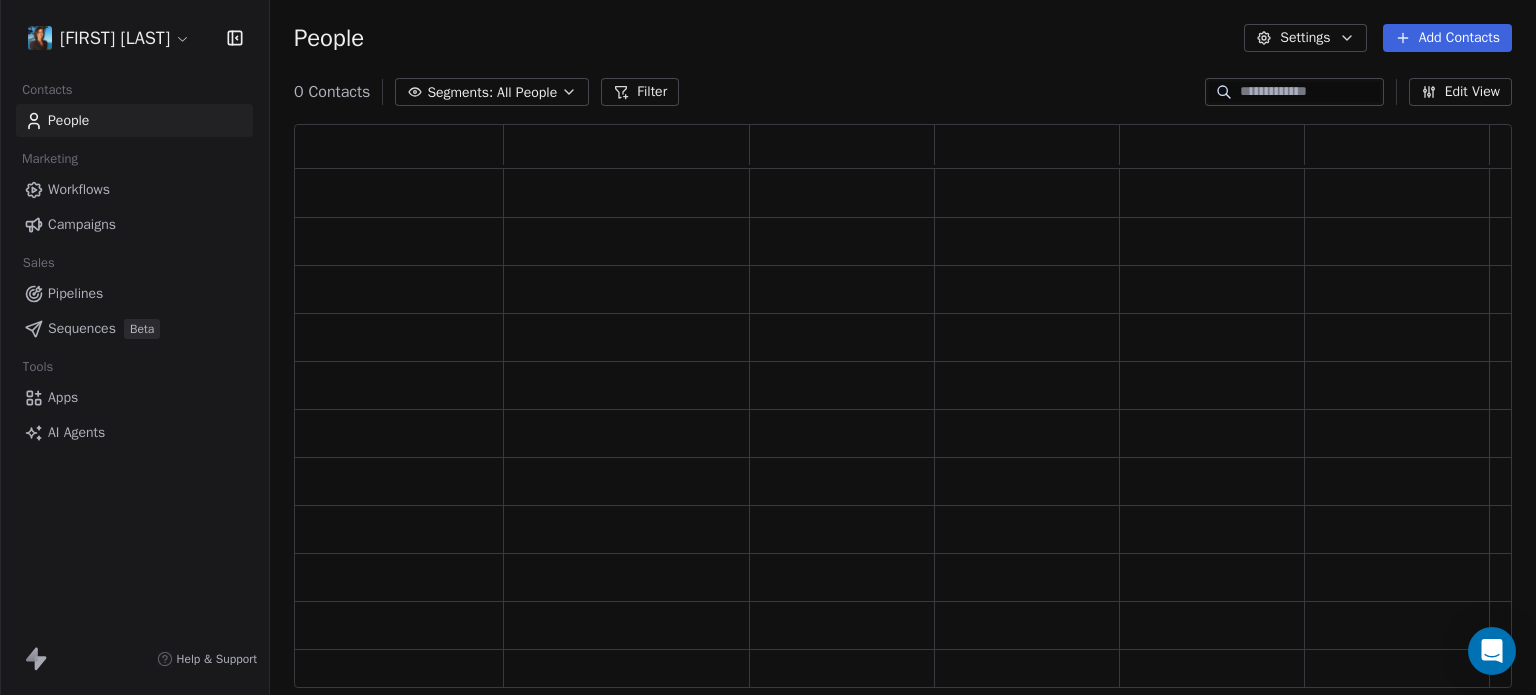 click on "Pavithra Pillay Contacts People Marketing Workflows Campaigns Sales Pipelines Sequences Beta Tools Apps AI Agents Help & Support People Settings Add Contacts 0 Contacts Segments: All People Filter Edit View Tag Add to Sequence" at bounding box center (768, 347) 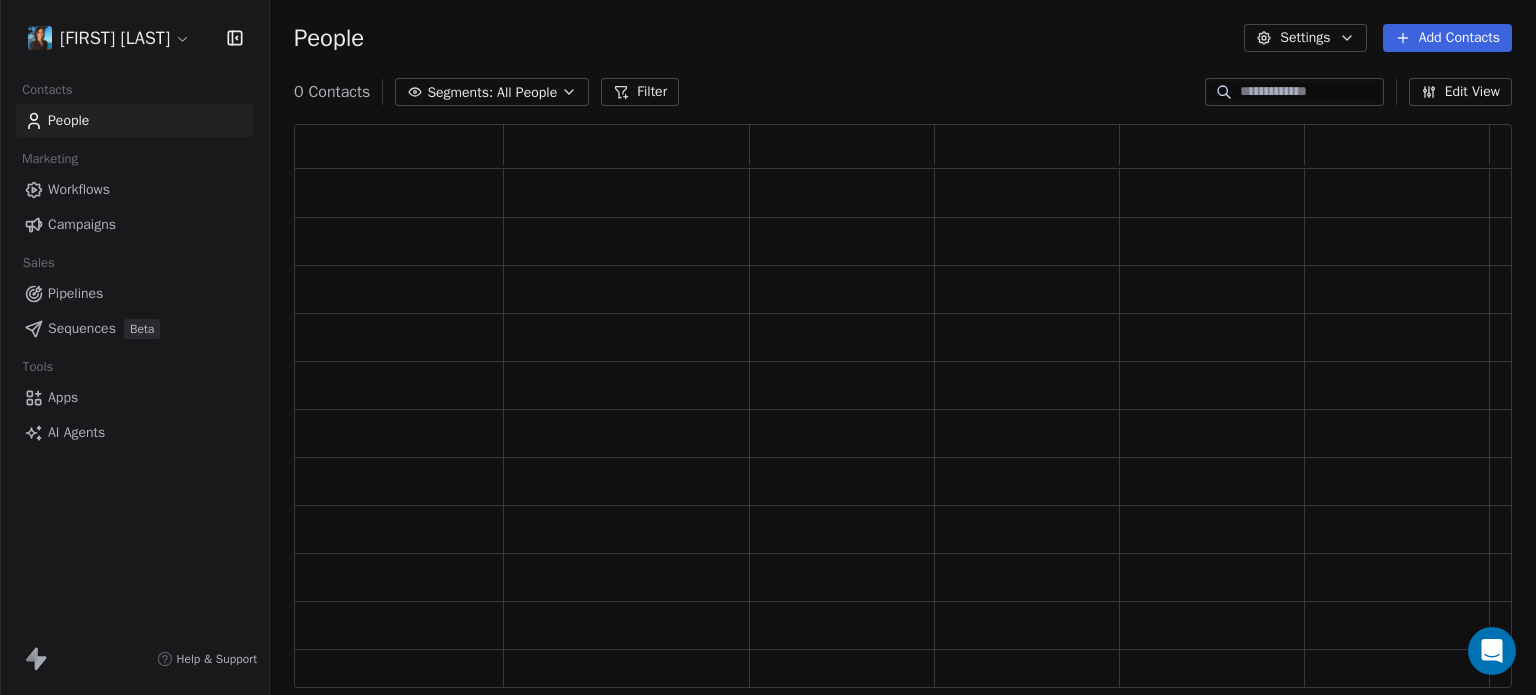 scroll, scrollTop: 16, scrollLeft: 16, axis: both 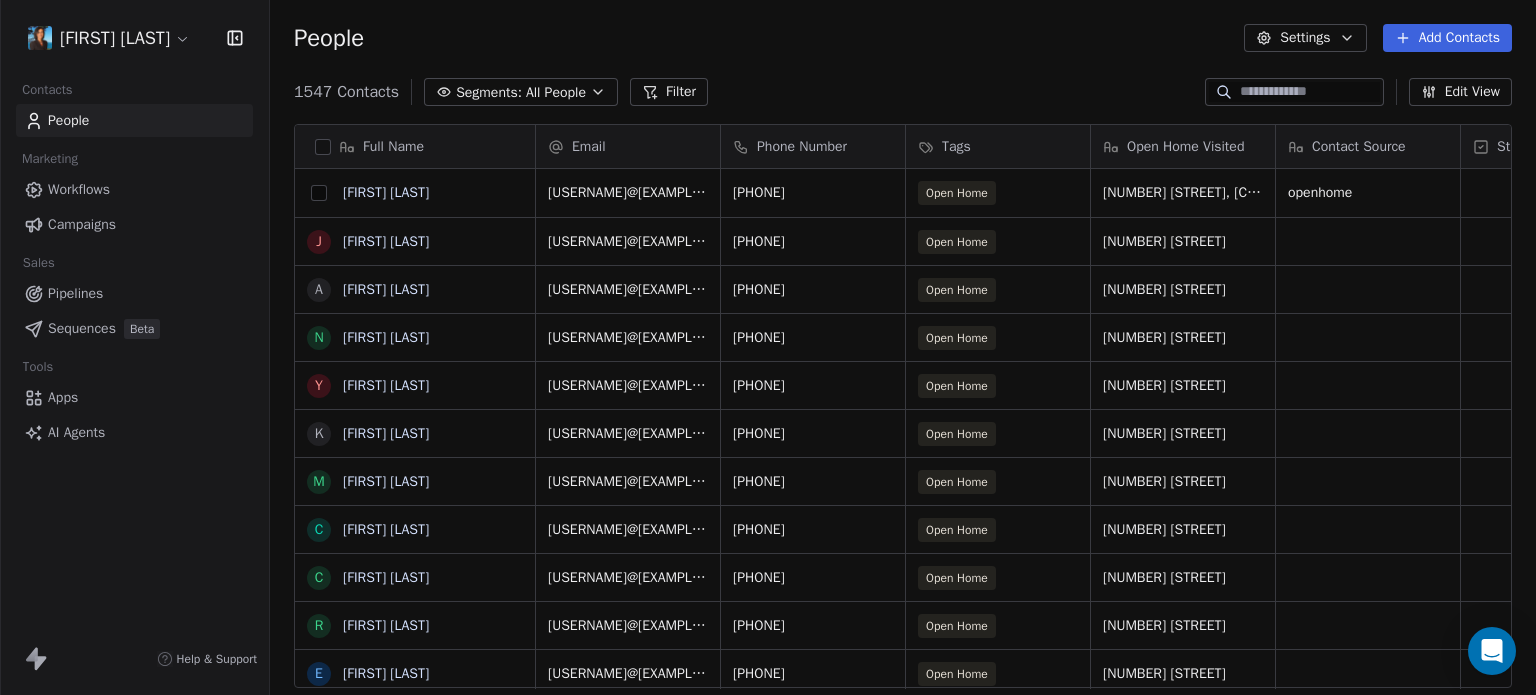 click at bounding box center (319, 193) 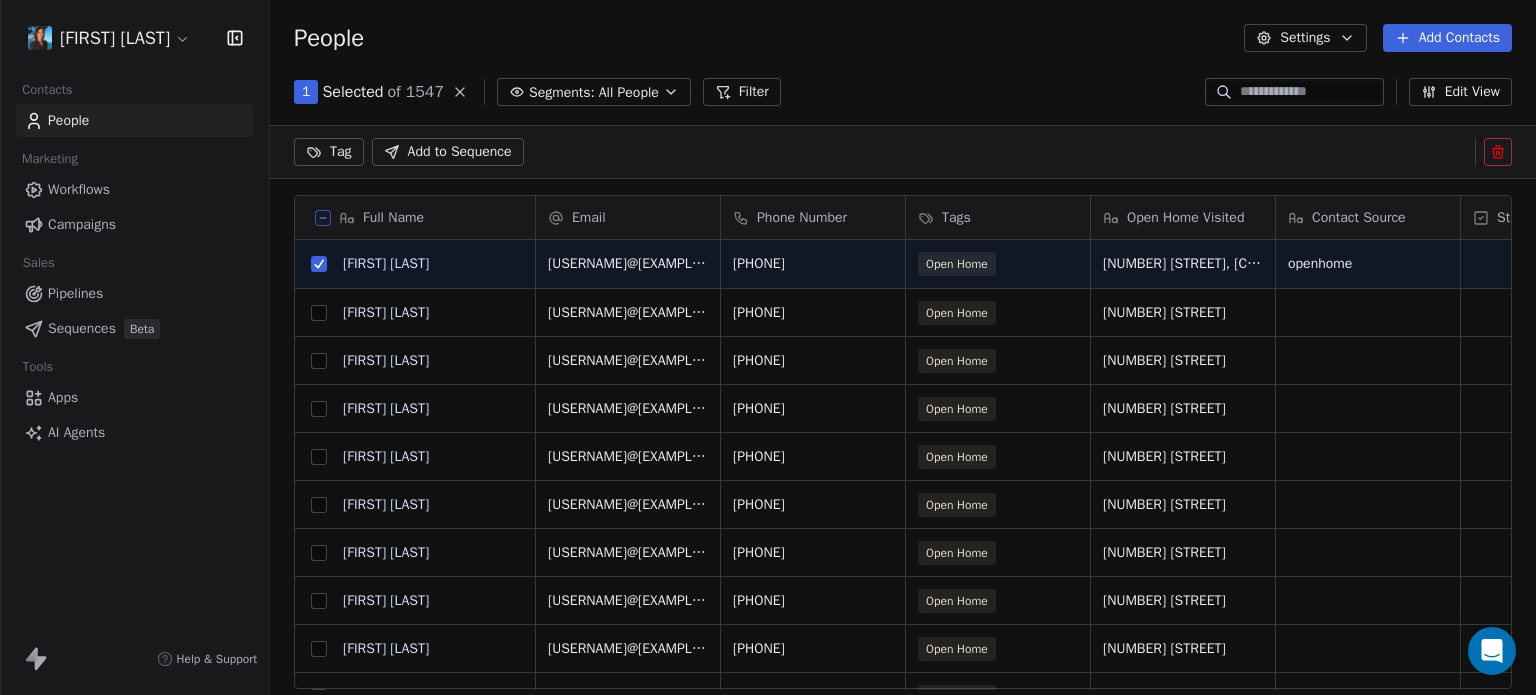 scroll, scrollTop: 526, scrollLeft: 1250, axis: both 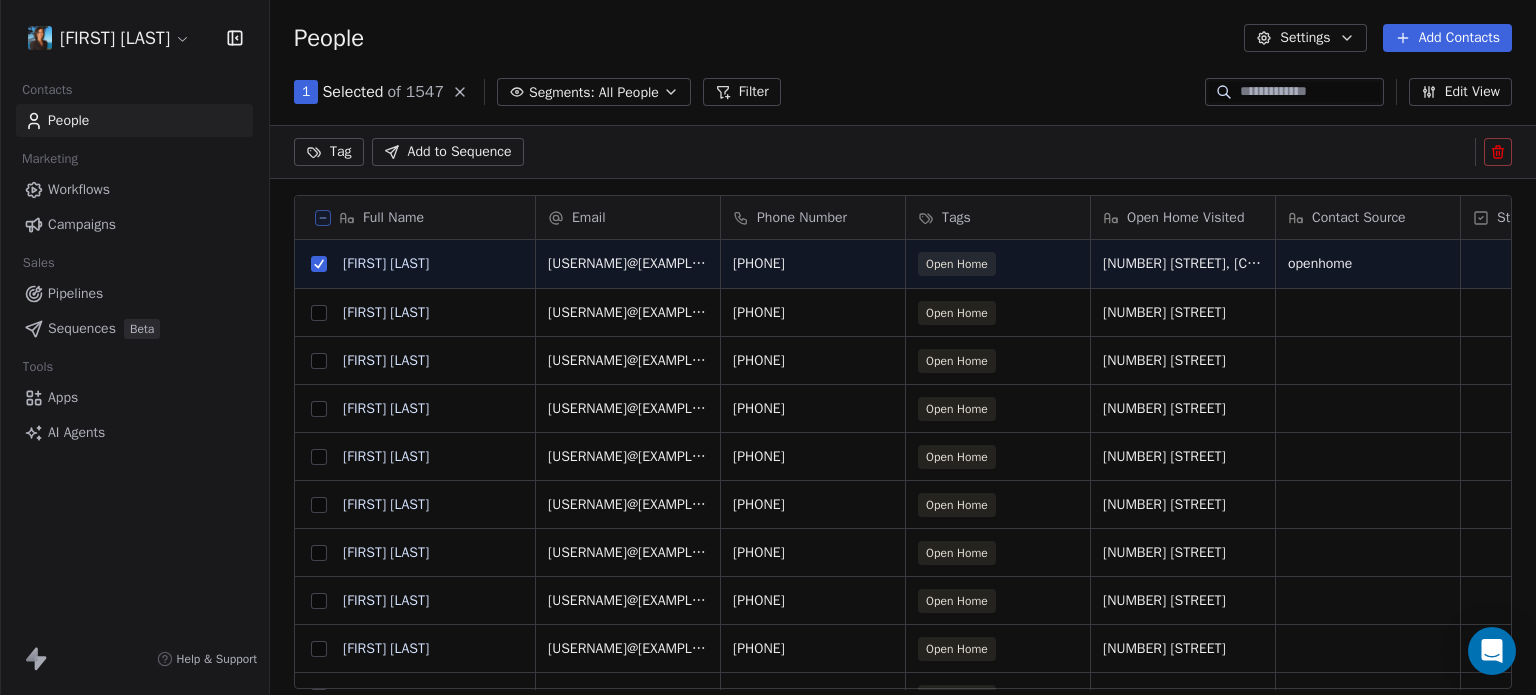 click 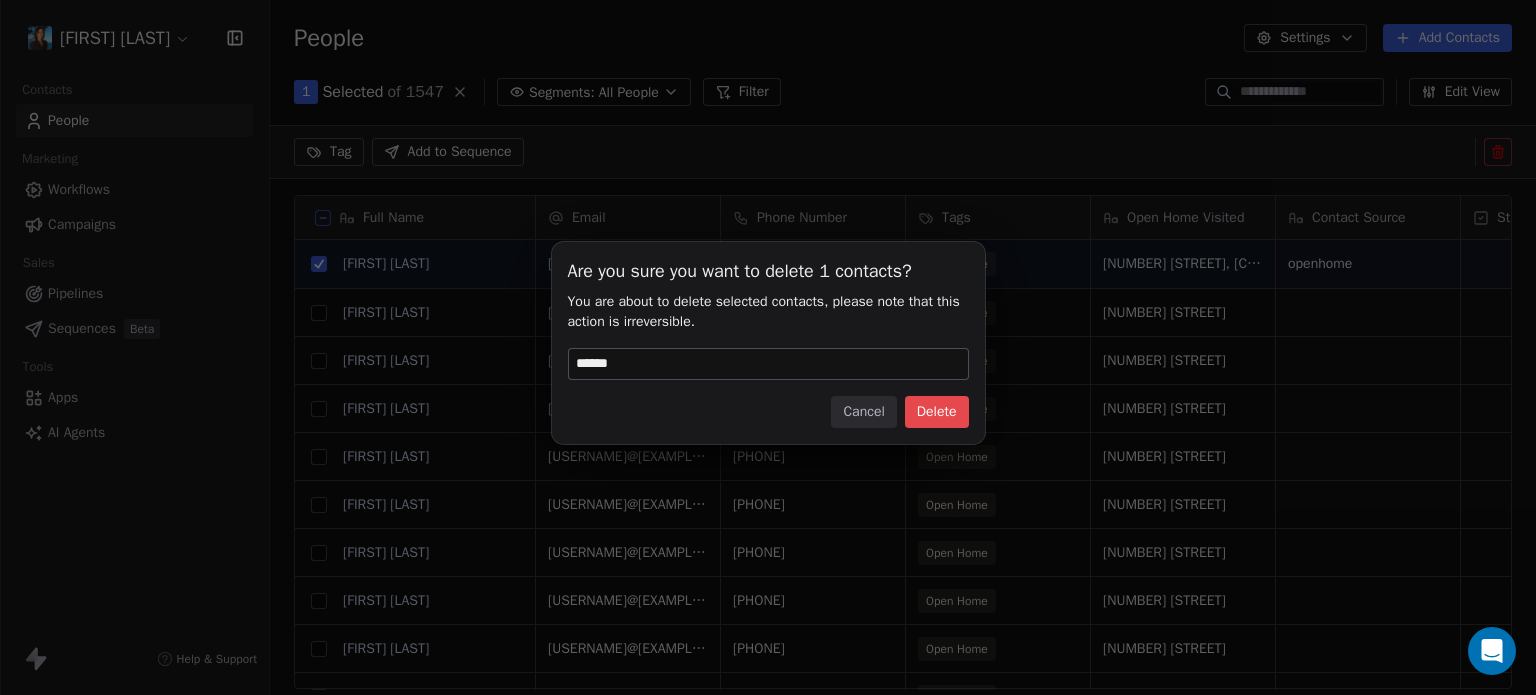 type on "******" 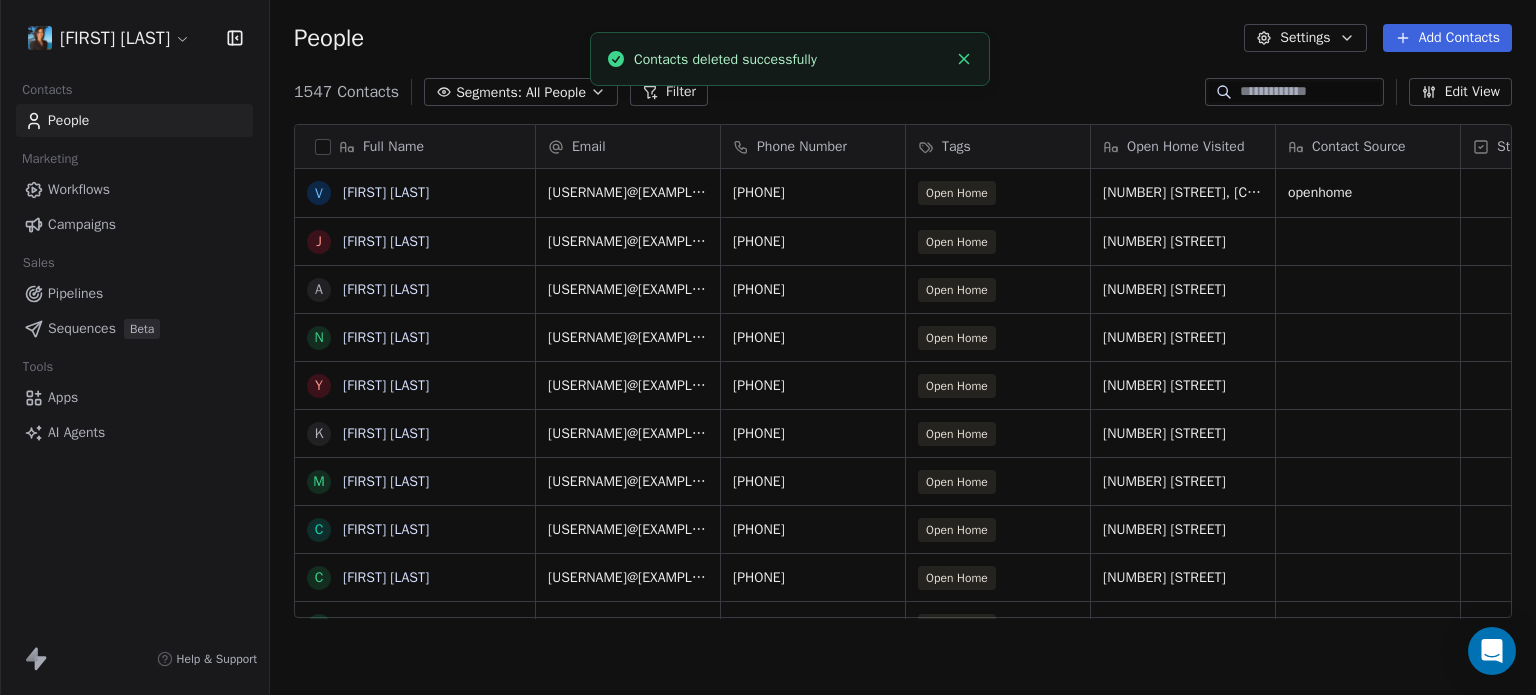 scroll, scrollTop: 16, scrollLeft: 16, axis: both 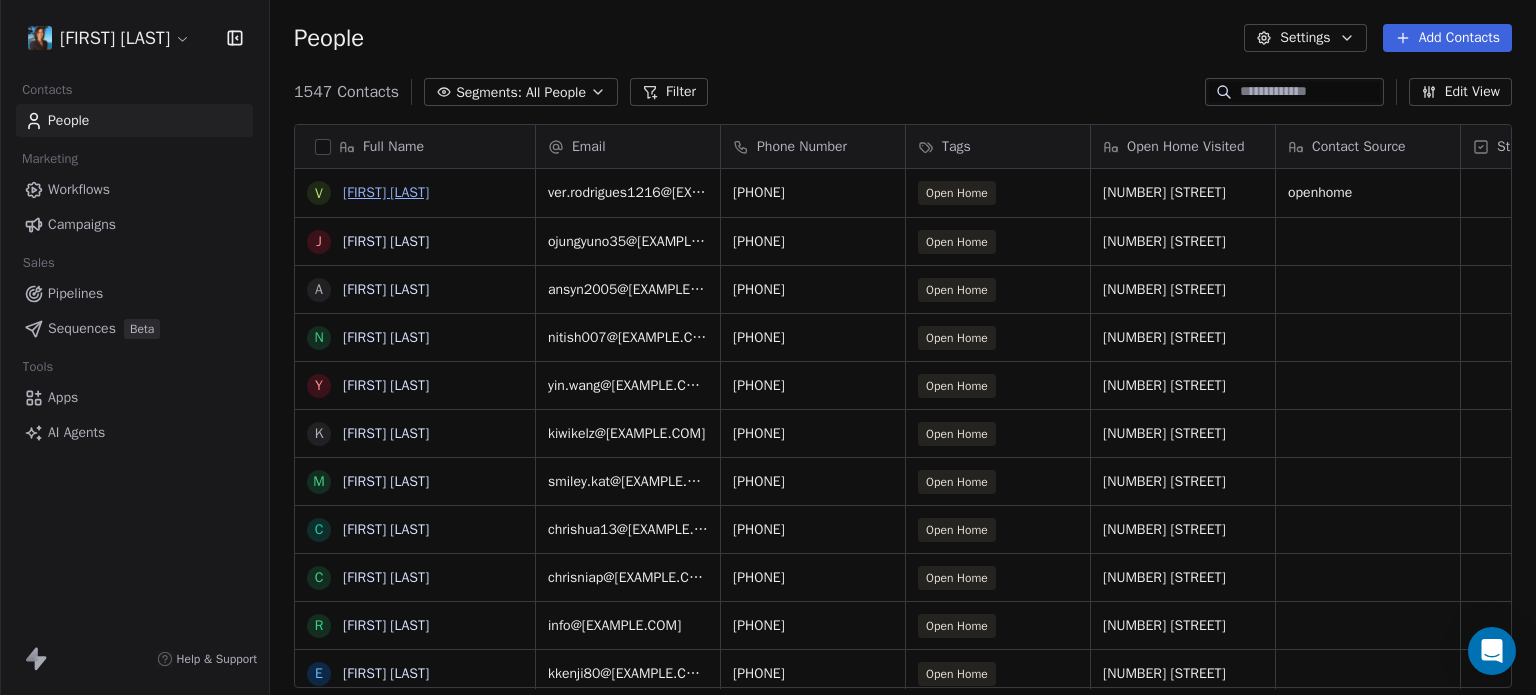 click on "[FIRST] [LAST]" at bounding box center [386, 192] 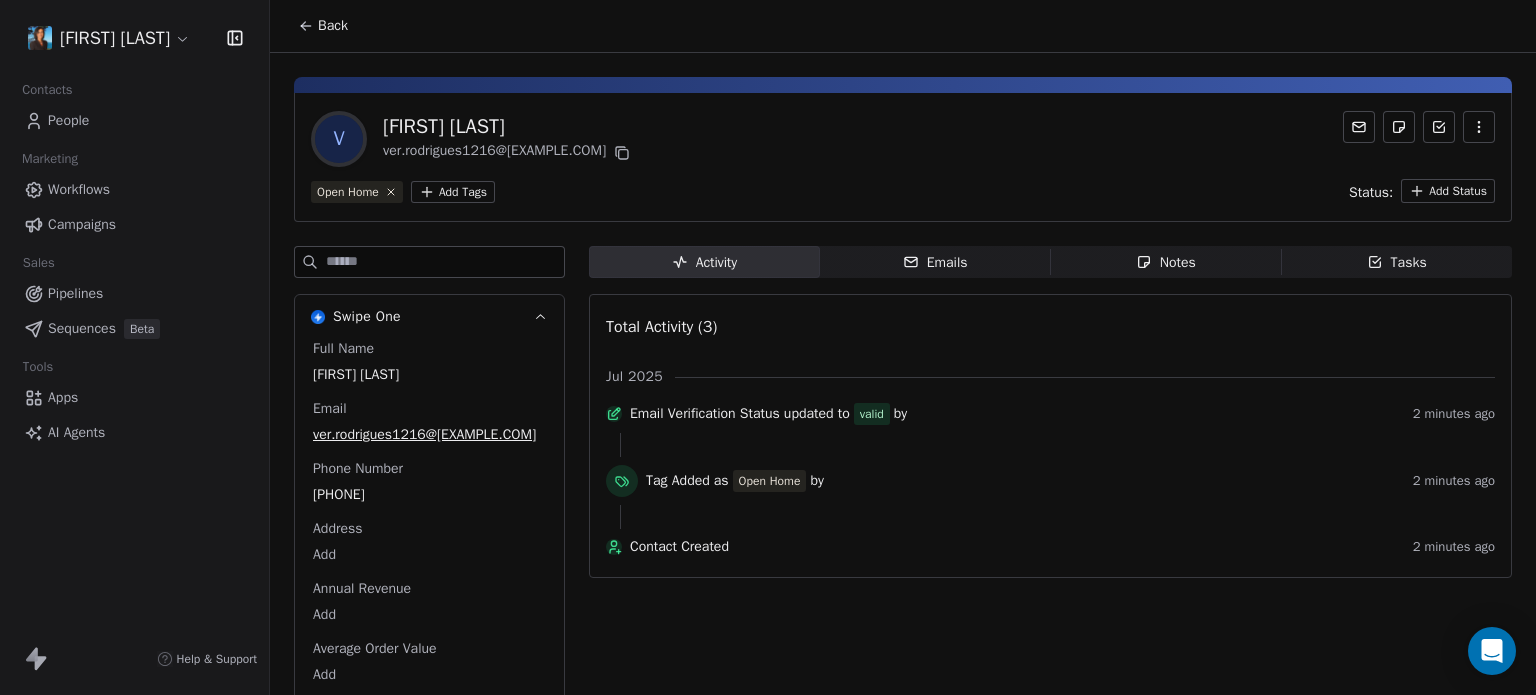 click on "valid" at bounding box center (872, 414) 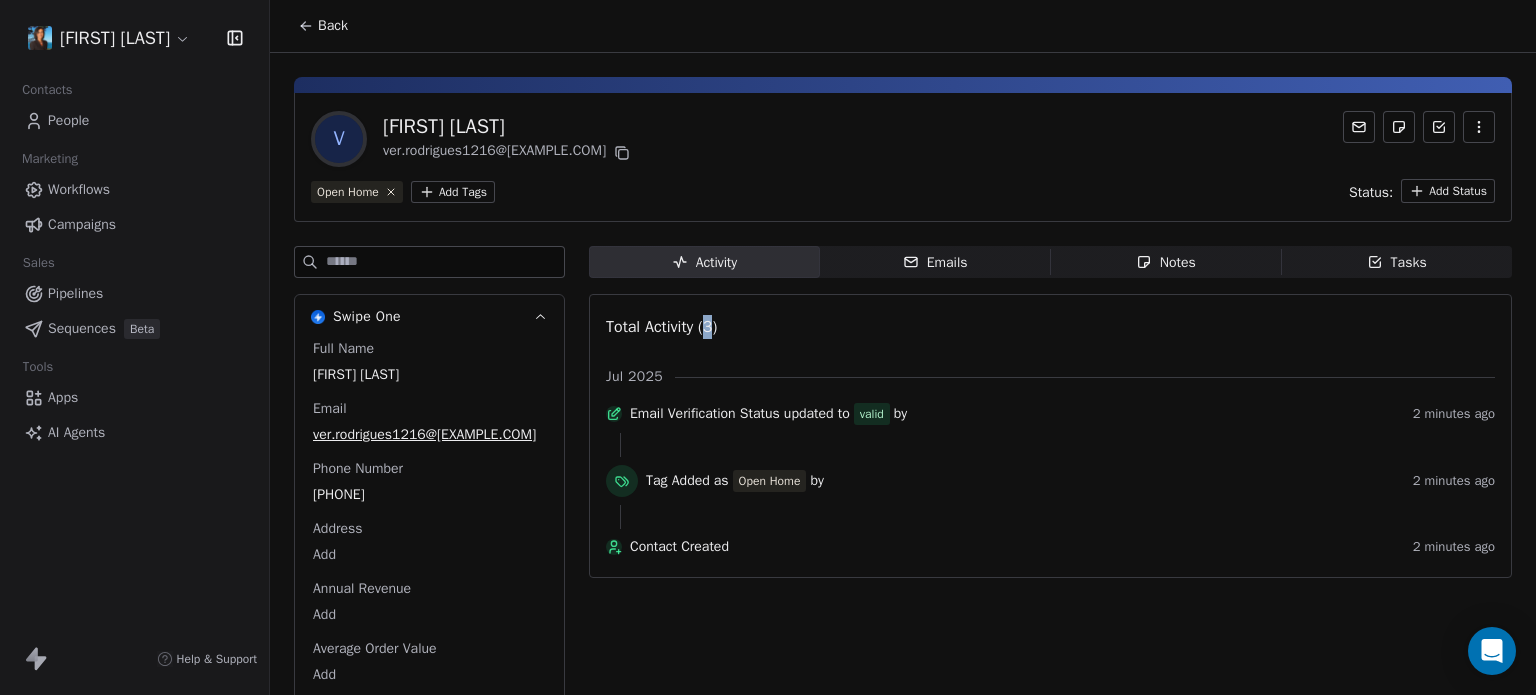 click on "Total Activity (3)" at bounding box center [661, 327] 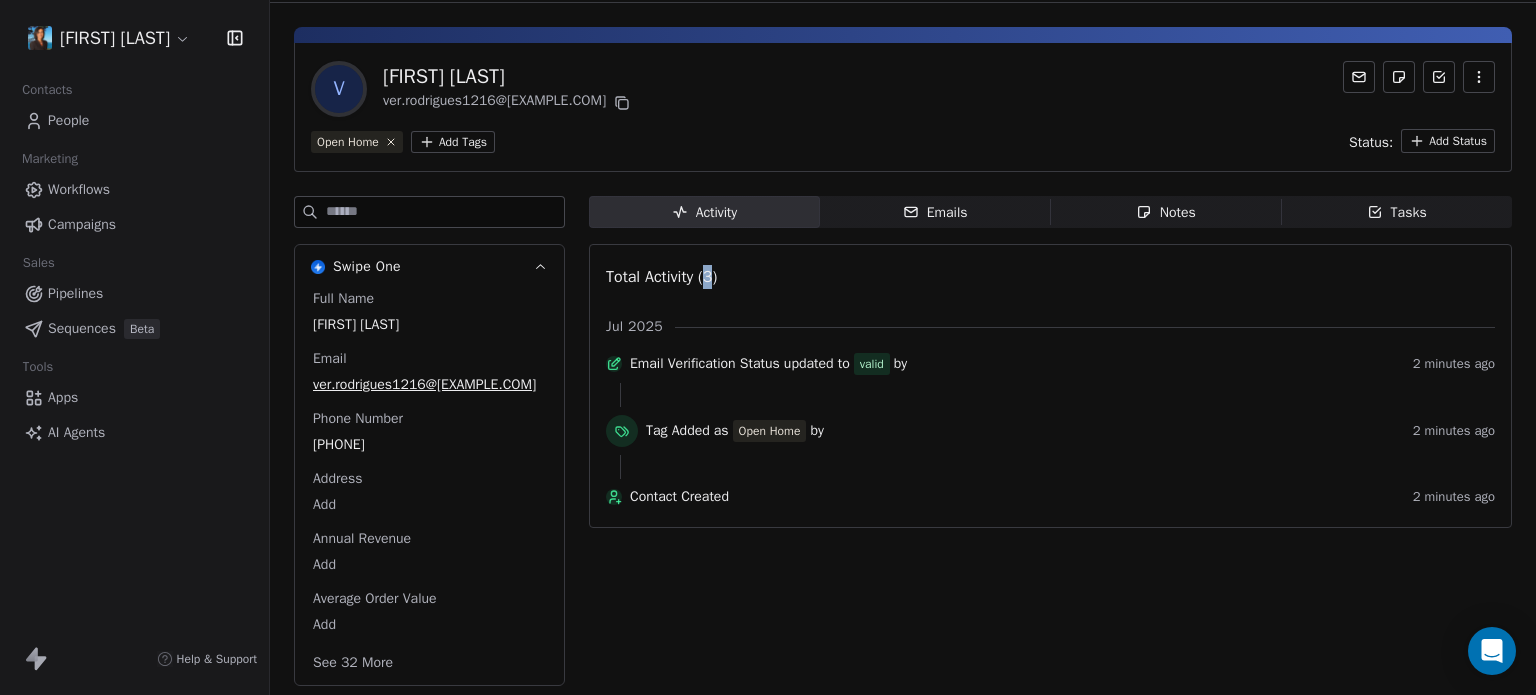 scroll, scrollTop: 0, scrollLeft: 0, axis: both 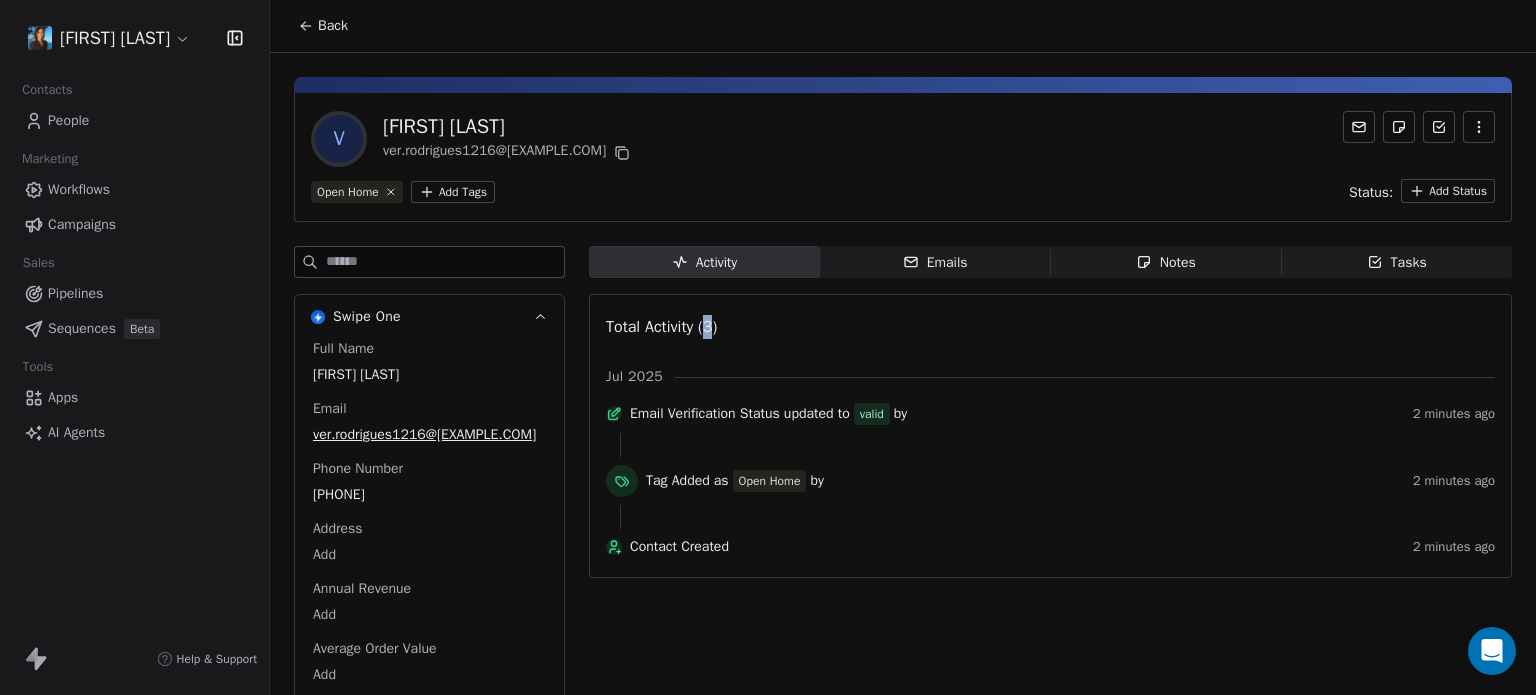 click 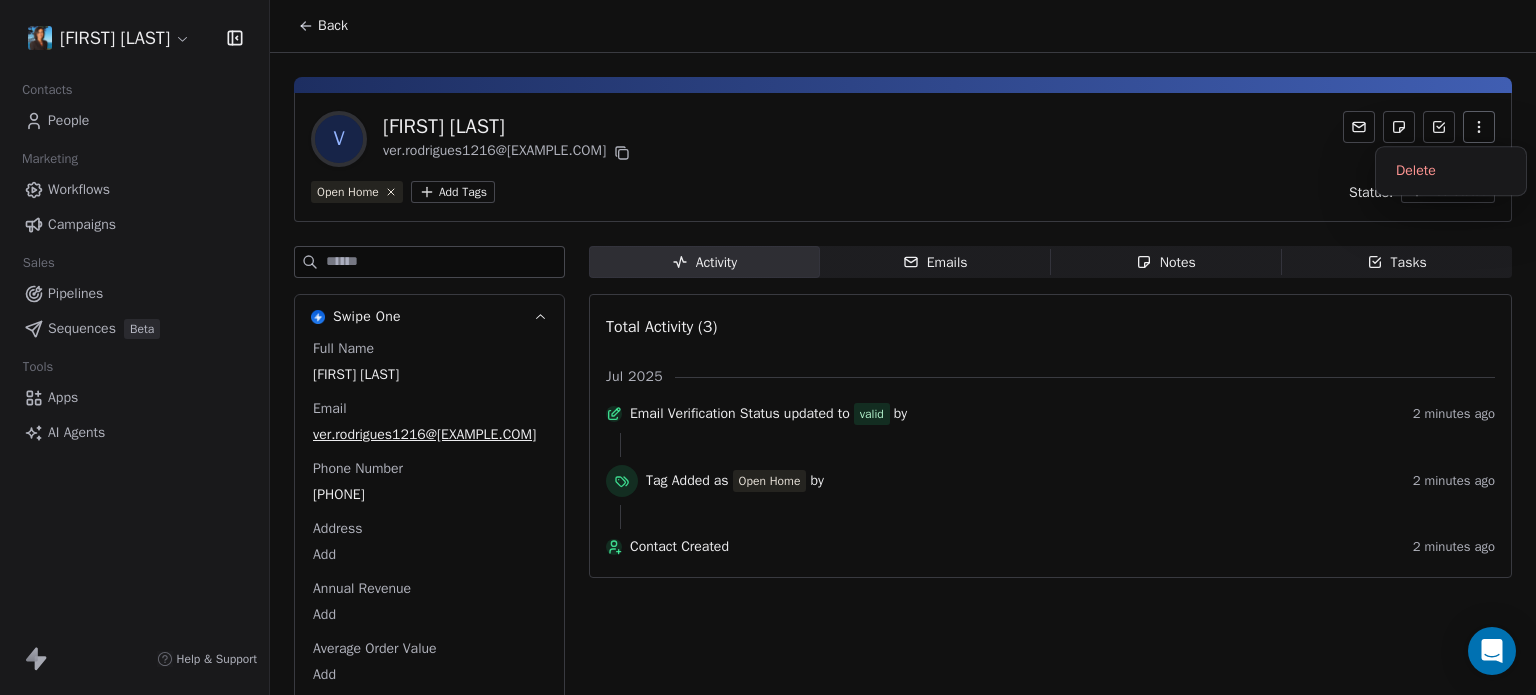 click on "Open Home  Add Tags Status:   Add Status" at bounding box center (903, 191) 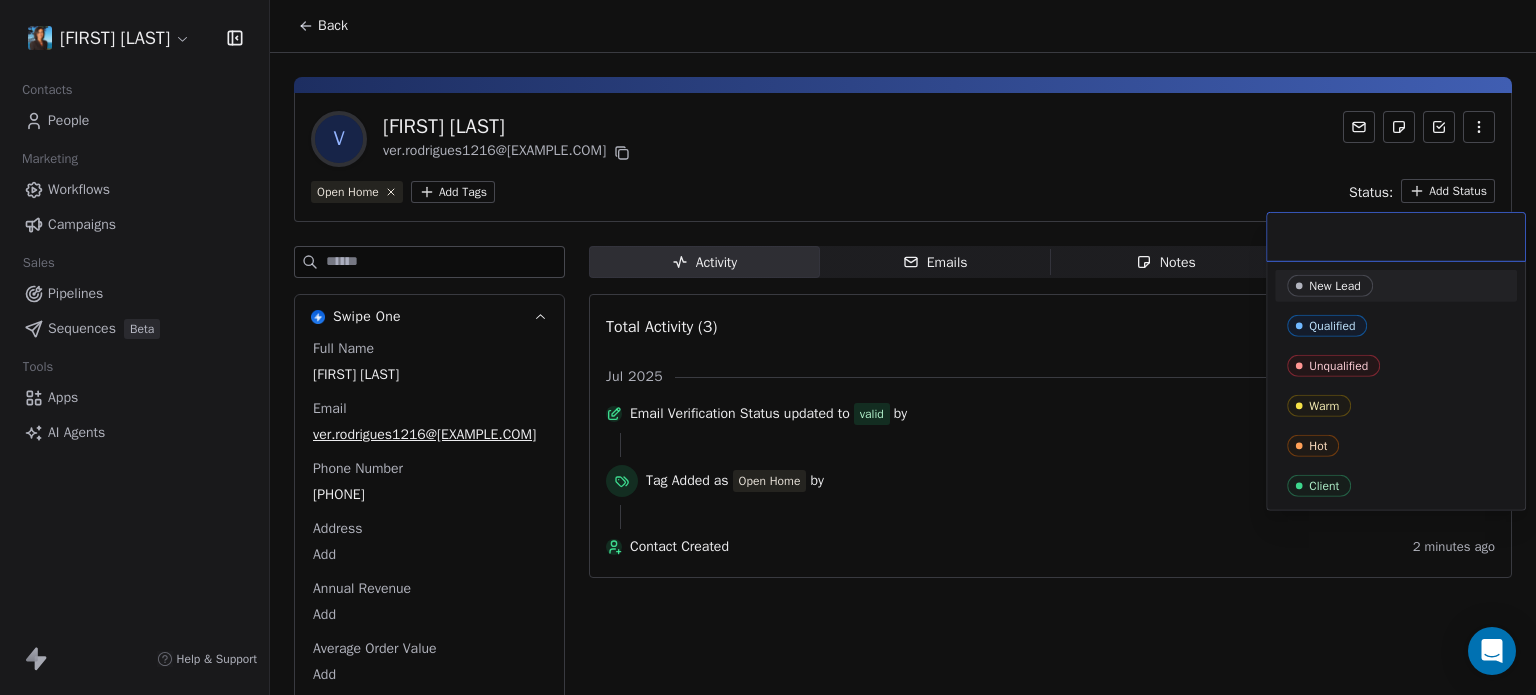 click on "Pavithra Pillay Contacts People Marketing Workflows Campaigns Sales Pipelines Sequences Beta Tools Apps AI Agents Help & Support Back V Vernon Rodrigues ver.rodrigues1216@gmail.com Open Home  Add Tags Status:   Add Status Swipe One Full Name Vernon Rodrigues Email ver.rodrigues1216@gmail.com Phone Number +64275124711 Address Add Annual Revenue Add Average Order Value Add See   32   More   Activity Activity Emails Emails   Notes   Notes Tasks Tasks Total Activity (3) Jul 2025 Email Verification Status updated to valid by   2 minutes ago Tag Added as Open Home by   2 minutes ago Contact Created   2 minutes ago
New Lead Qualified Unqualified Warm Hot Client" at bounding box center (768, 347) 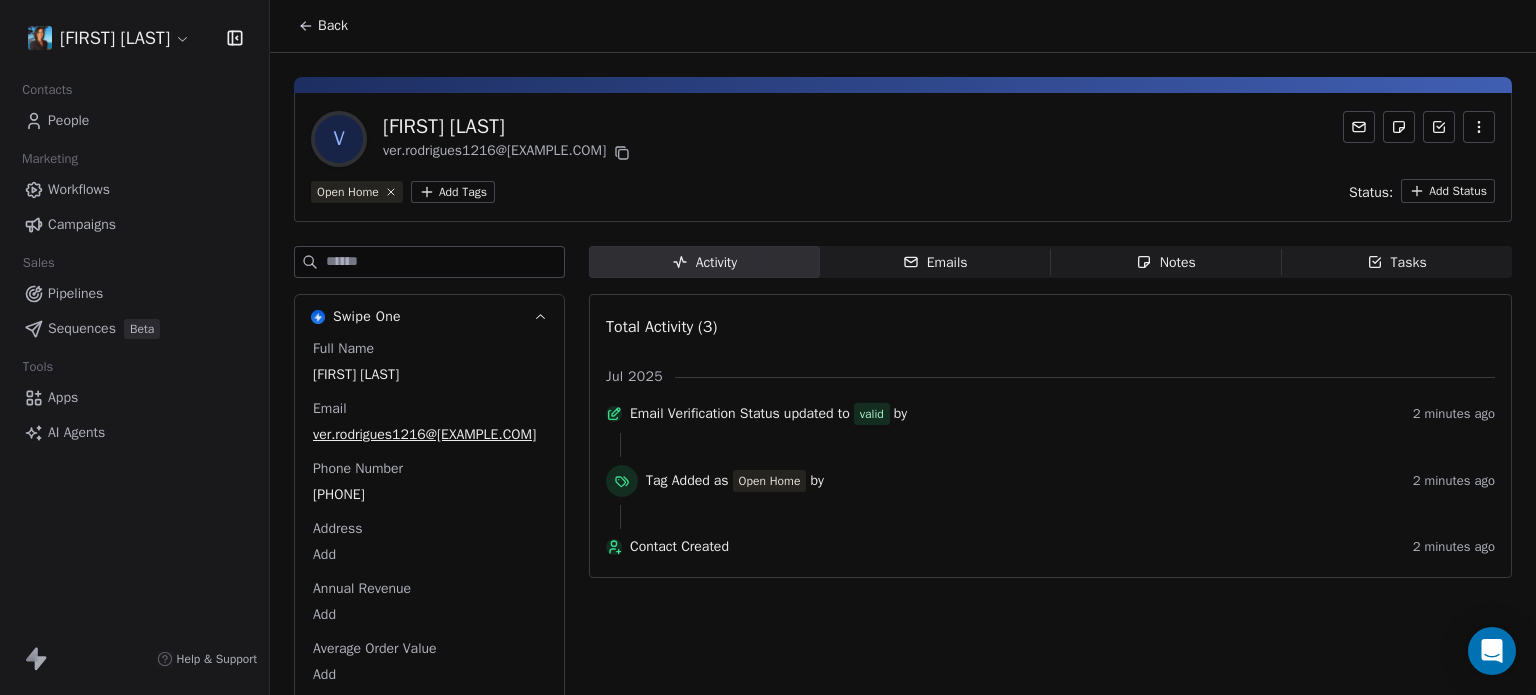 scroll, scrollTop: 51, scrollLeft: 0, axis: vertical 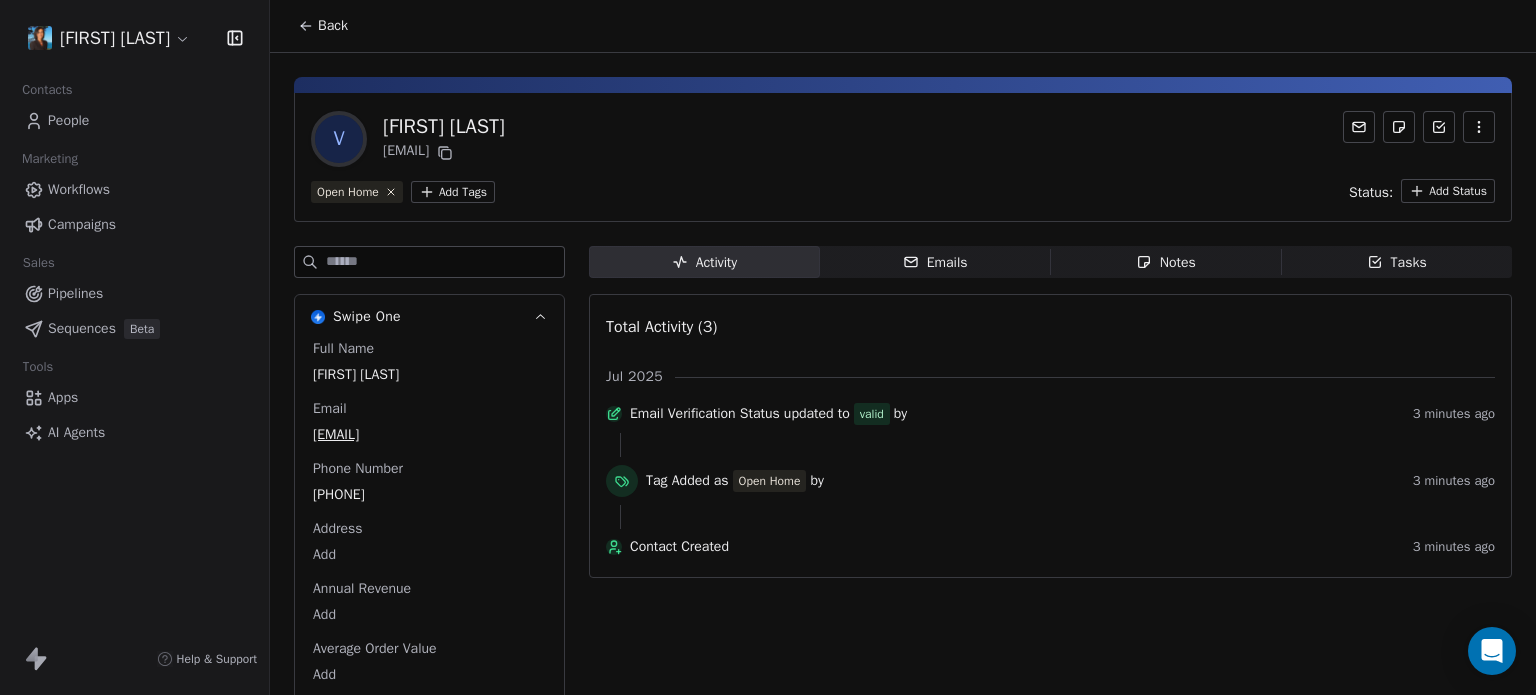 click on "[FIRST] [LAST] [EMAIL]" at bounding box center (903, 139) 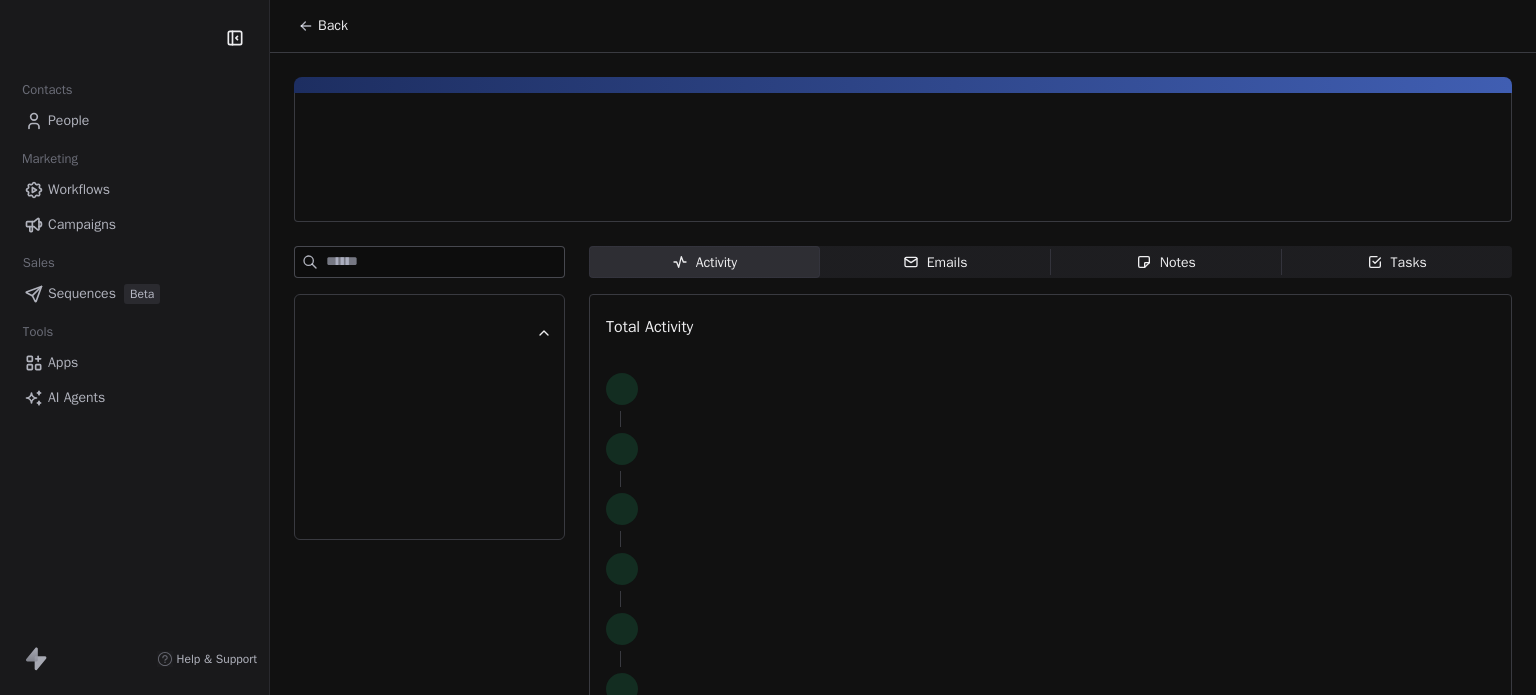 scroll, scrollTop: 0, scrollLeft: 0, axis: both 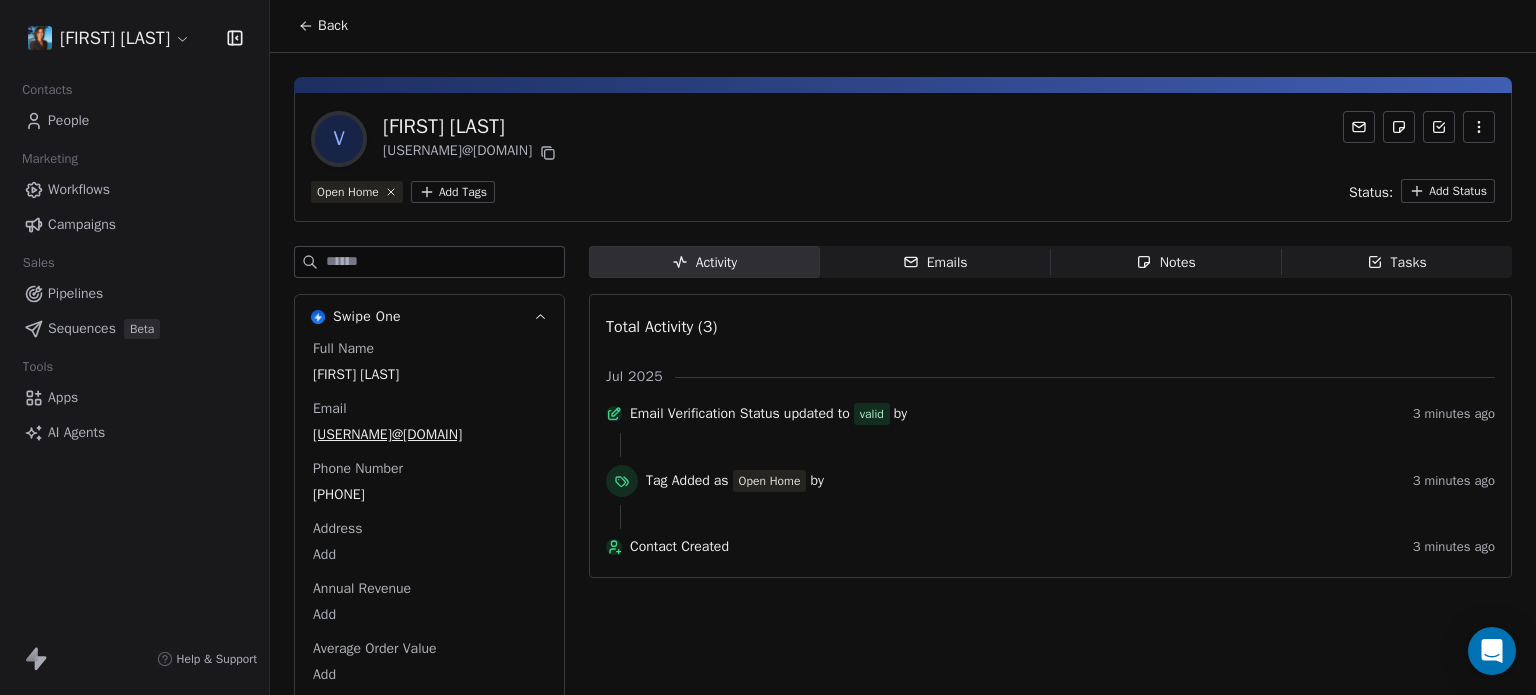 click on "Workflows" at bounding box center (79, 189) 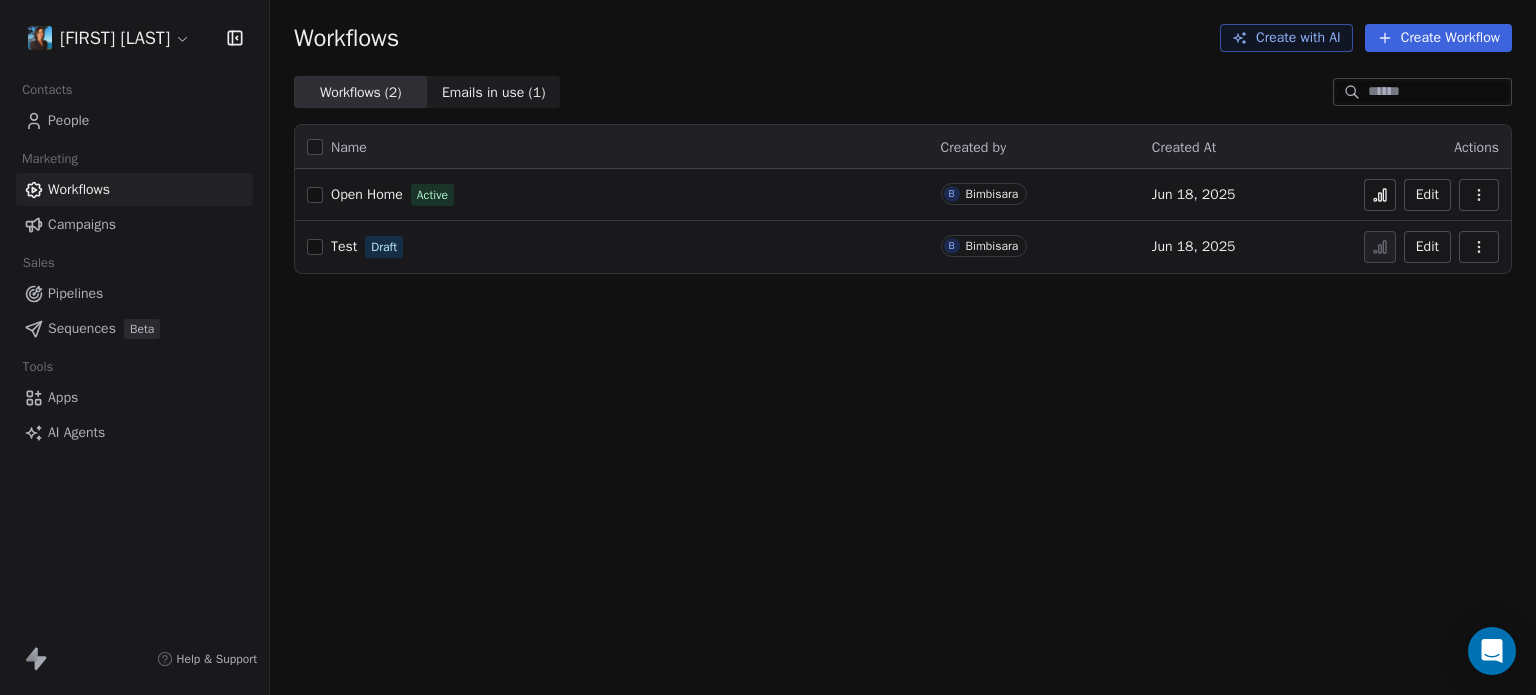 click on "Open Home" at bounding box center [367, 194] 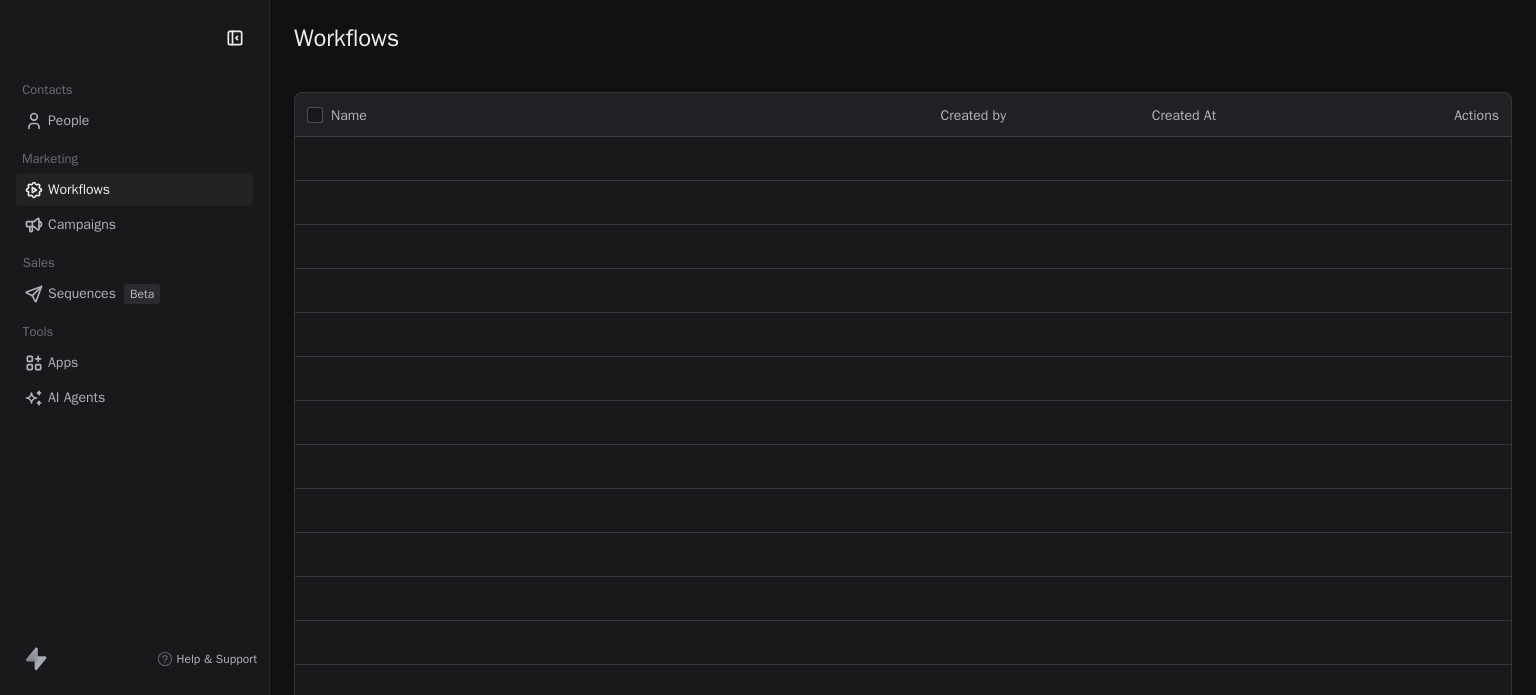 scroll, scrollTop: 0, scrollLeft: 0, axis: both 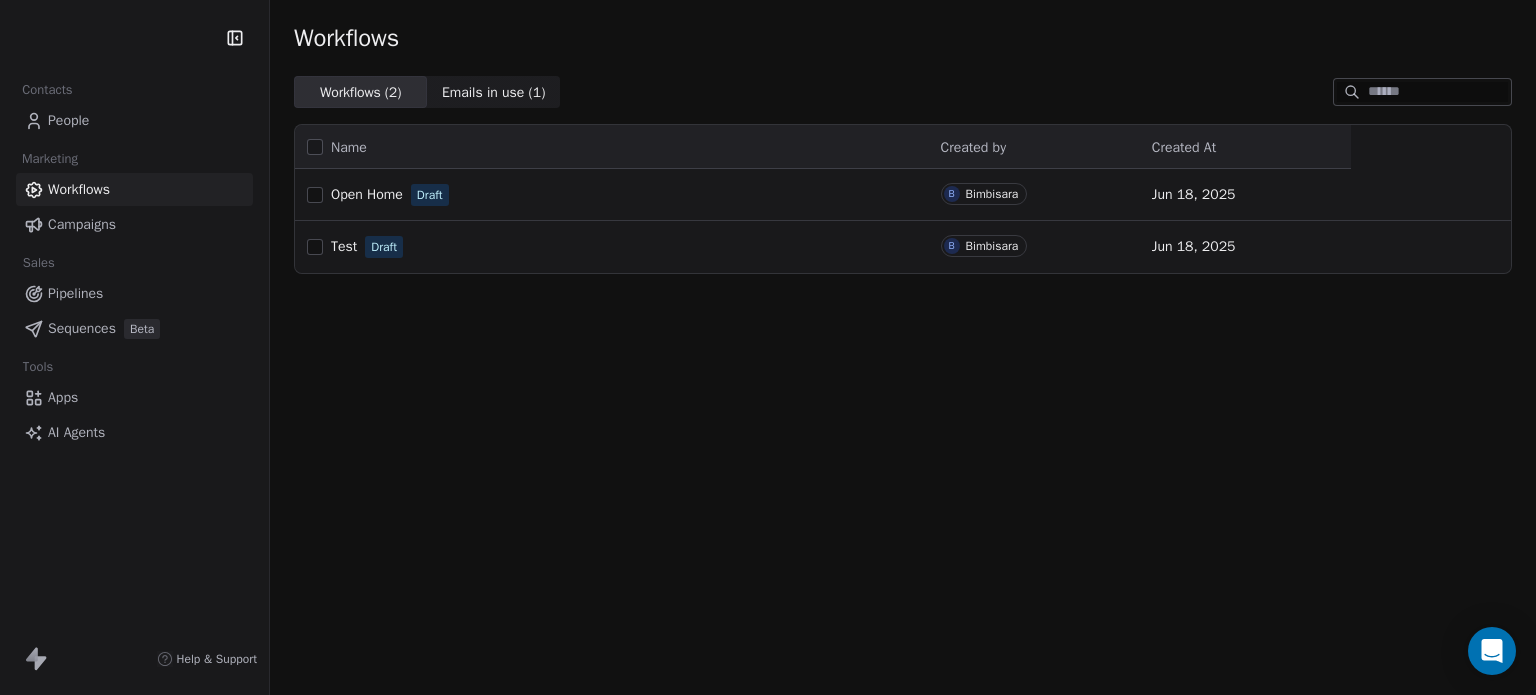 click on "People" at bounding box center [68, 120] 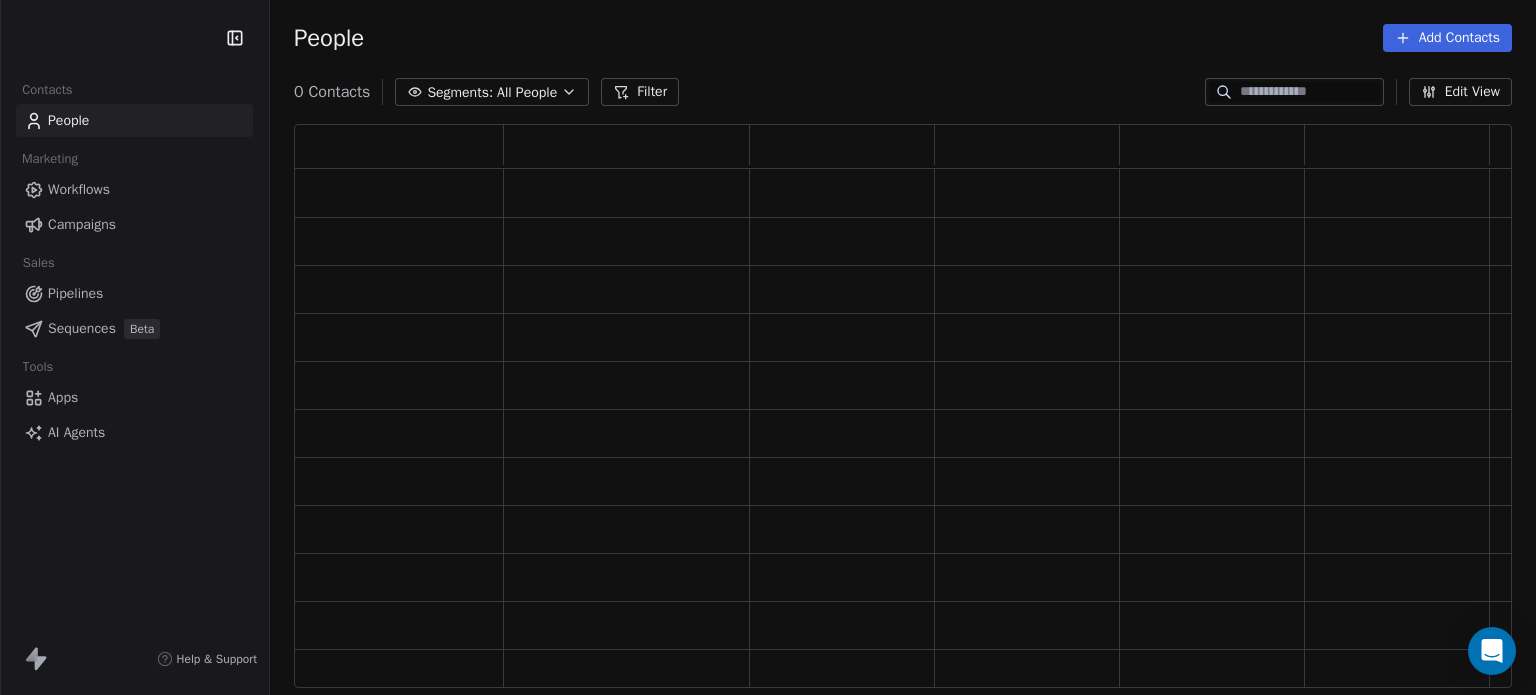 scroll, scrollTop: 16, scrollLeft: 16, axis: both 